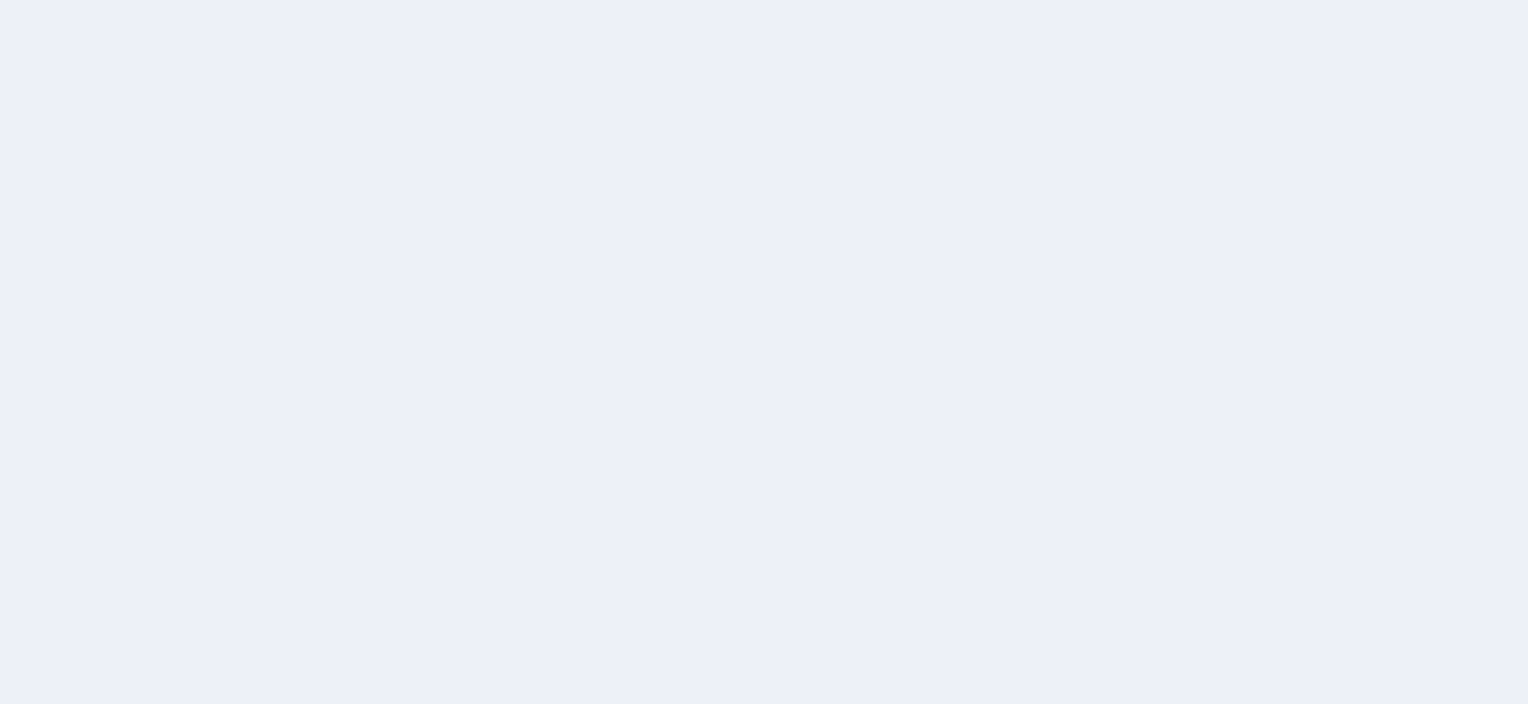 scroll, scrollTop: 0, scrollLeft: 0, axis: both 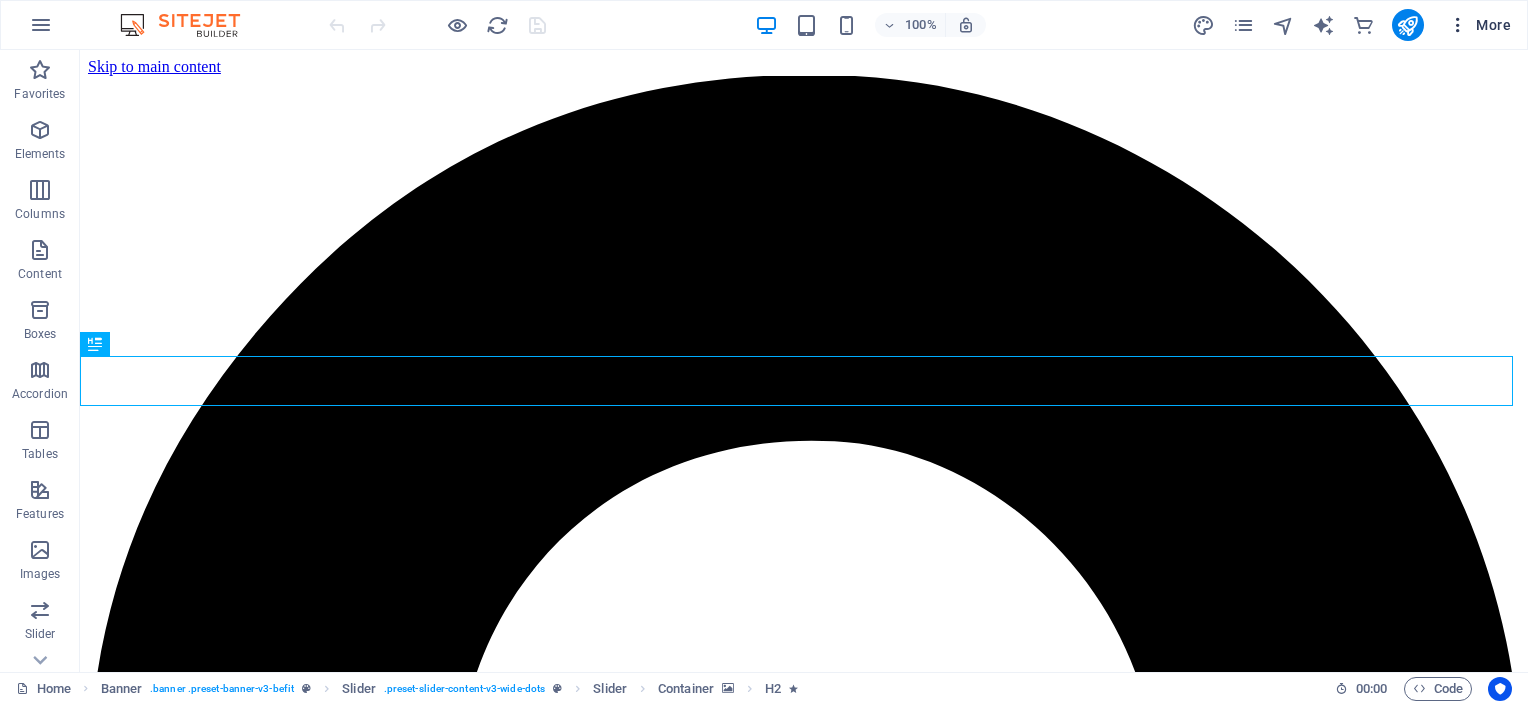 click on "More" at bounding box center [1479, 25] 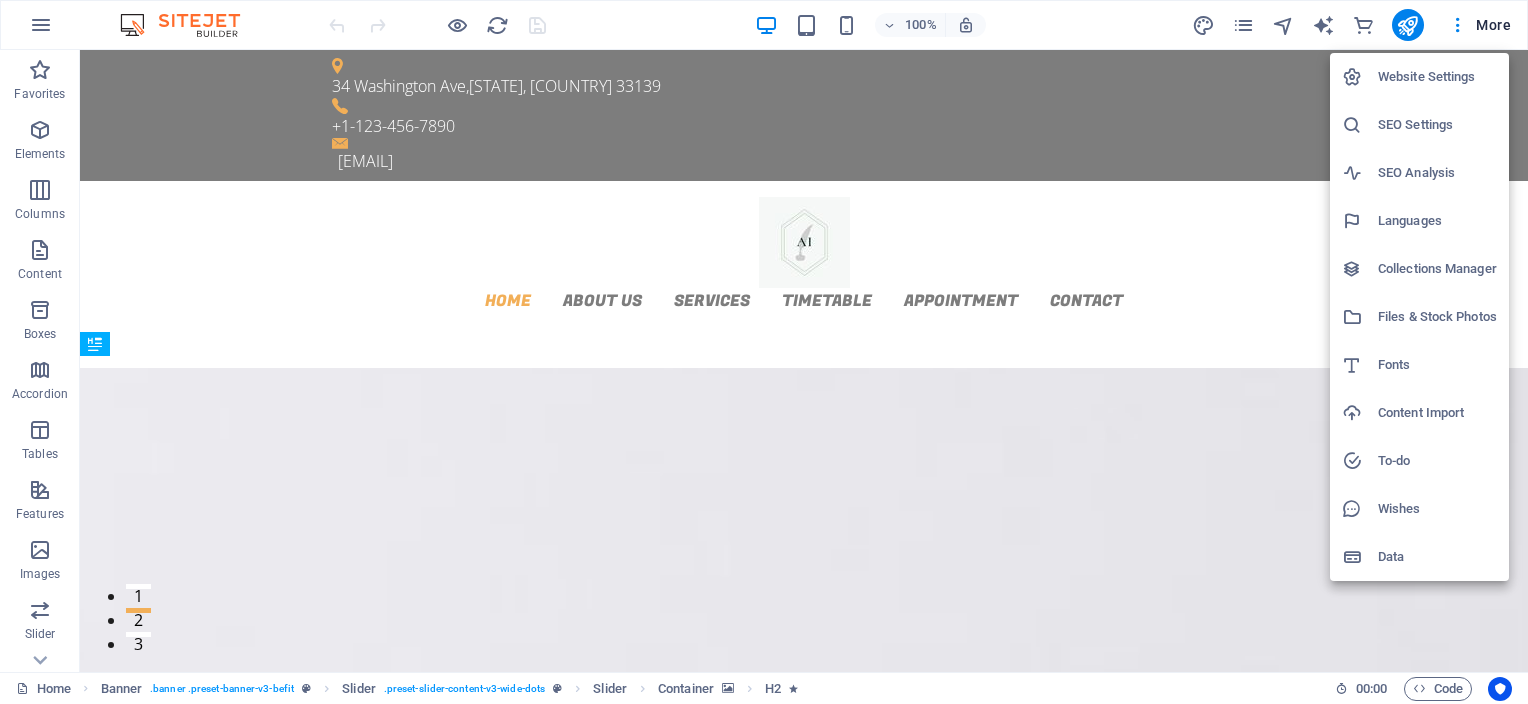 click on "Website Settings" at bounding box center (1437, 77) 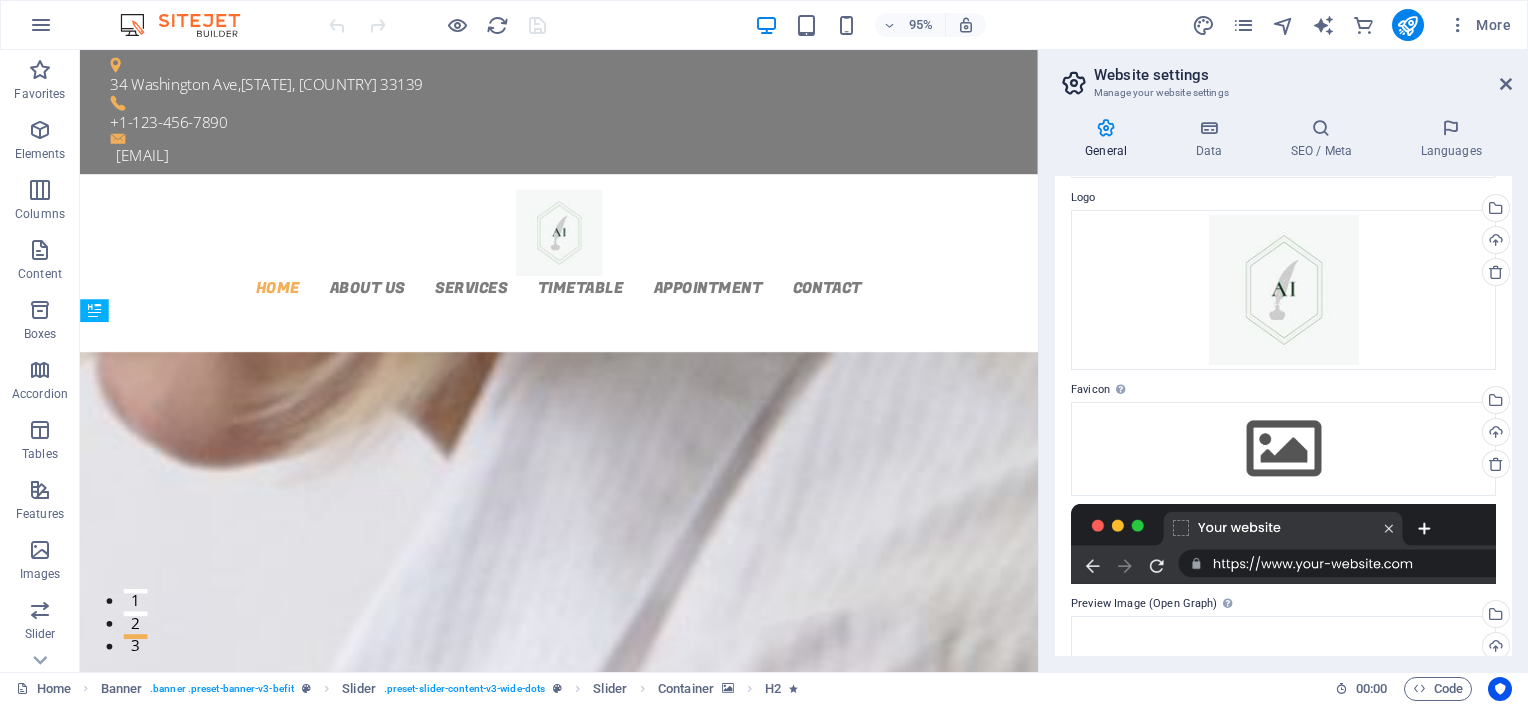 scroll, scrollTop: 0, scrollLeft: 0, axis: both 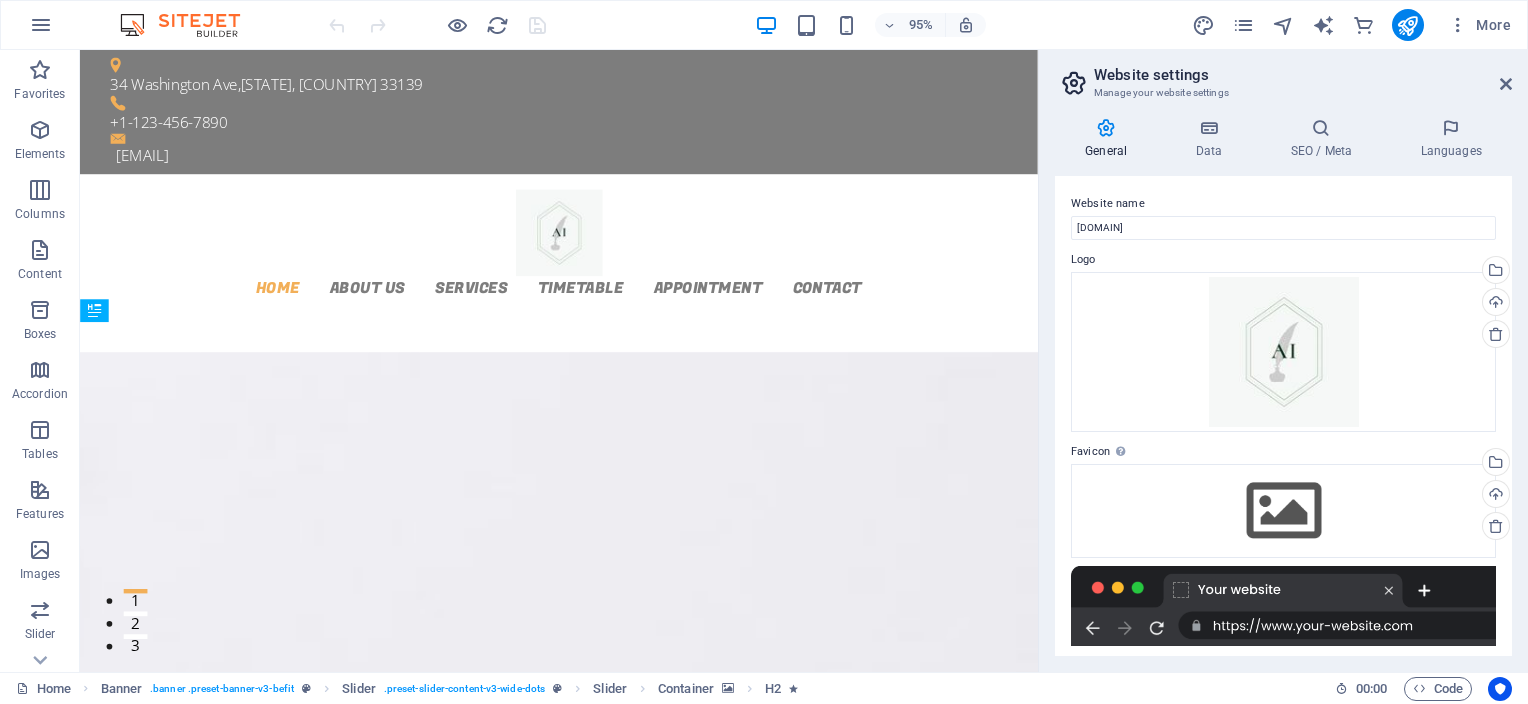 click at bounding box center [1074, 83] 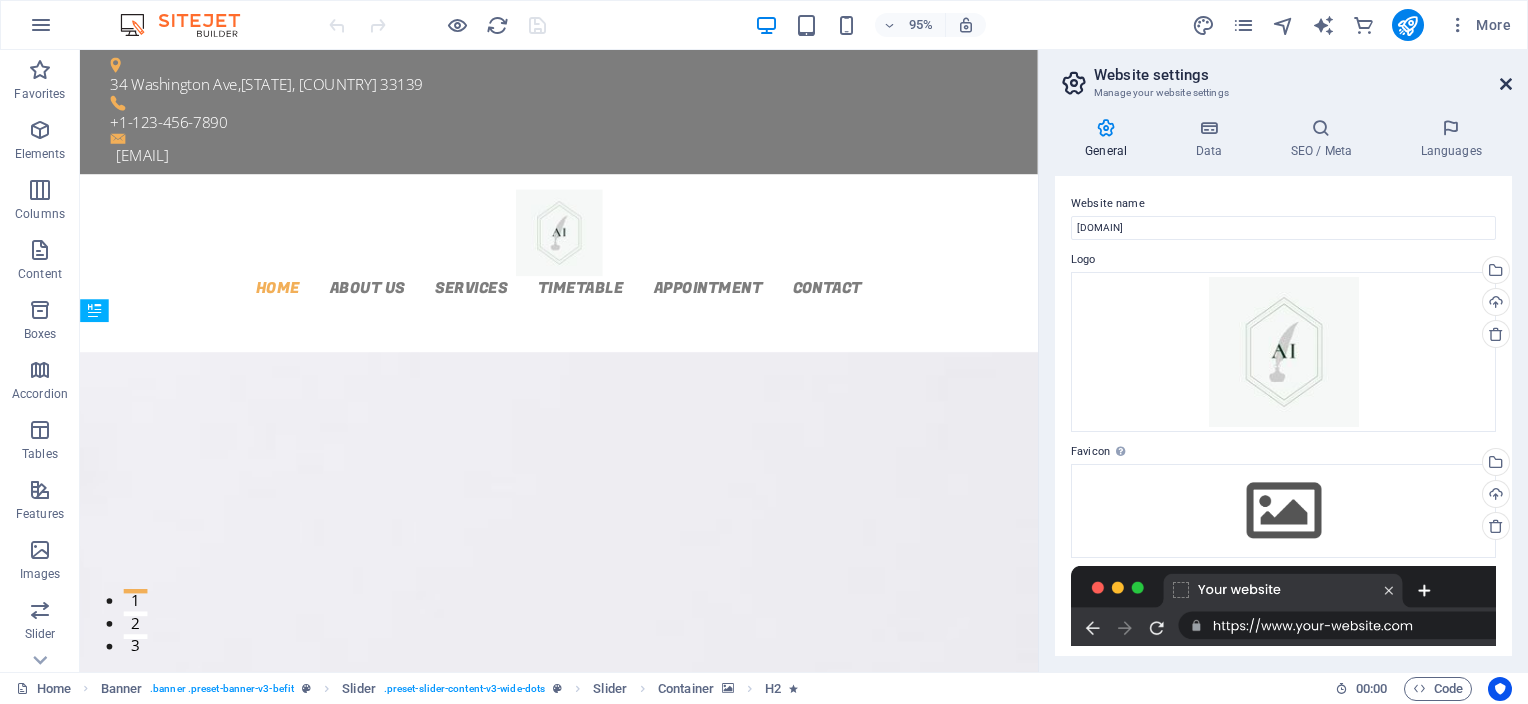 click at bounding box center (1506, 84) 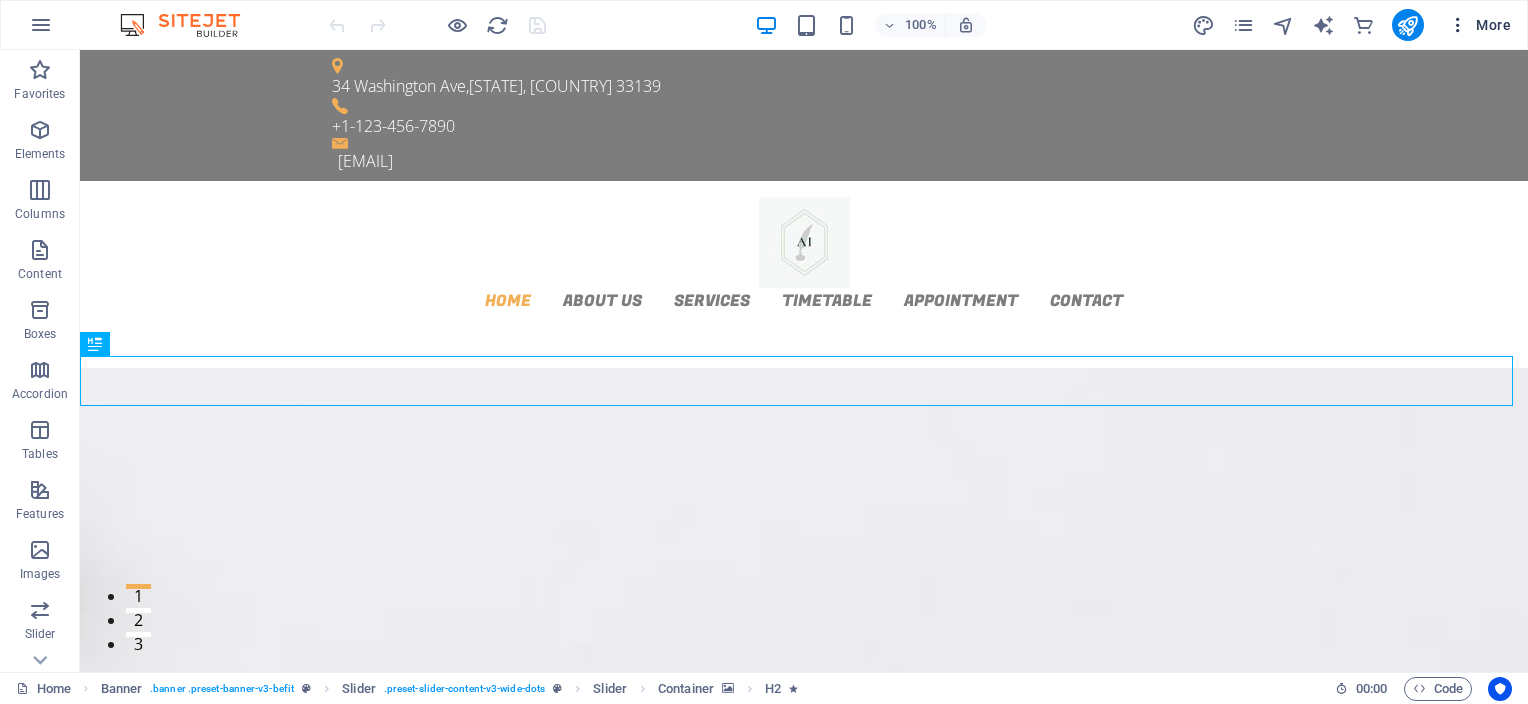 click at bounding box center (1458, 25) 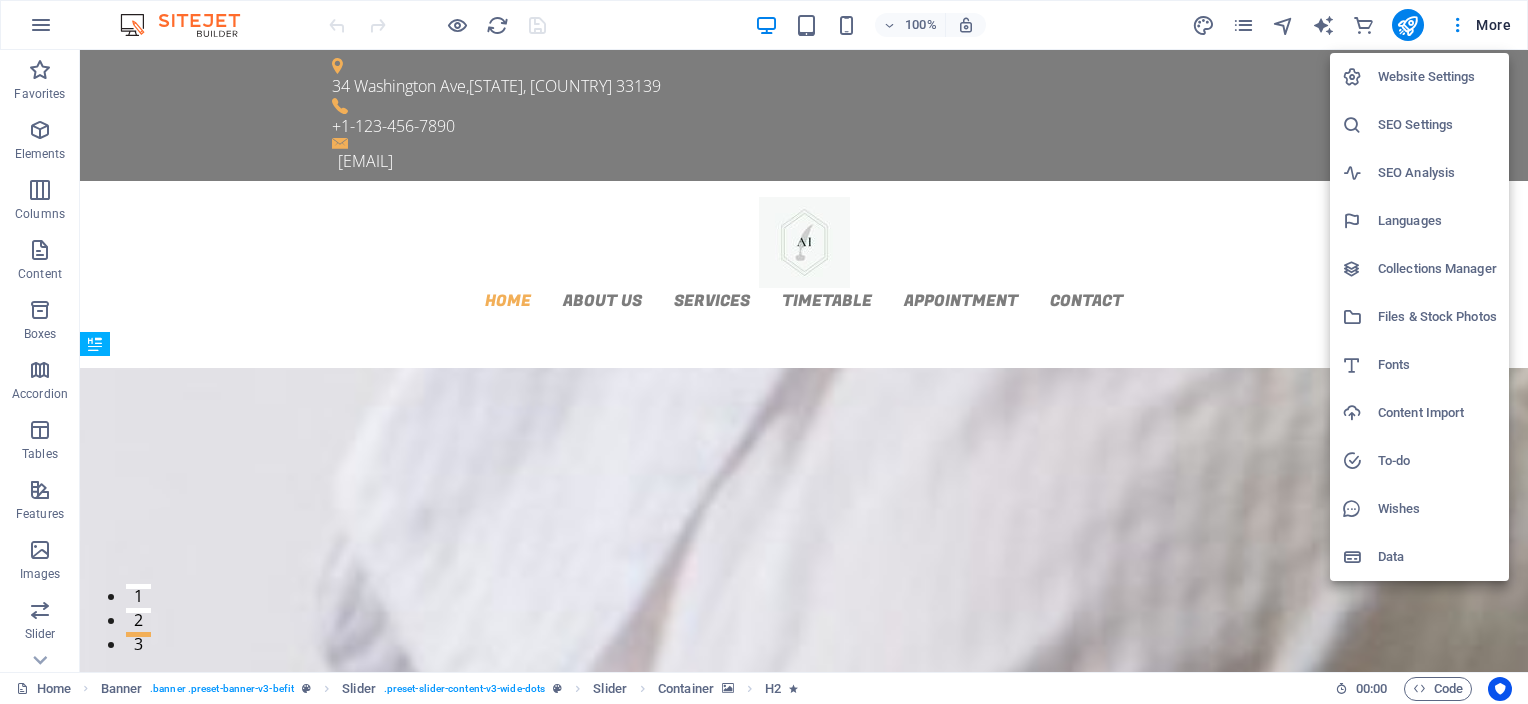 click at bounding box center (764, 352) 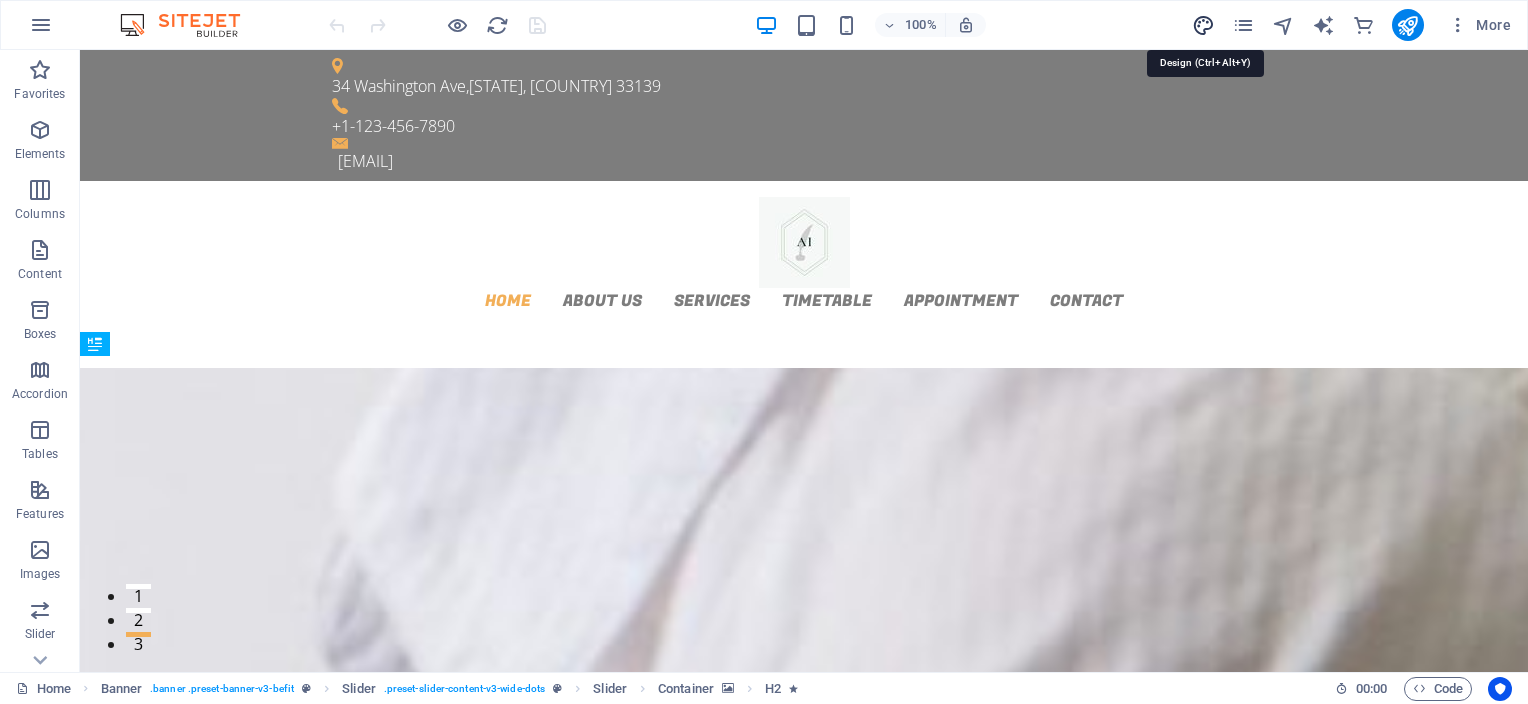 click at bounding box center (1203, 25) 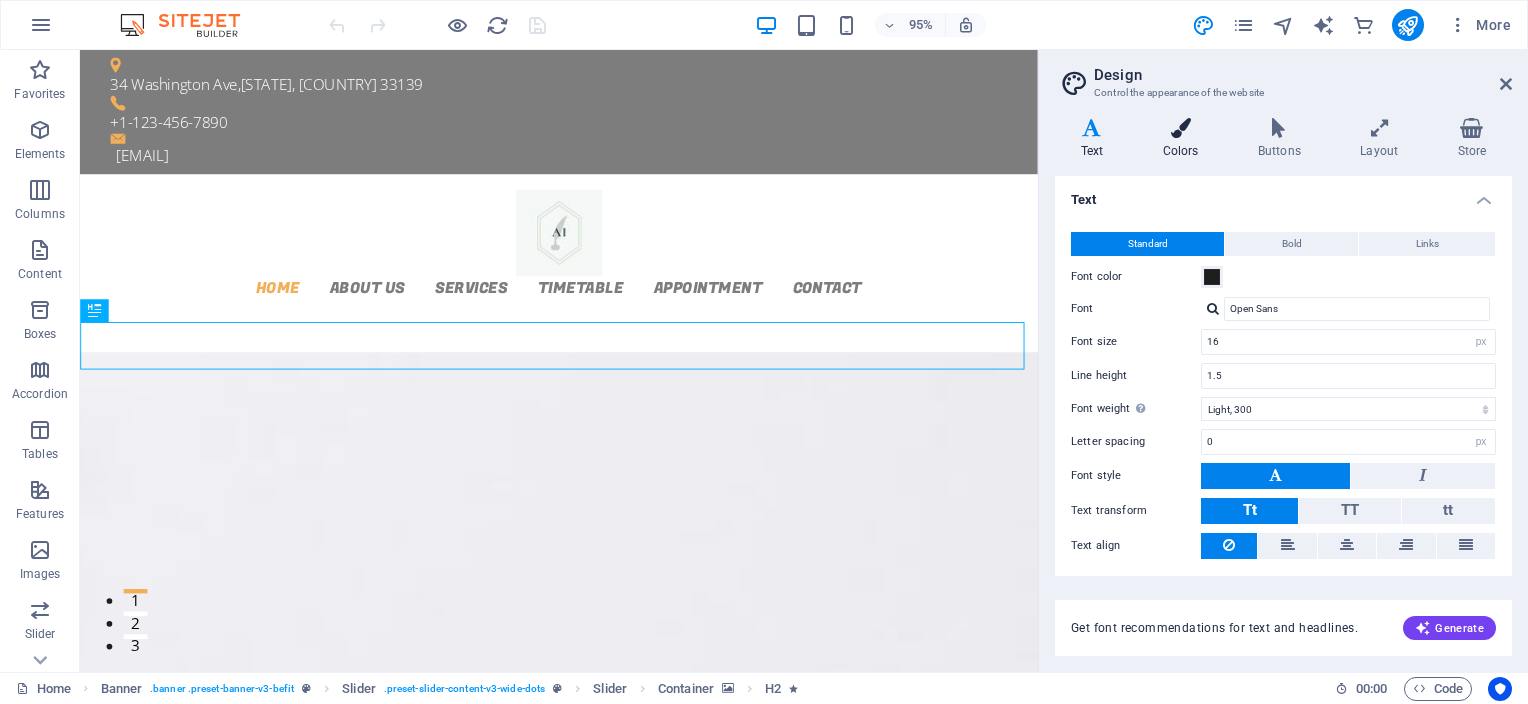 click on "Colors" at bounding box center (1184, 139) 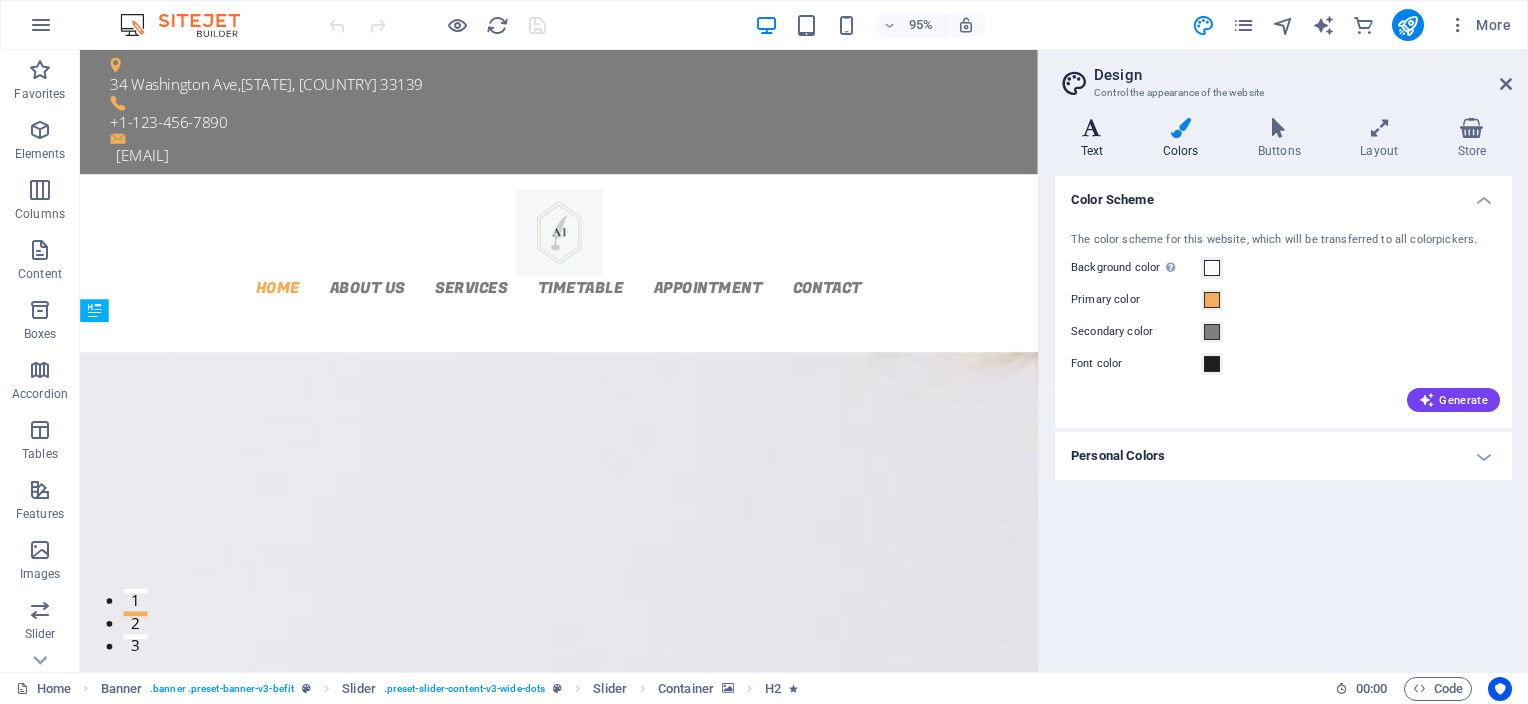 click at bounding box center (1092, 128) 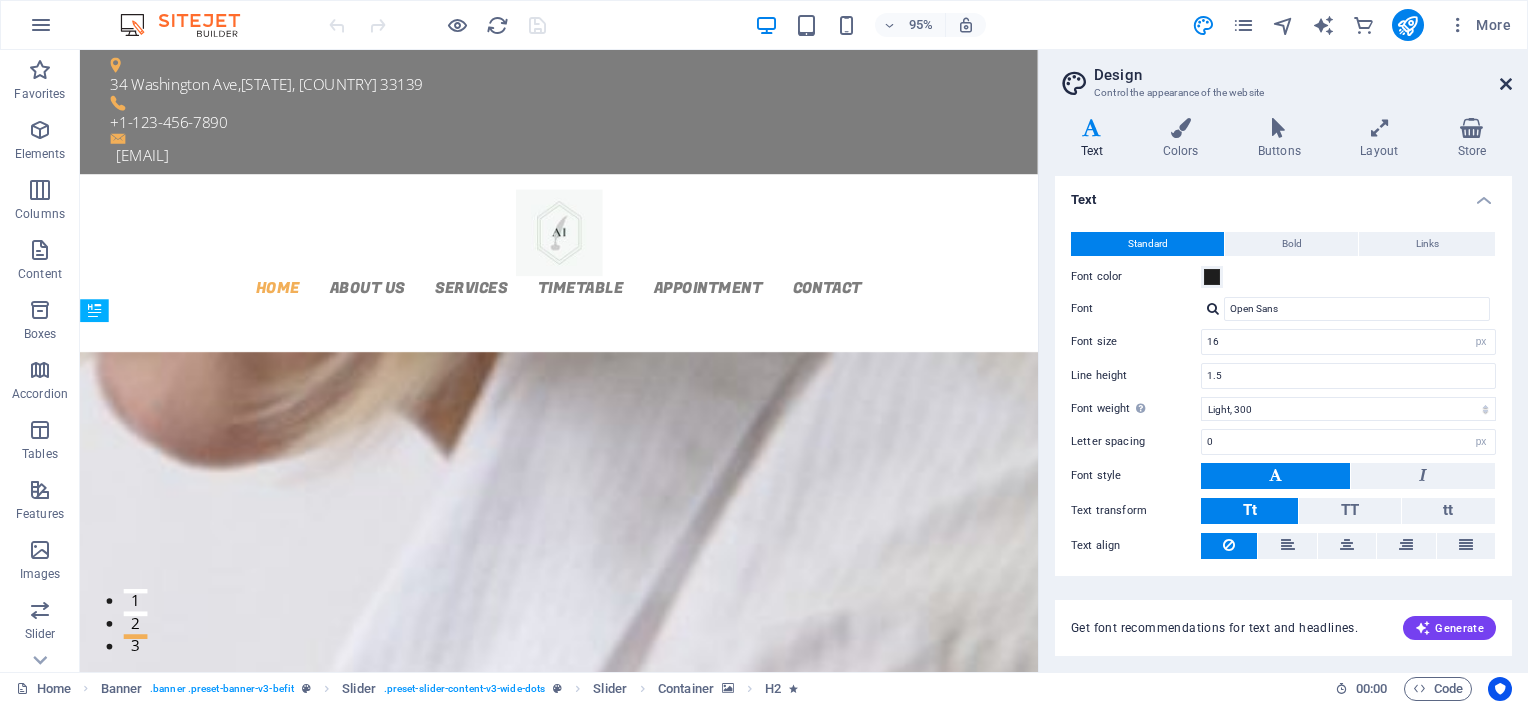 click at bounding box center [1506, 84] 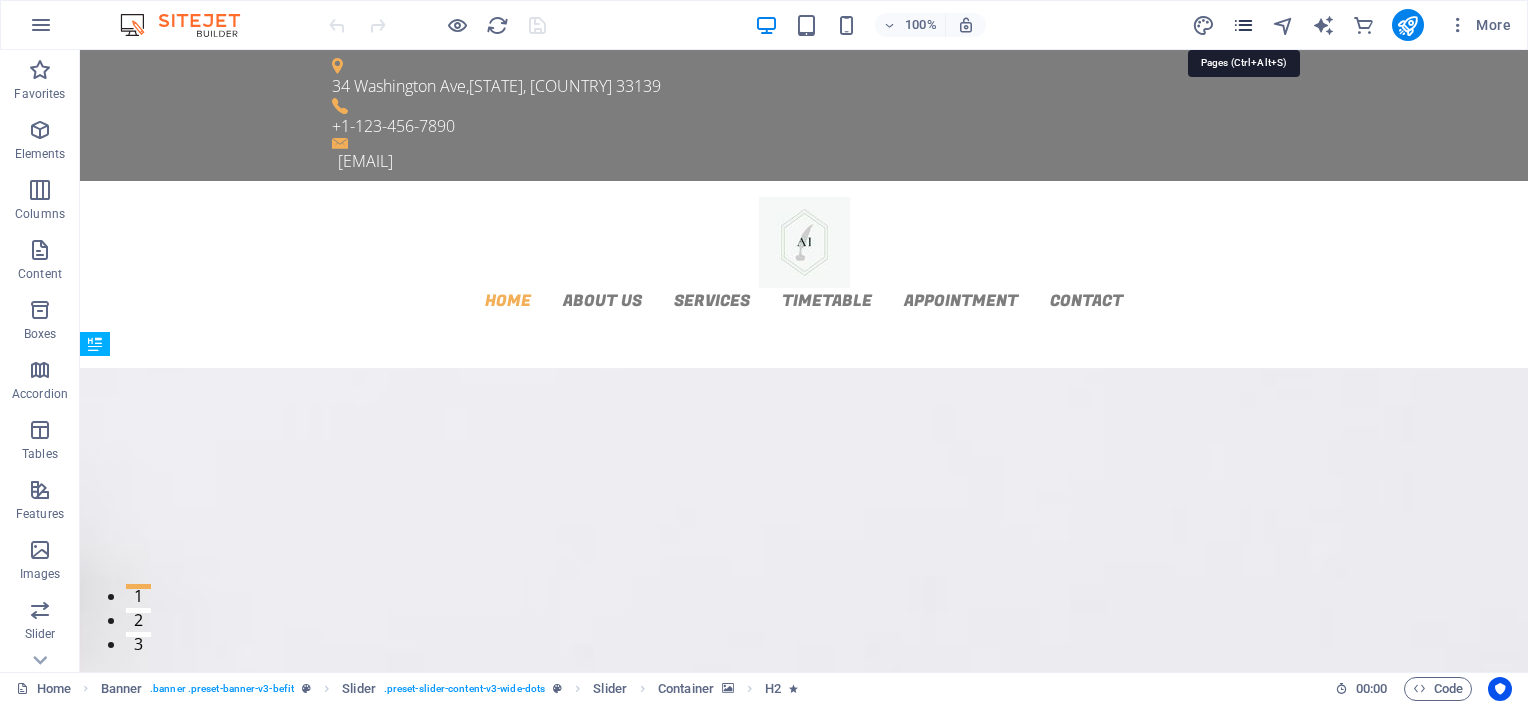 click at bounding box center [1243, 25] 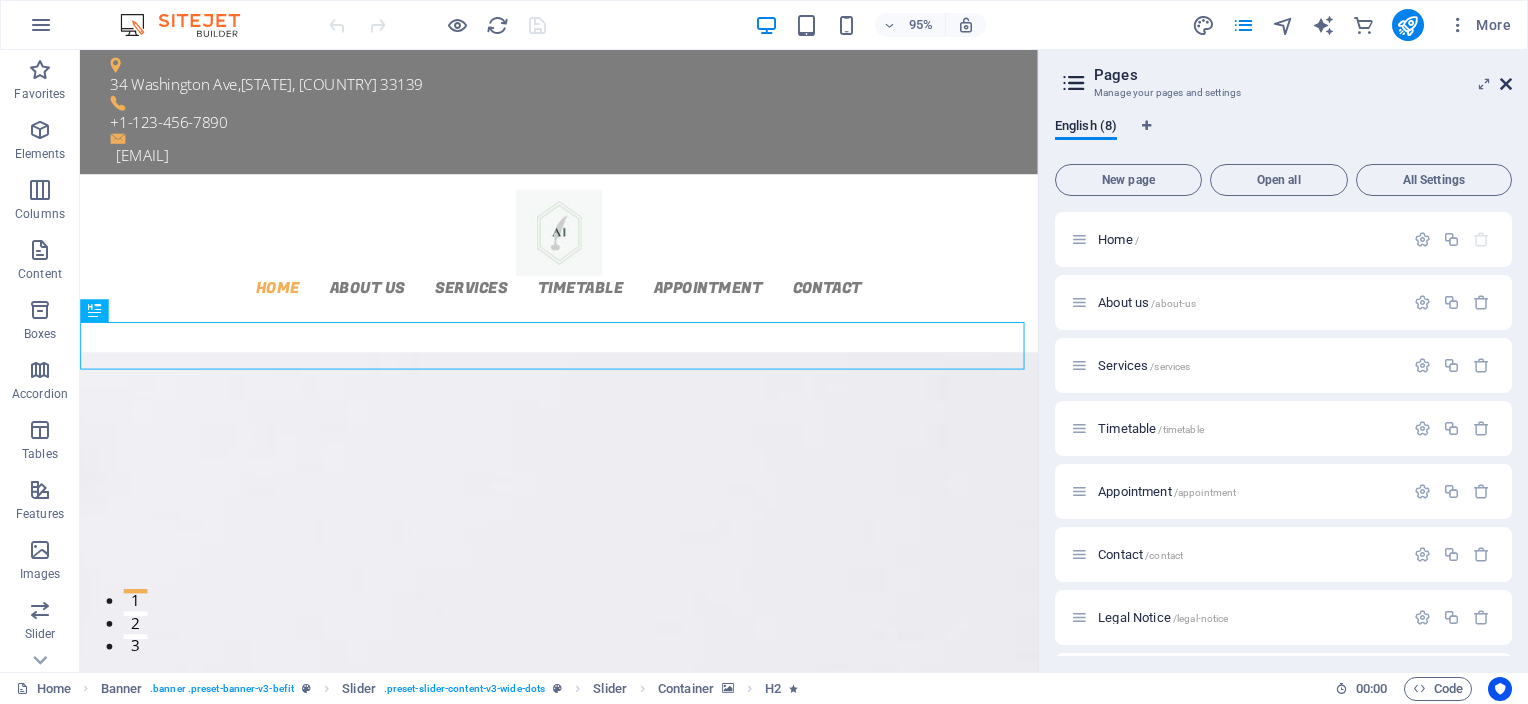 click at bounding box center (1506, 84) 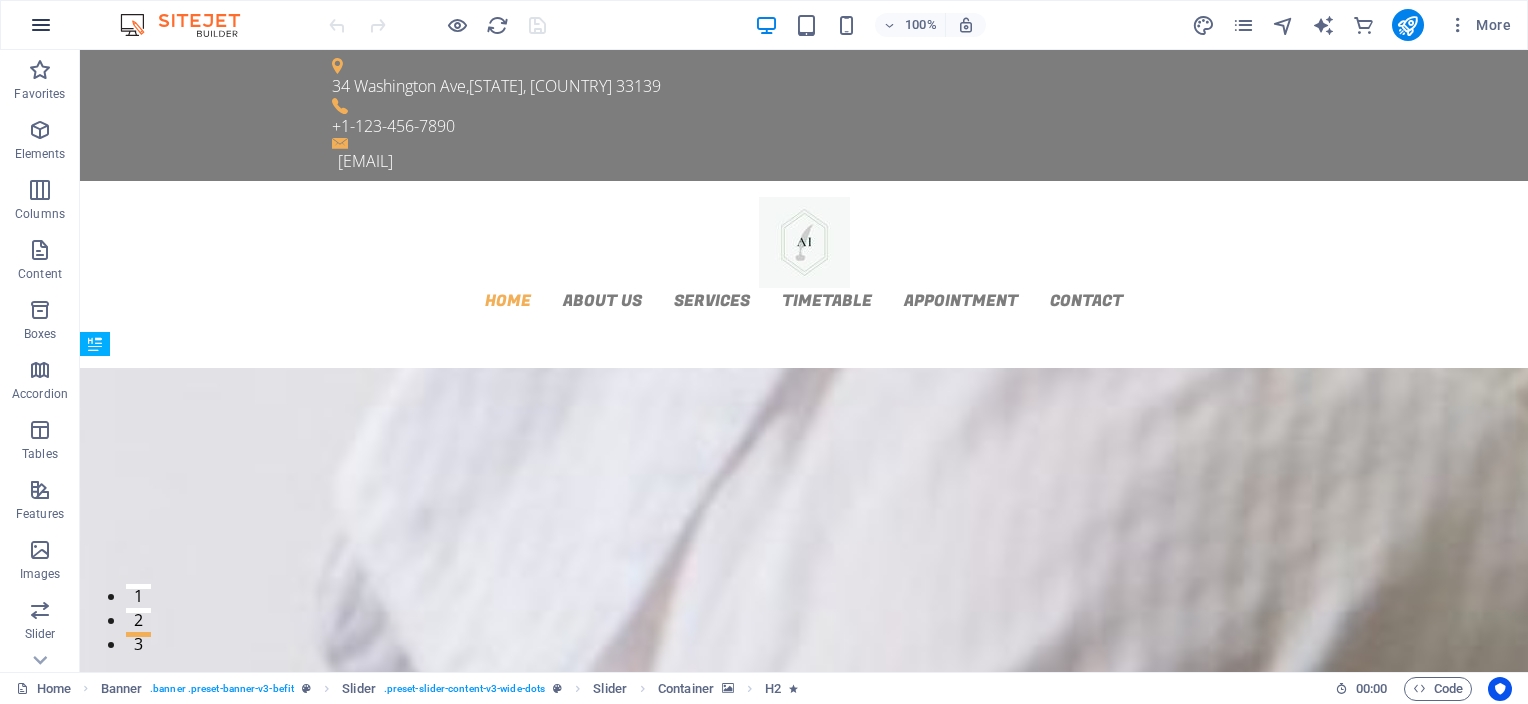 click at bounding box center [41, 25] 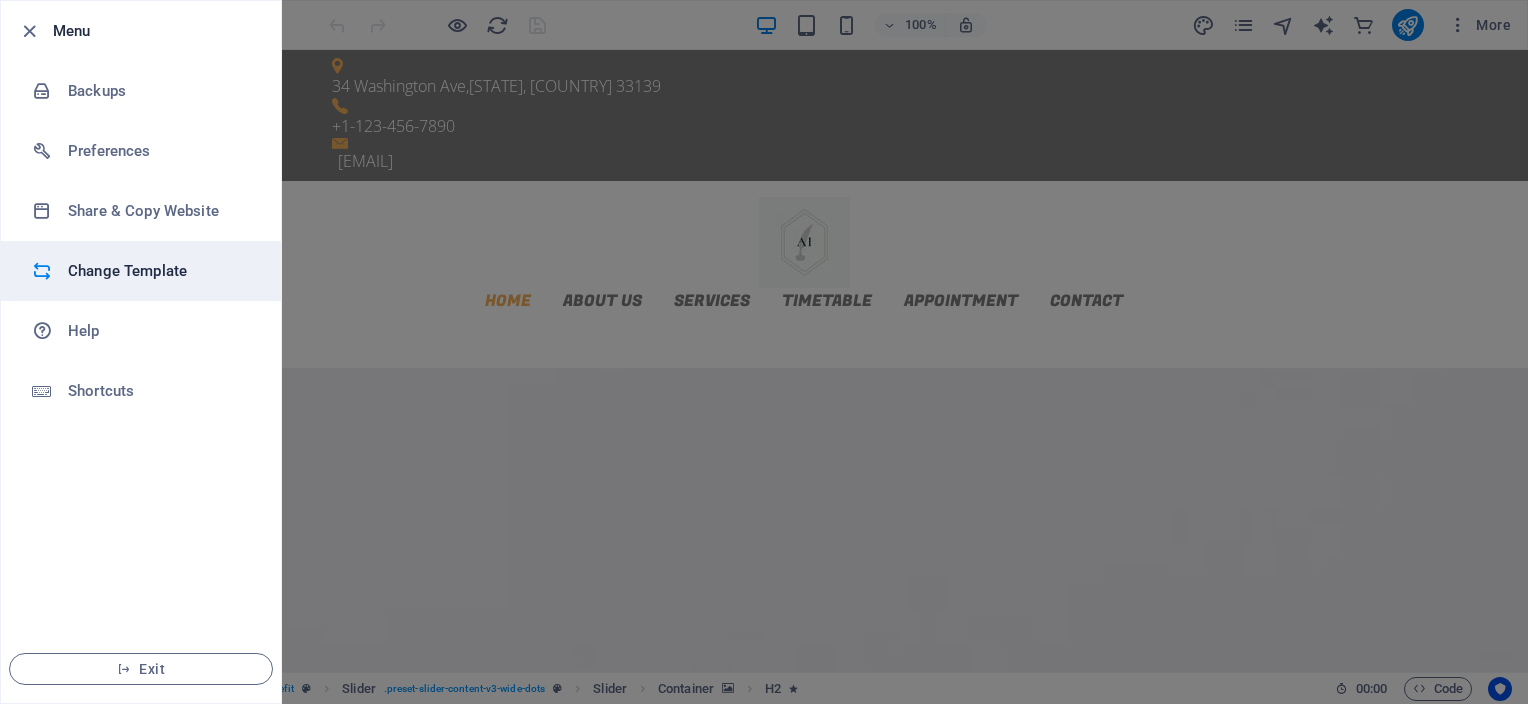 click on "Change Template" at bounding box center [160, 271] 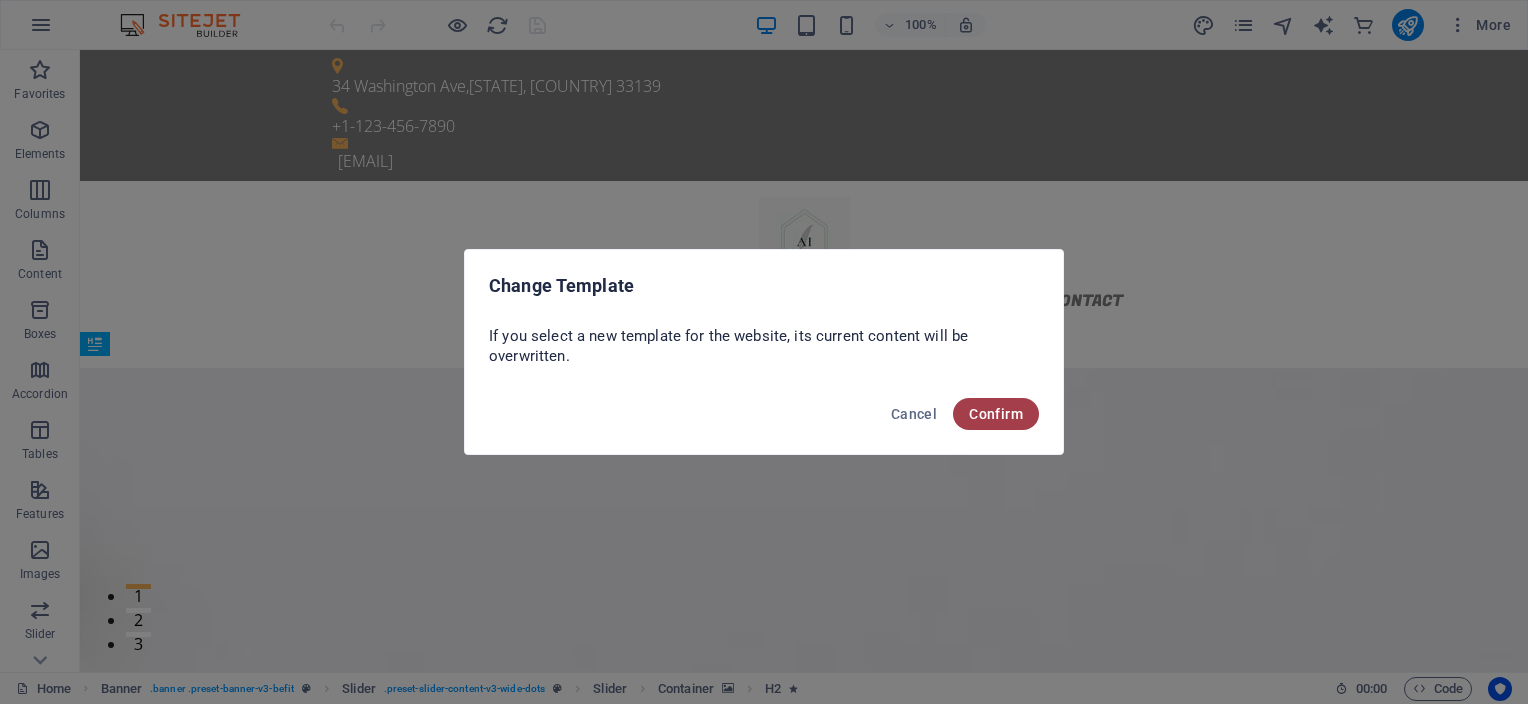 click on "Confirm" at bounding box center [996, 414] 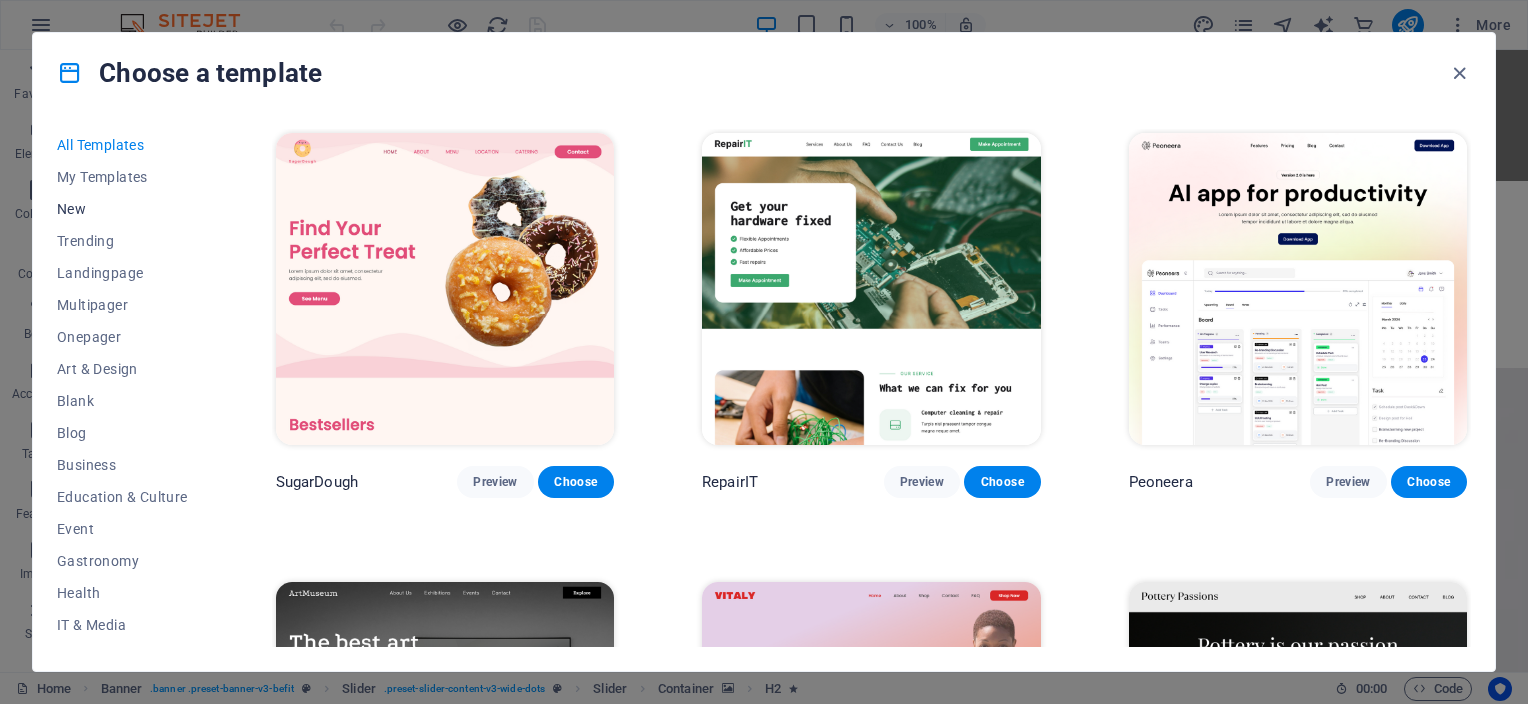 click on "New" at bounding box center [122, 209] 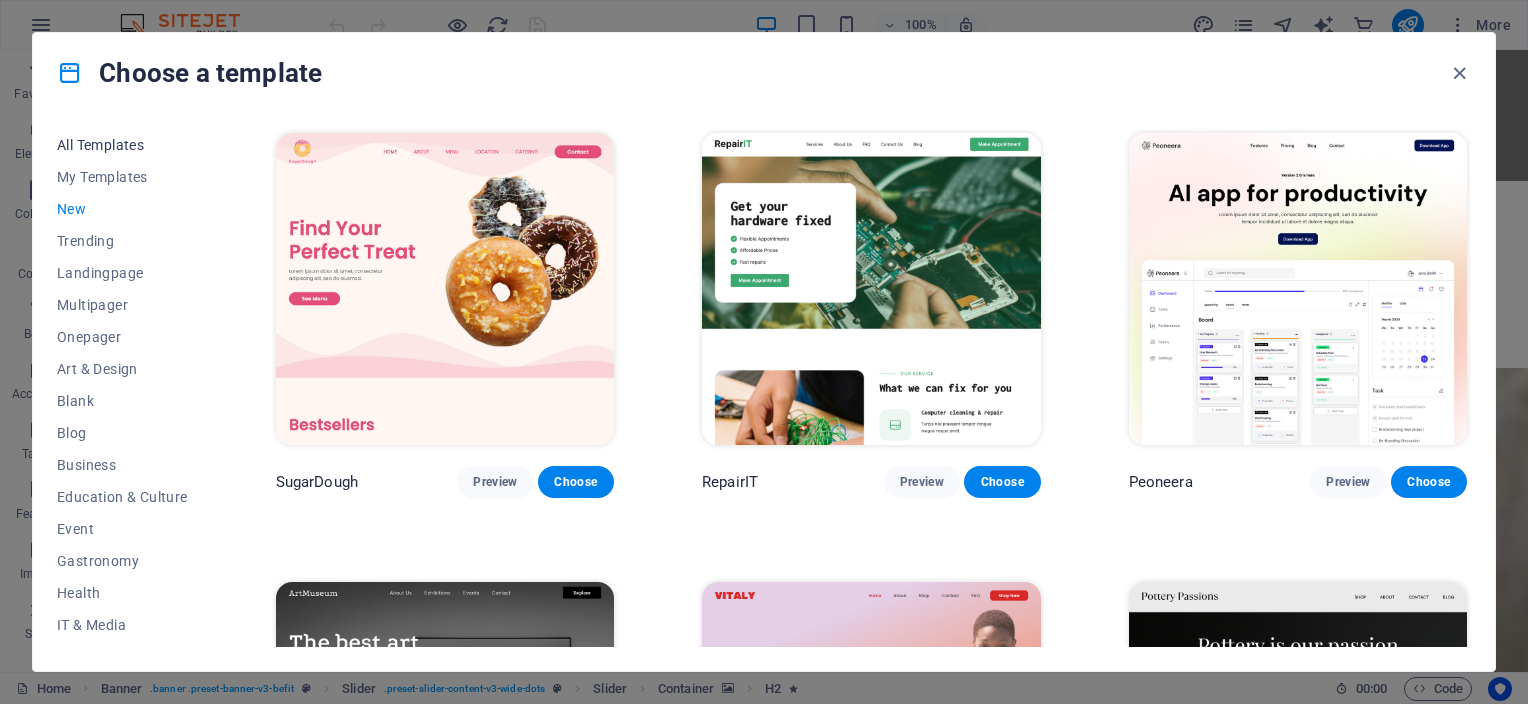 click on "All Templates" at bounding box center (122, 145) 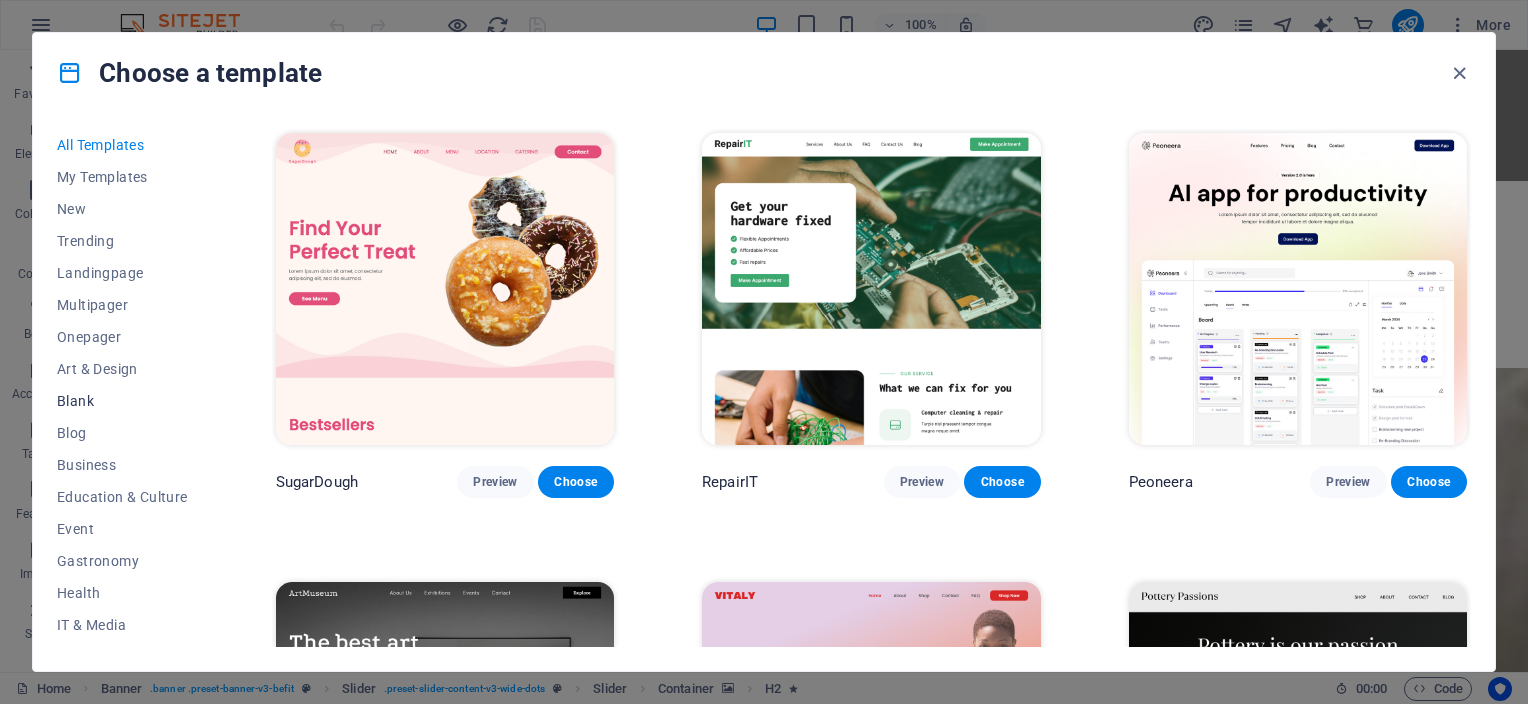 click on "Blank" at bounding box center (122, 401) 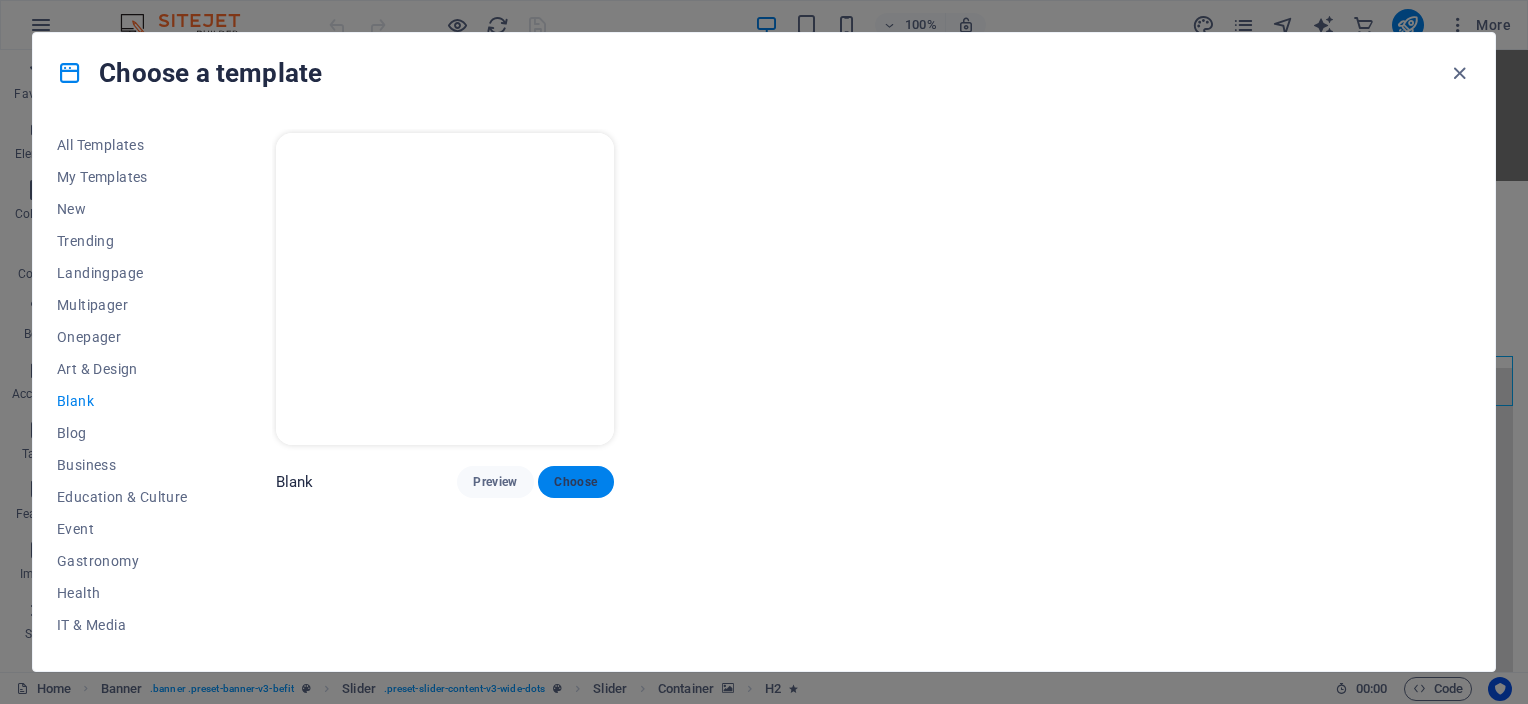 click on "Choose" at bounding box center [576, 482] 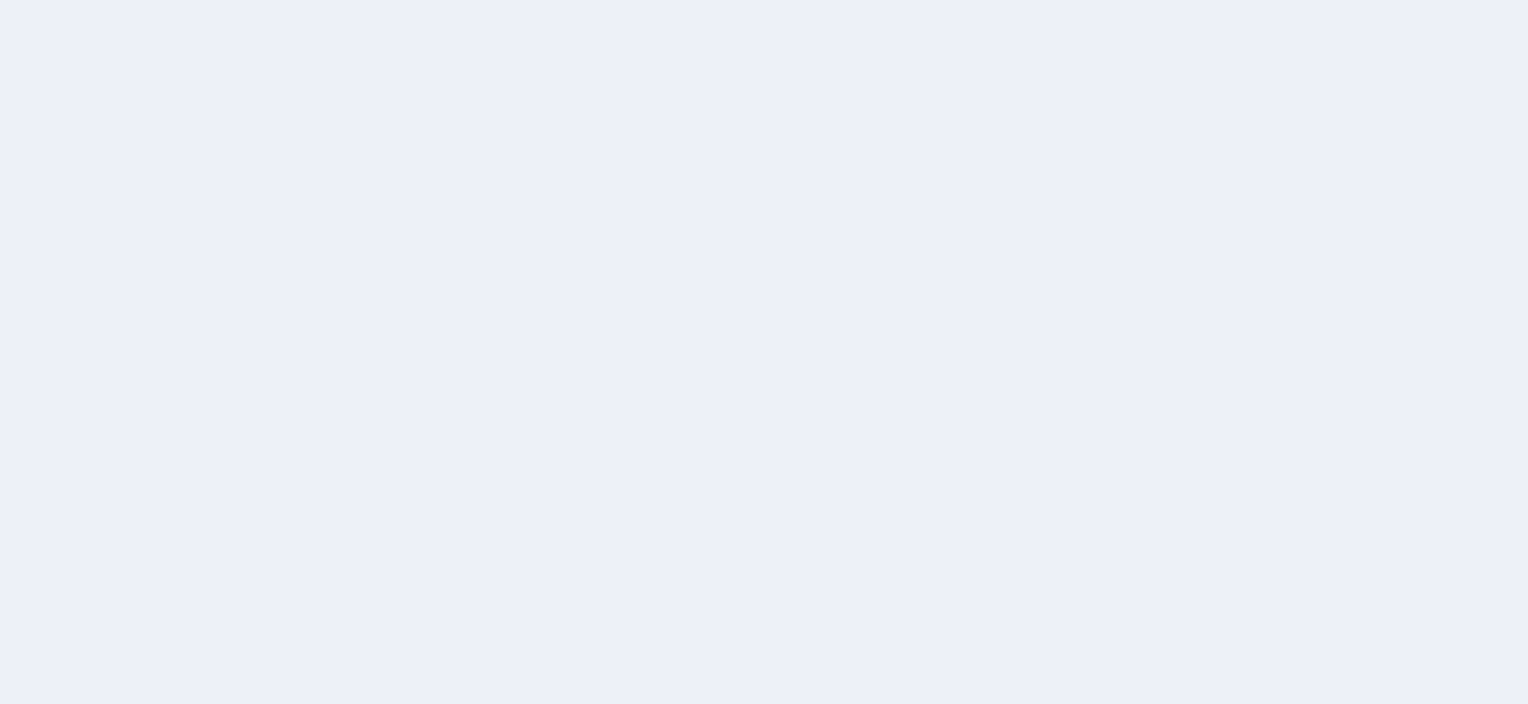 scroll, scrollTop: 0, scrollLeft: 0, axis: both 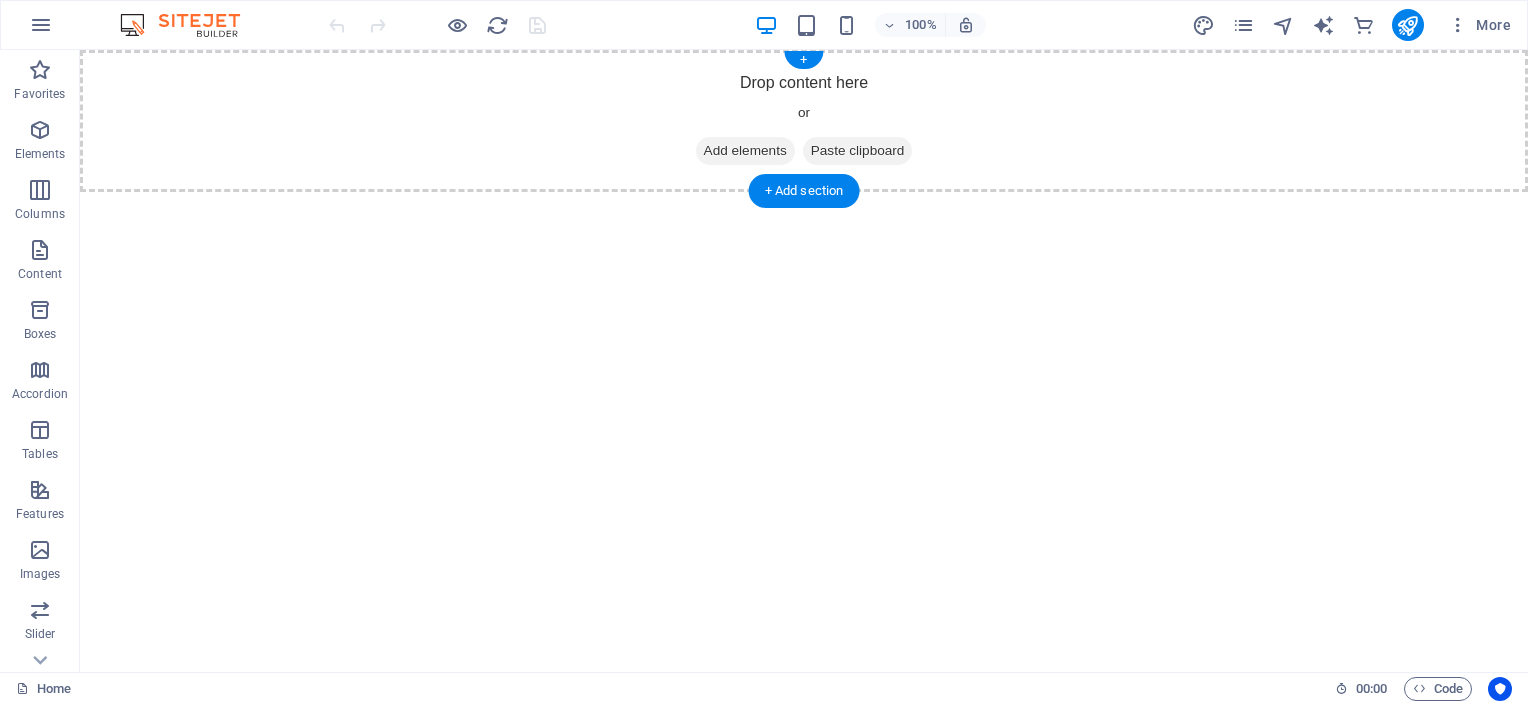 click on "Add elements" at bounding box center (745, 151) 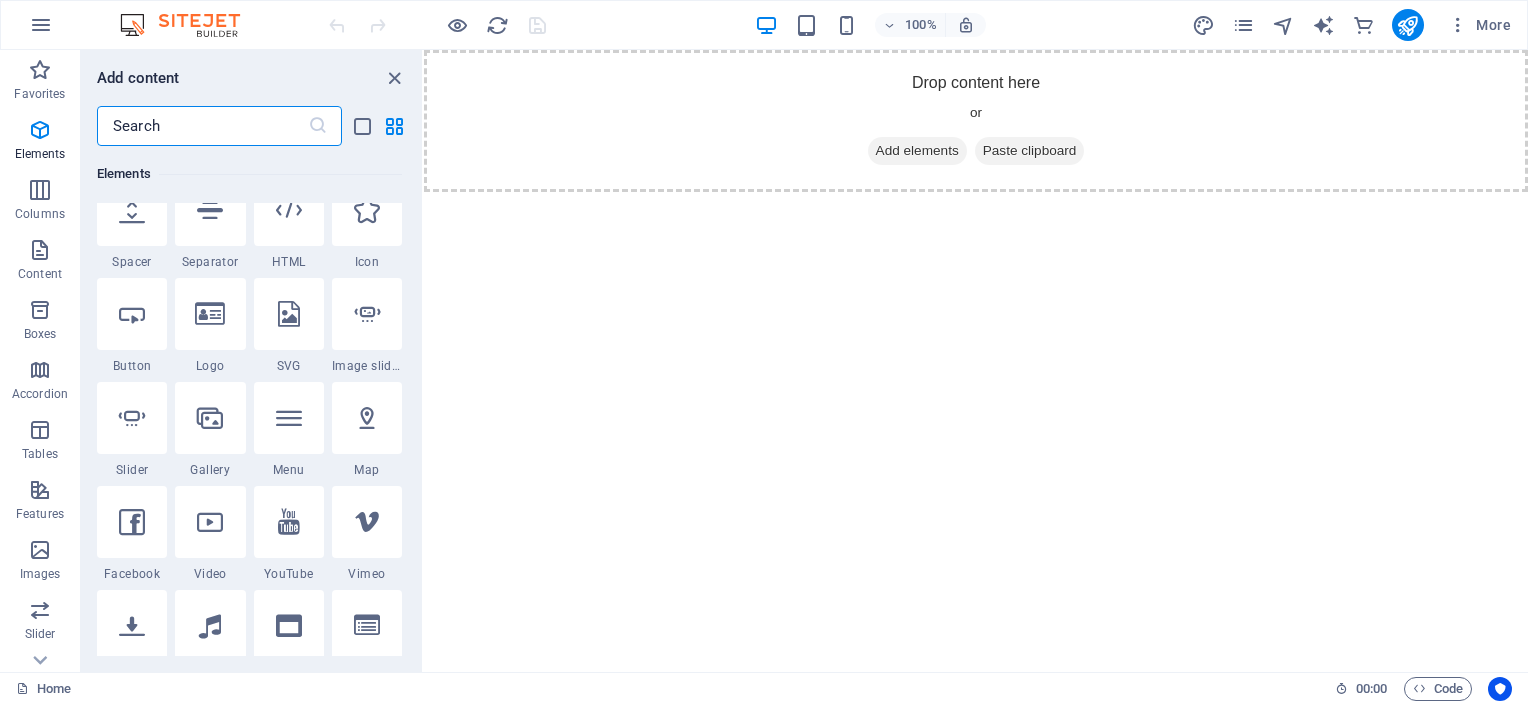 scroll, scrollTop: 0, scrollLeft: 0, axis: both 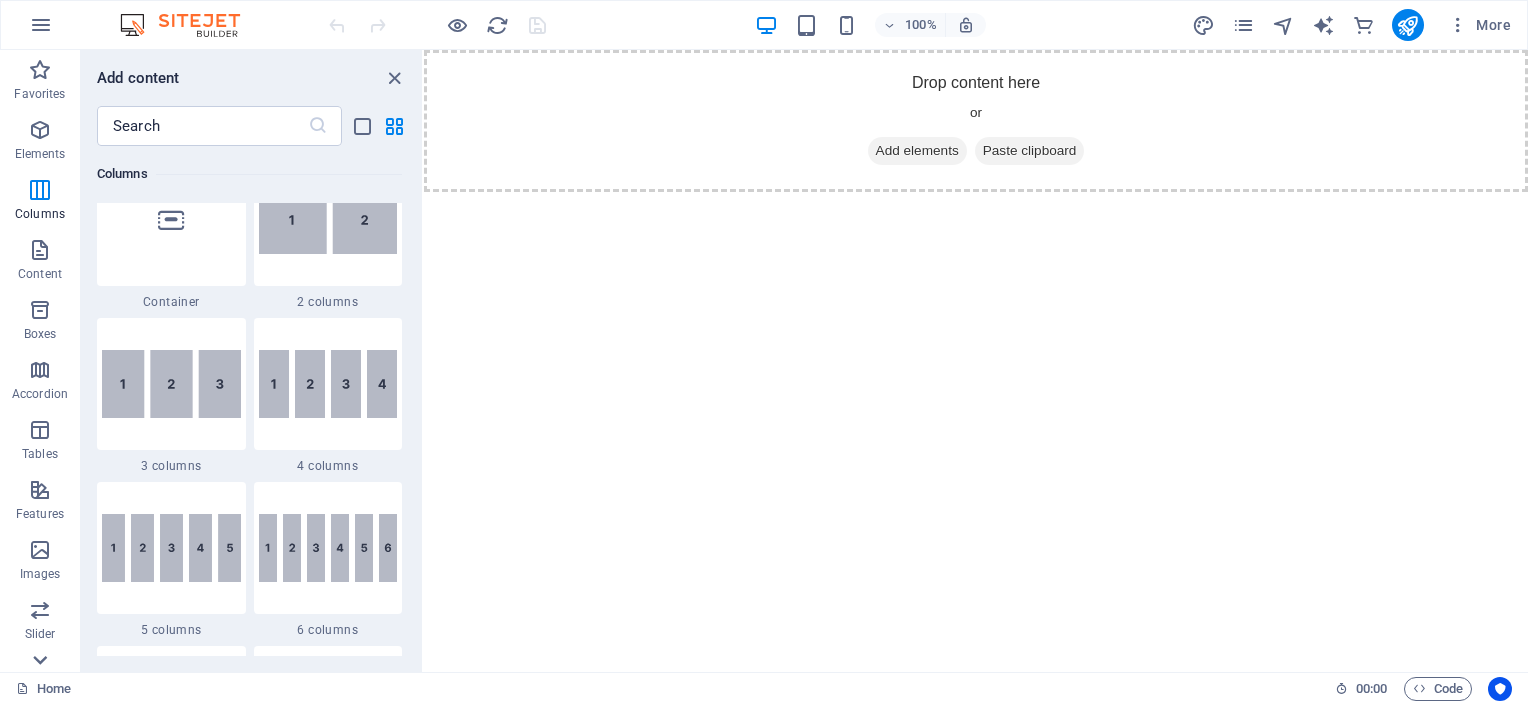click 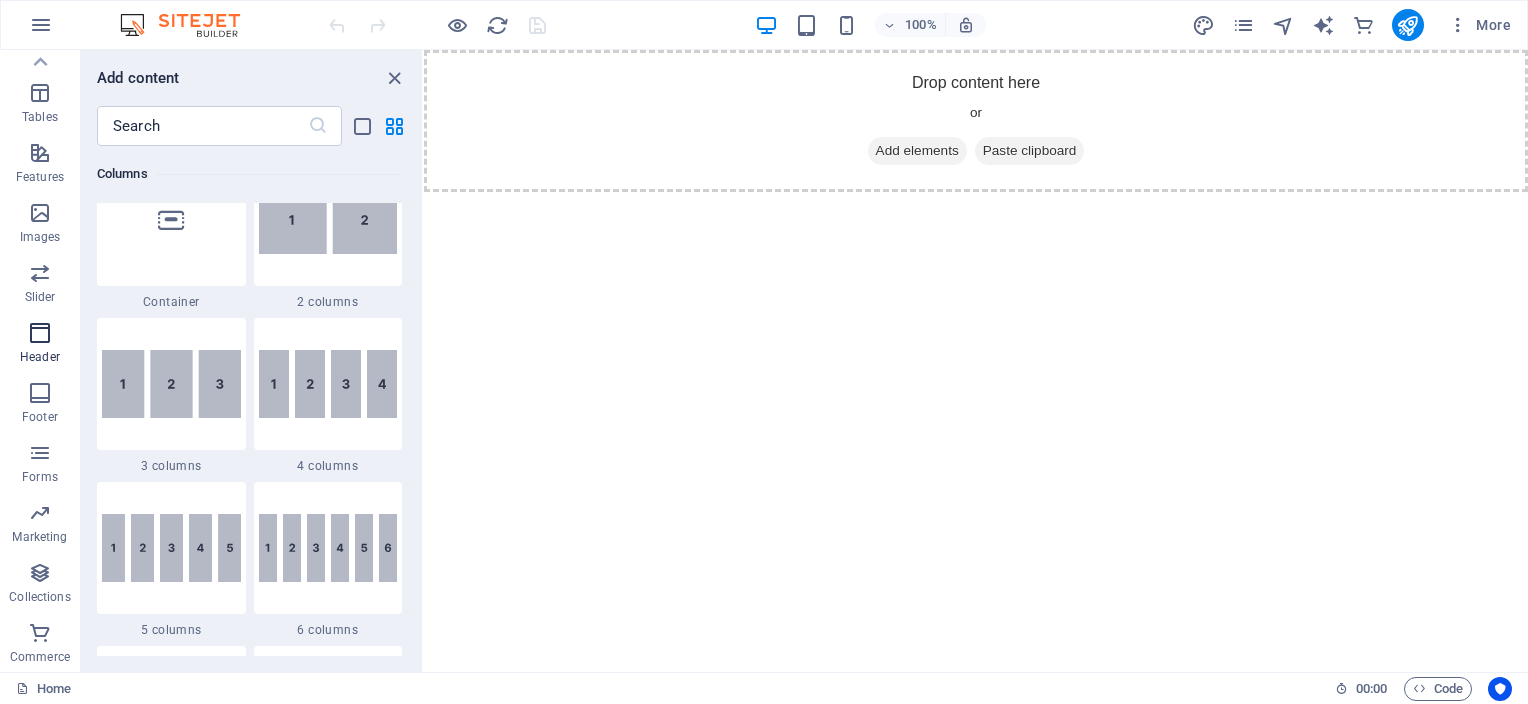 click at bounding box center [40, 333] 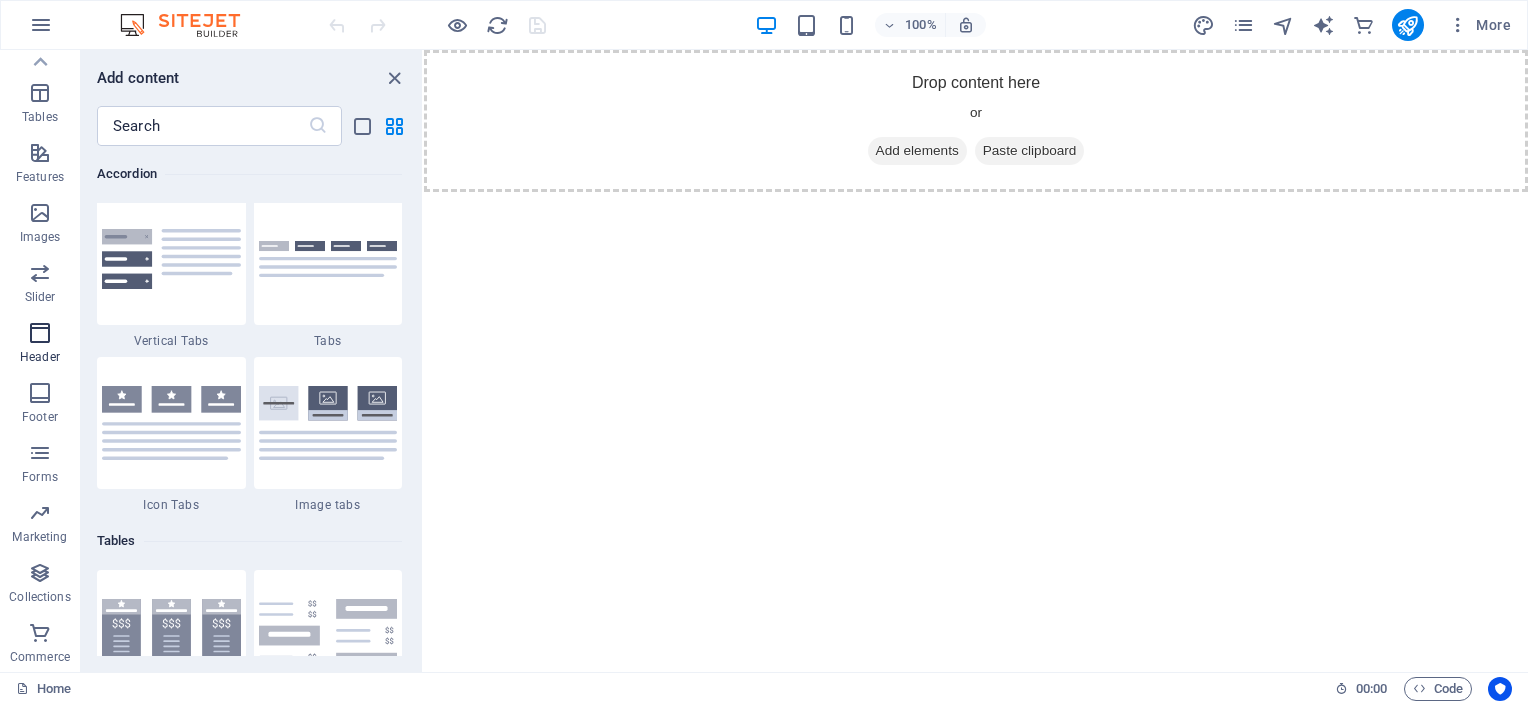 scroll, scrollTop: 12042, scrollLeft: 0, axis: vertical 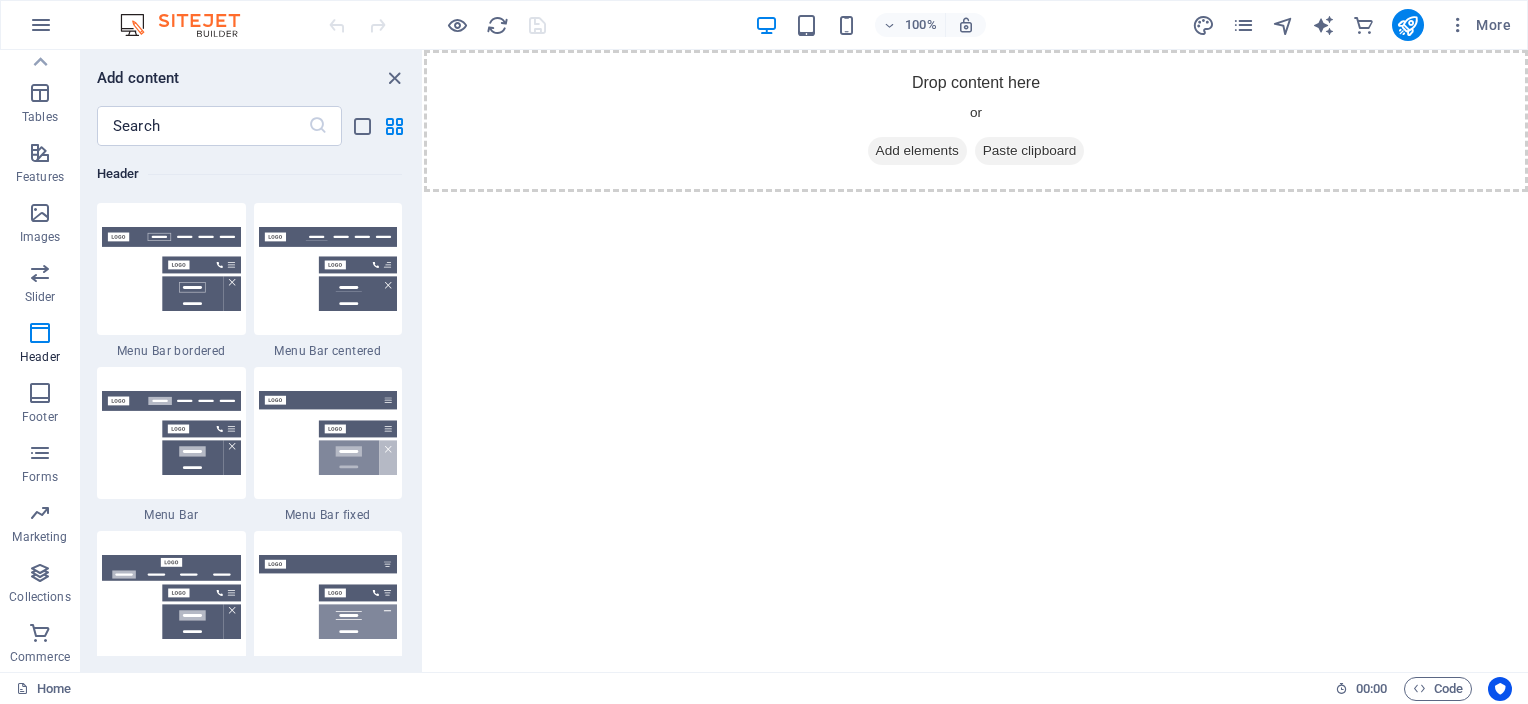 type 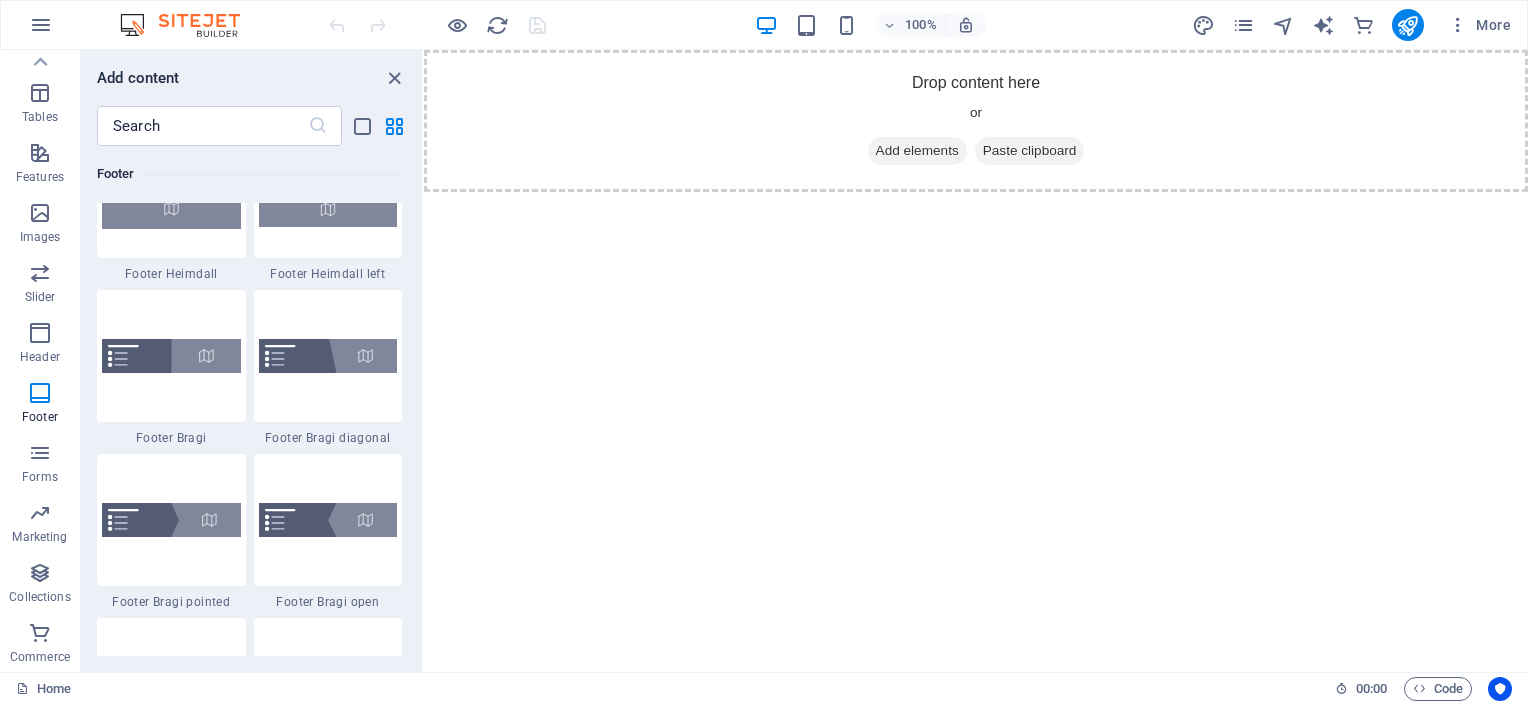 scroll, scrollTop: 13423, scrollLeft: 0, axis: vertical 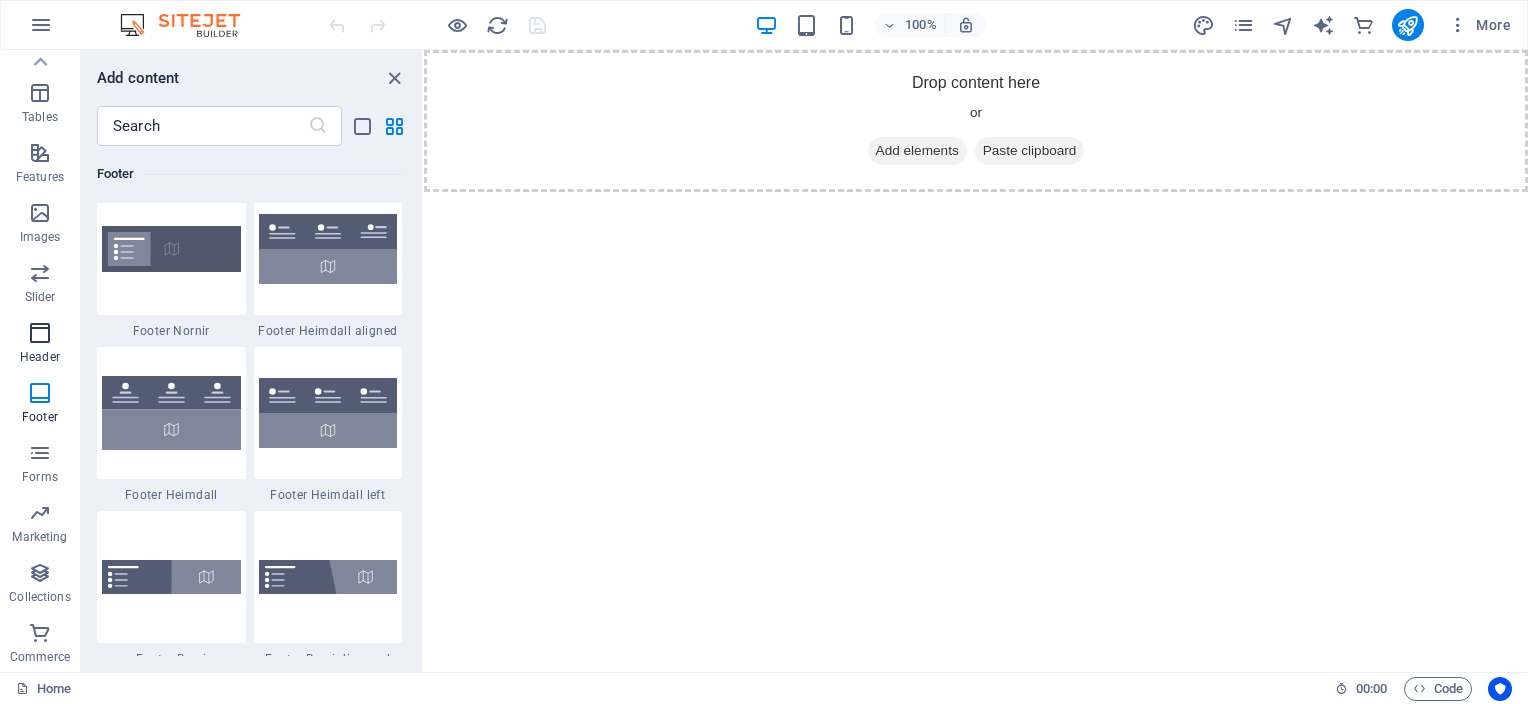 click on "Header" at bounding box center (40, 357) 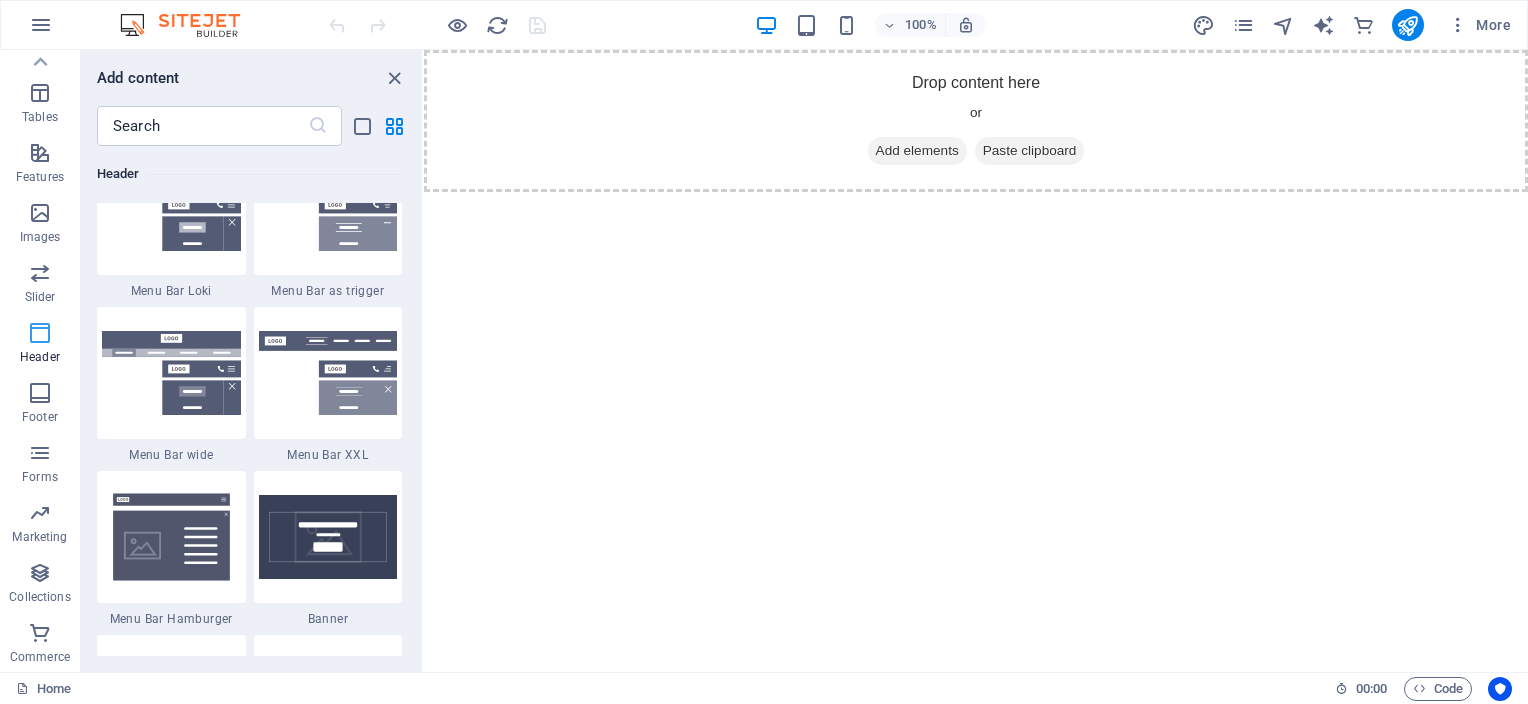 scroll, scrollTop: 12042, scrollLeft: 0, axis: vertical 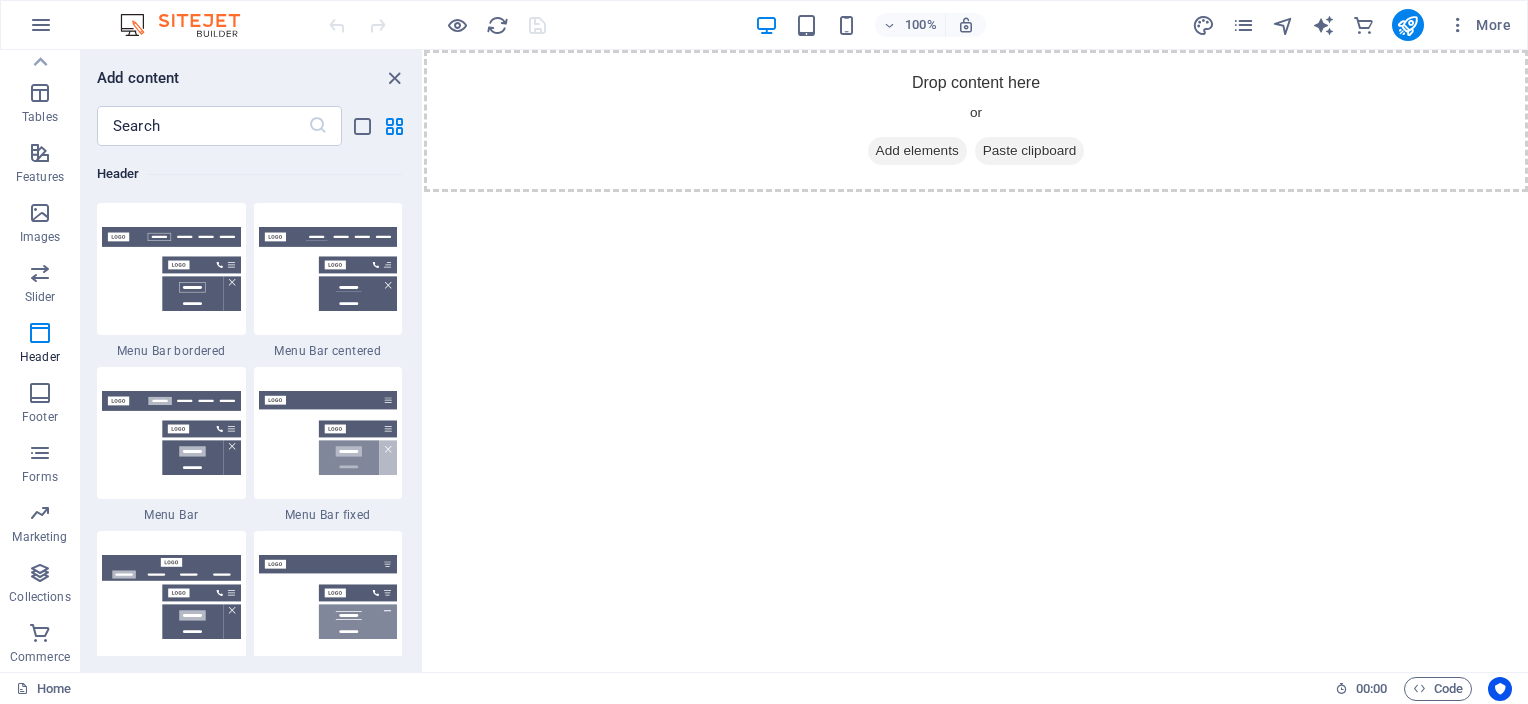click on "Add content ​ Favorites 1 Star Headline 1 Star Container Elements 1 Star Headline 1 Star Text 1 Star Image 1 Star Container 1 Star Spacer 1 Star Separator 1 Star HTML 1 Star Icon 1 Star Button 1 Star Logo 1 Star SVG 1 Star Image slider 1 Star Slider 1 Star Gallery 1 Star Menu 1 Star Map 1 Star Facebook 1 Star Video 1 Star YouTube 1 Star Vimeo 1 Star Document 1 Star Audio 1 Star Iframe 1 Star Privacy 1 Star Languages Columns 1 Star Container 1 Star 2 columns 1 Star 3 columns 1 Star 4 columns 1 Star 5 columns 1 Star 6 columns 1 Star 40-60 1 Star 20-80 1 Star 80-20 1 Star 30-70 1 Star 70-30 1 Star Unequal Columns 1 Star 25-25-50 1 Star 25-50-25 1 Star 50-25-25 1 Star 20-60-20 1 Star 50-16-16-16 1 Star 16-16-16-50 1 Star Grid 2-1 1 Star Grid 1-2 1 Star Grid 3-1 1 Star Grid 1-3 1 Star Grid 4-1 1 Star Grid 1-4 1 Star Grid 1-2-1 1 Star Grid 1-1-2 1 Star Grid 2h-2v 1 Star Grid 2v-2h 1 Star Grid 2-1-2 1 Star Grid 3-4 Content 1 Star Text in columns 1 Star Text 1 Star Text with separator 1 Star Image with text box ​" at bounding box center (251, 361) 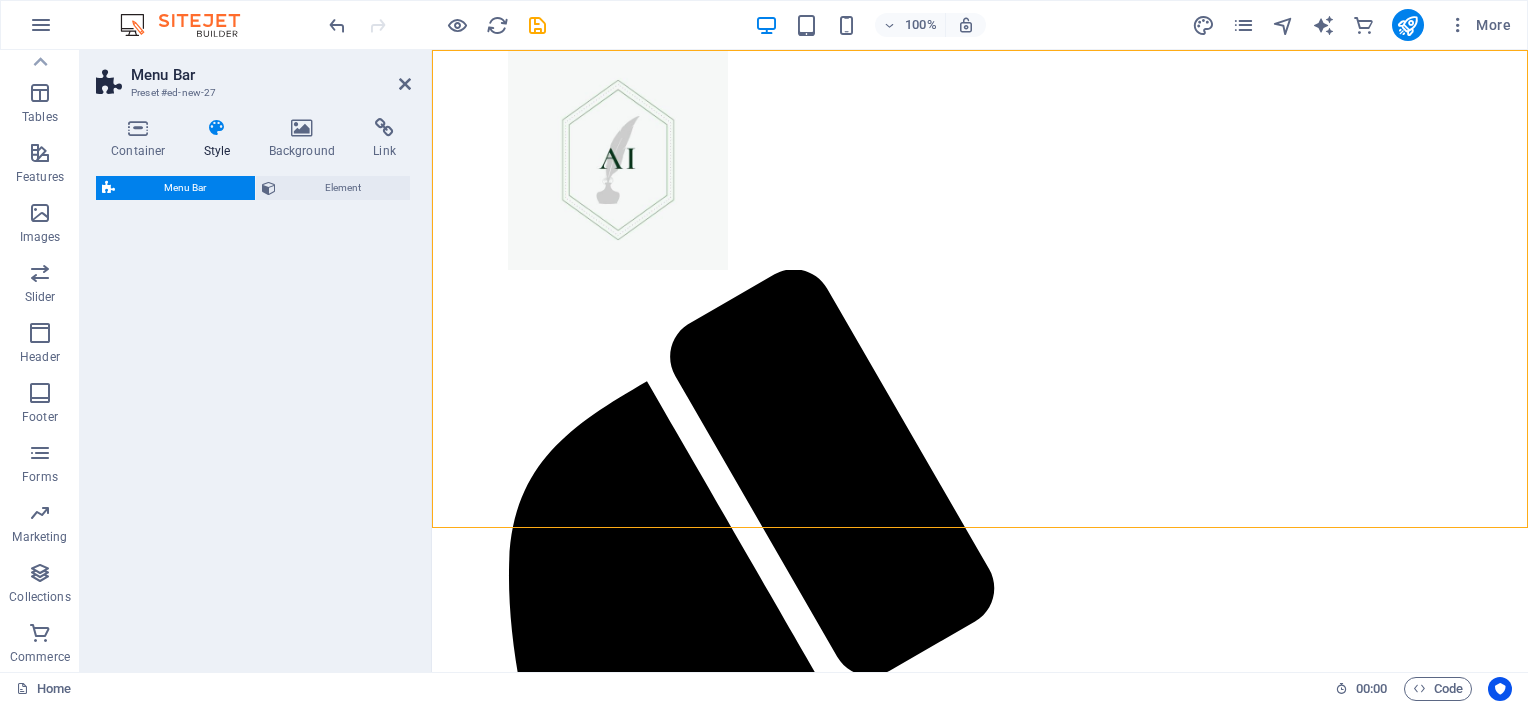 select on "rem" 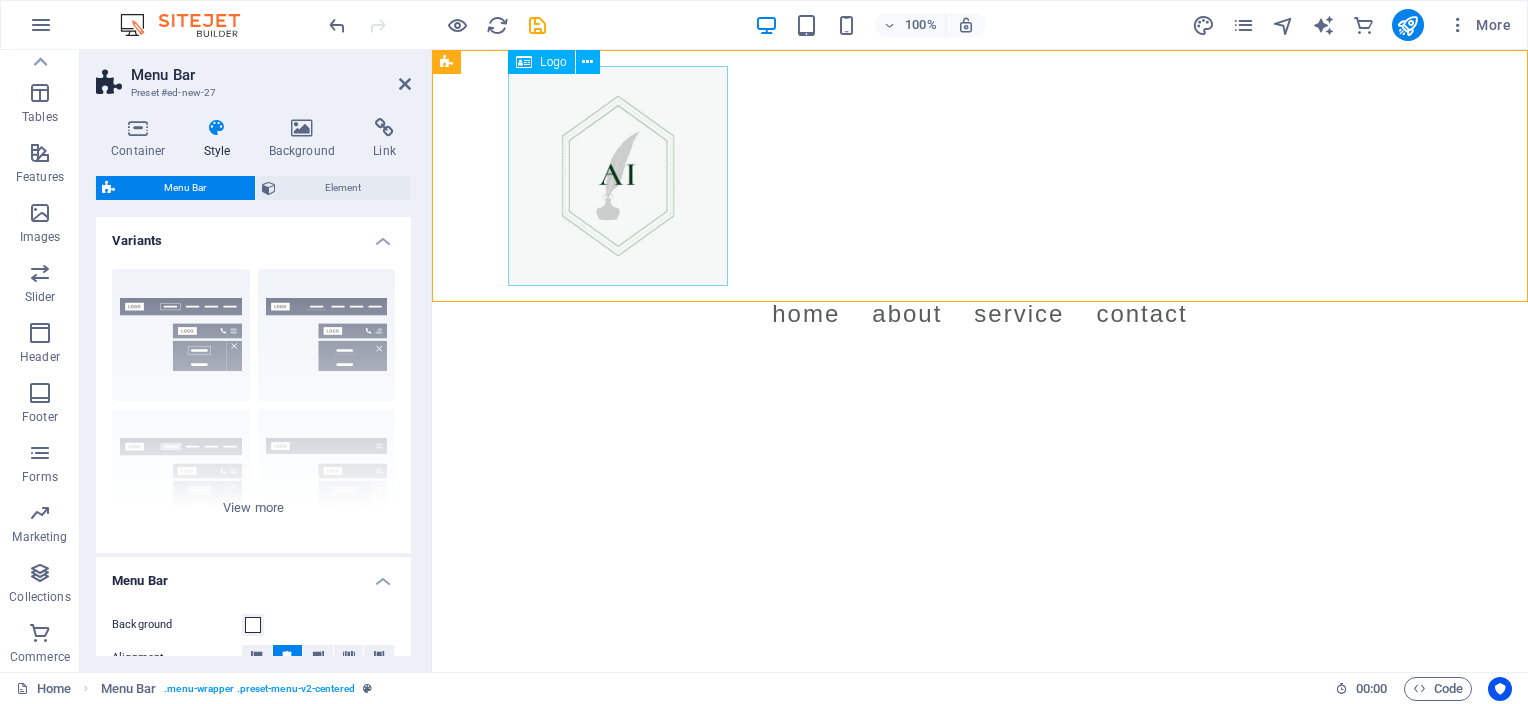 click at bounding box center [980, 176] 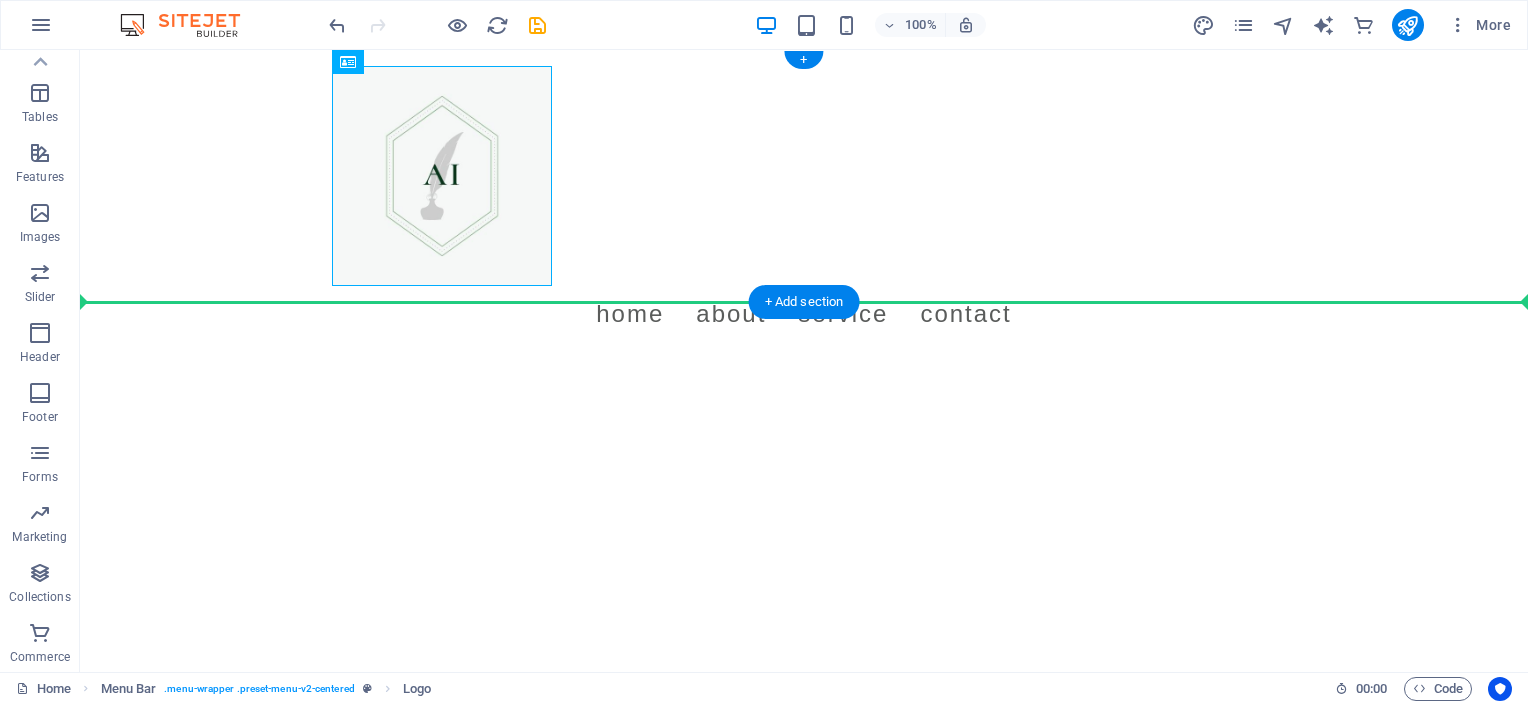 drag, startPoint x: 374, startPoint y: 282, endPoint x: 704, endPoint y: 246, distance: 331.95782 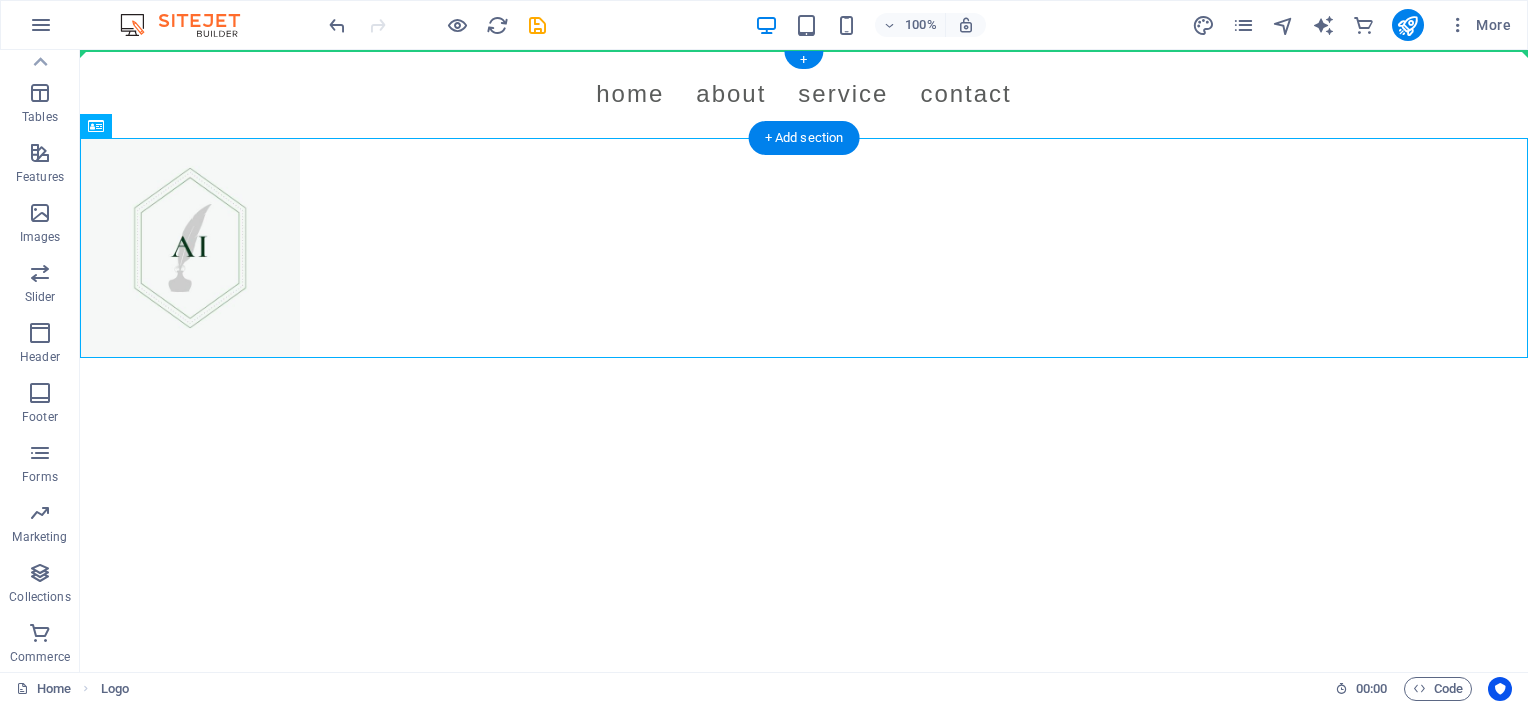 drag, startPoint x: 228, startPoint y: 244, endPoint x: 250, endPoint y: 94, distance: 151.60475 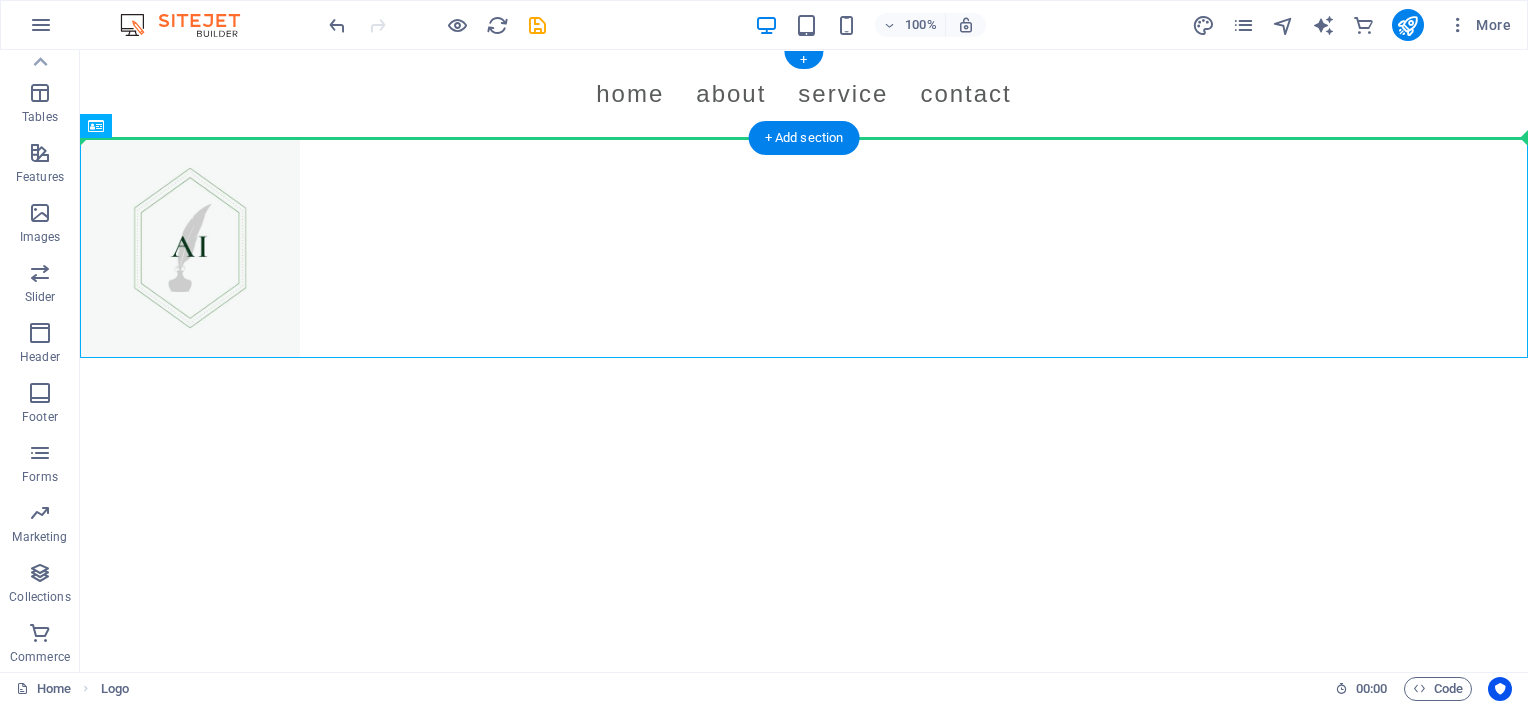 drag, startPoint x: 226, startPoint y: 179, endPoint x: 227, endPoint y: 105, distance: 74.00676 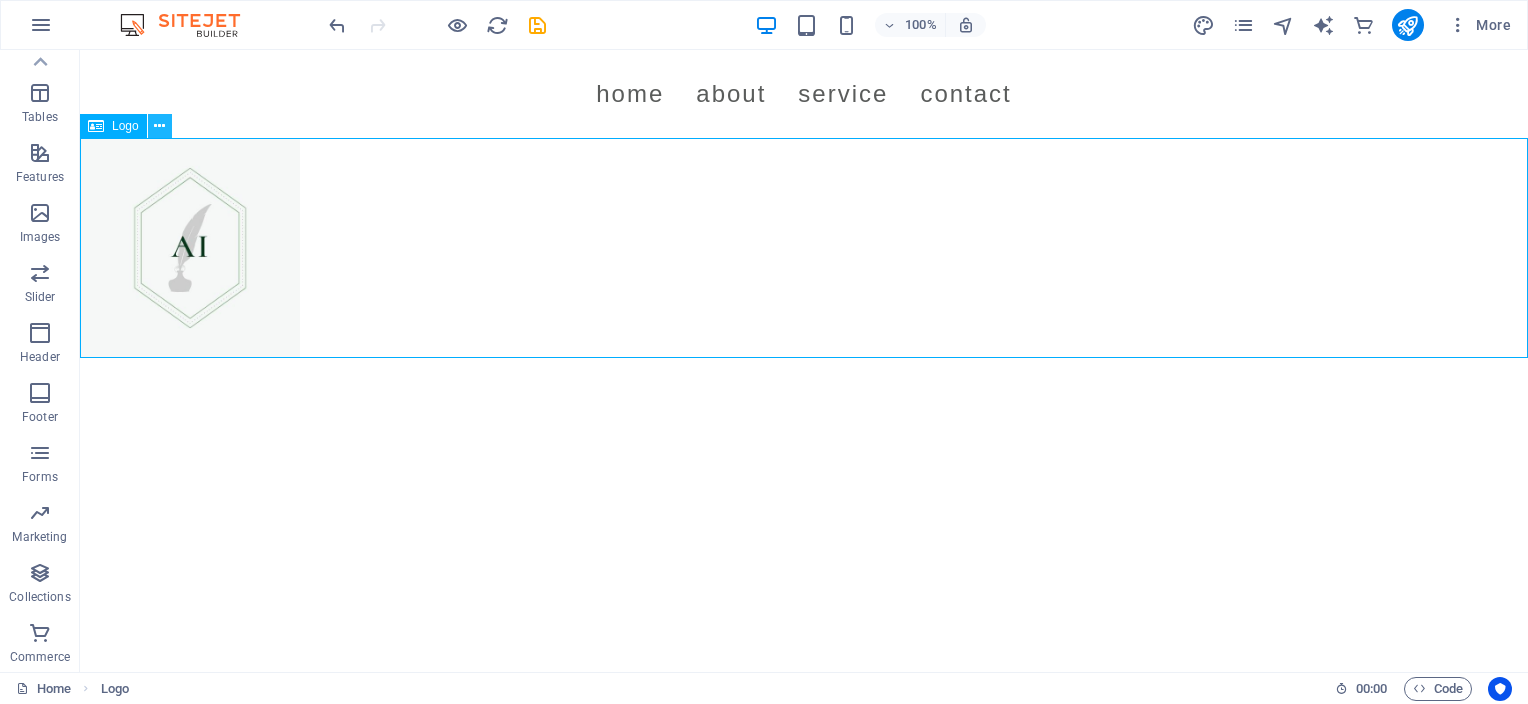 click at bounding box center (159, 126) 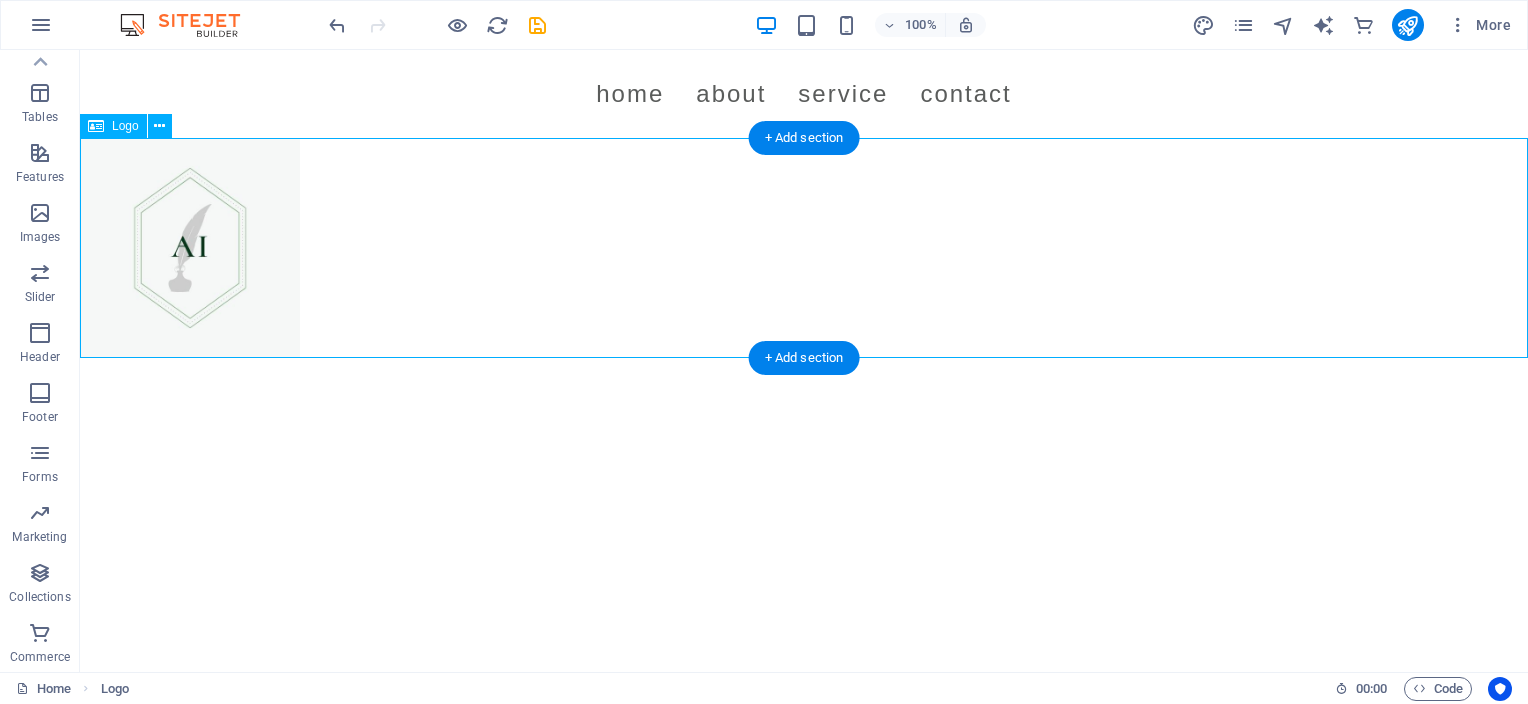 click at bounding box center (804, 248) 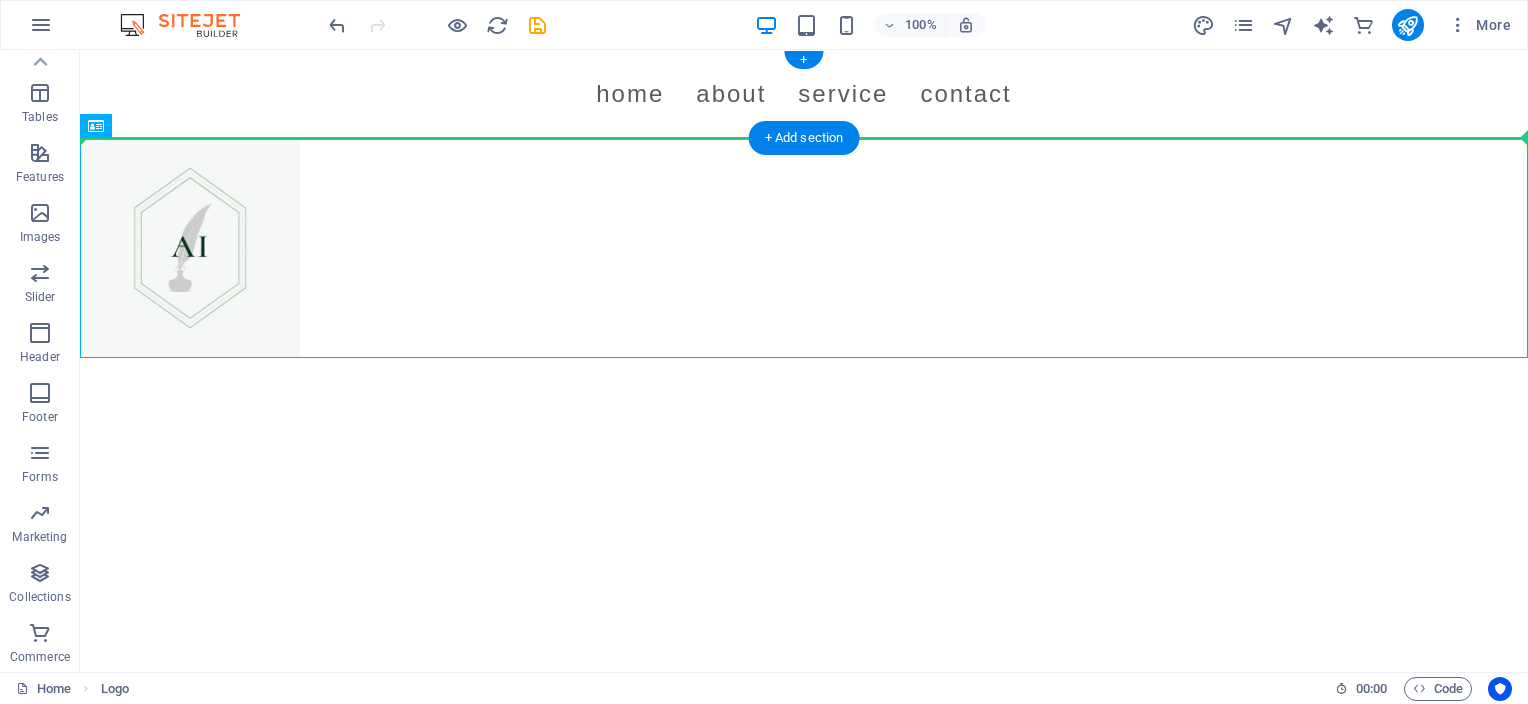 drag, startPoint x: 176, startPoint y: 251, endPoint x: 228, endPoint y: 93, distance: 166.337 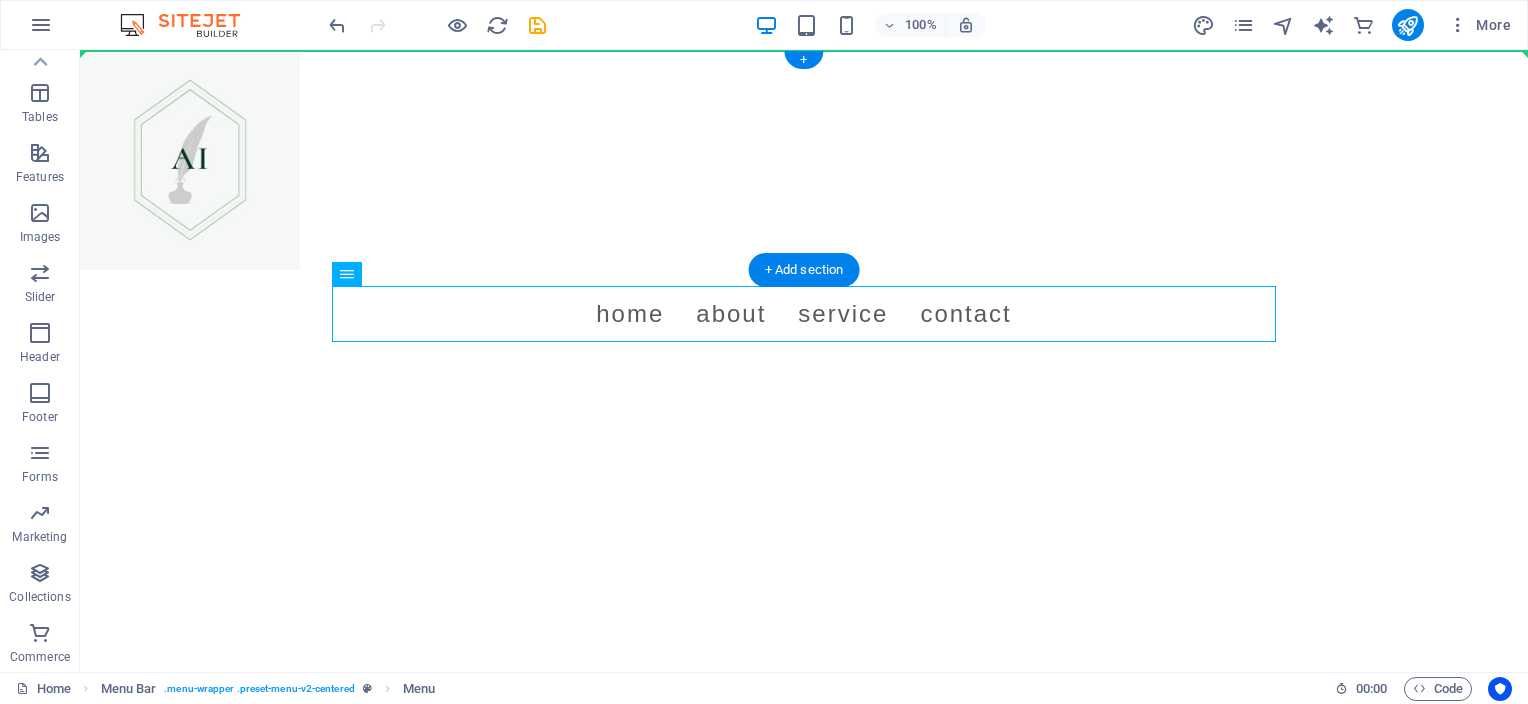 drag, startPoint x: 448, startPoint y: 330, endPoint x: 664, endPoint y: 145, distance: 284.39584 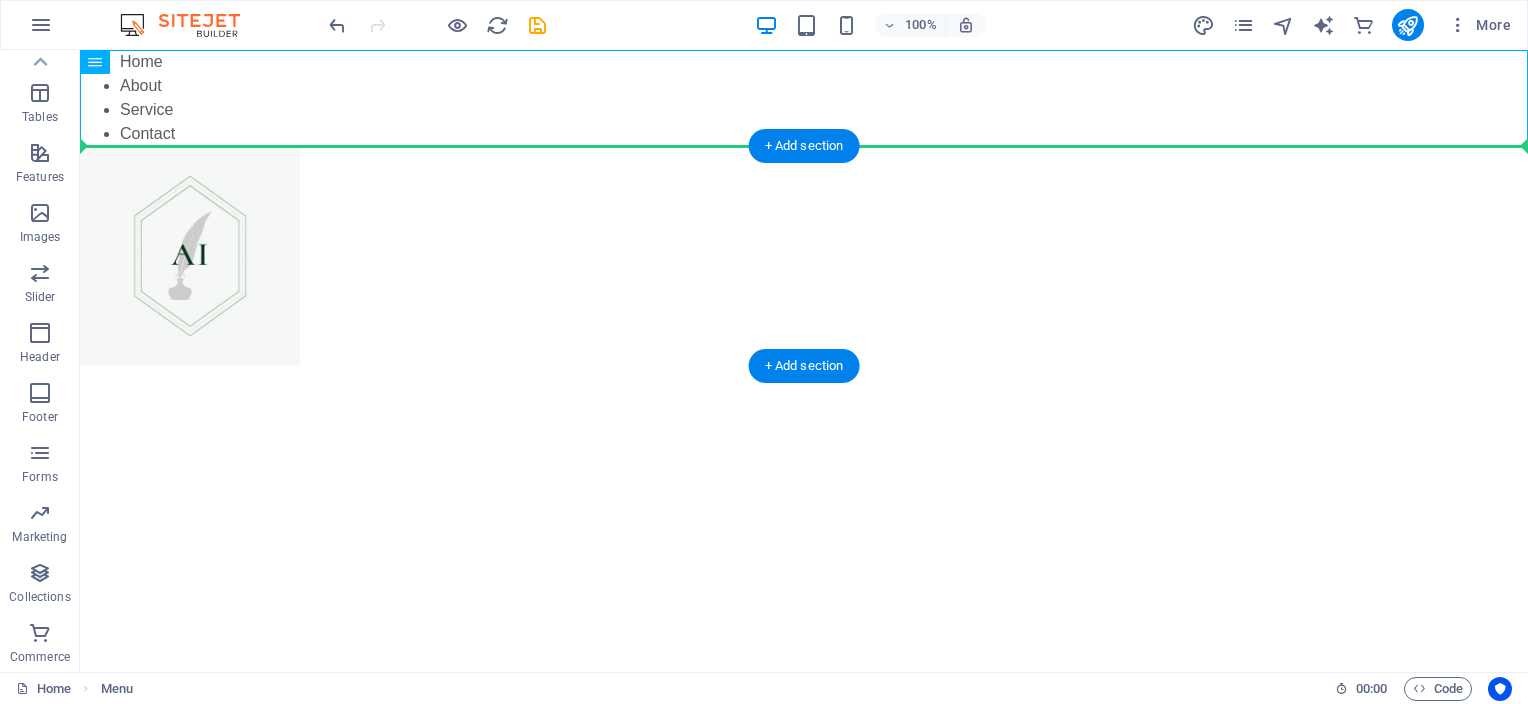 drag, startPoint x: 205, startPoint y: 114, endPoint x: 404, endPoint y: 209, distance: 220.51303 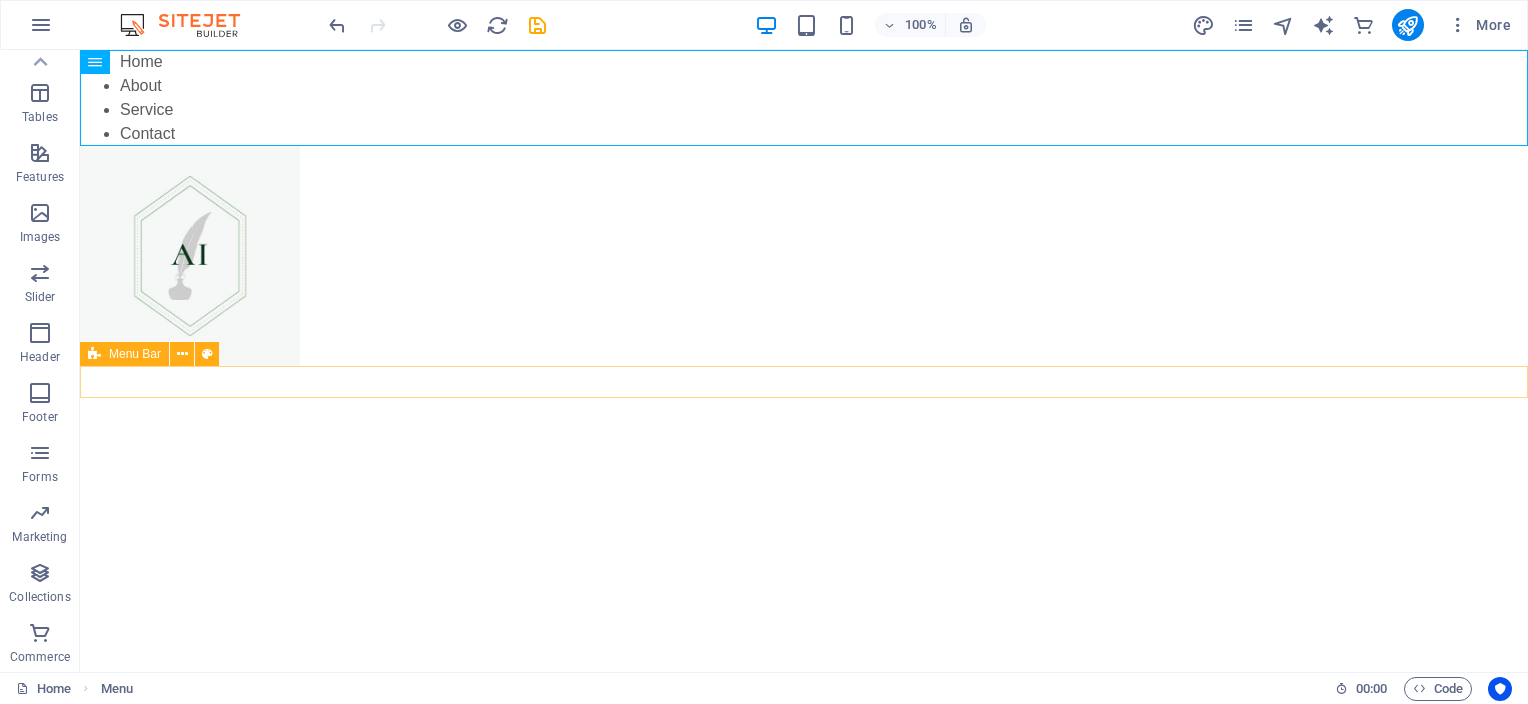 drag, startPoint x: 176, startPoint y: 117, endPoint x: 201, endPoint y: 391, distance: 275.13815 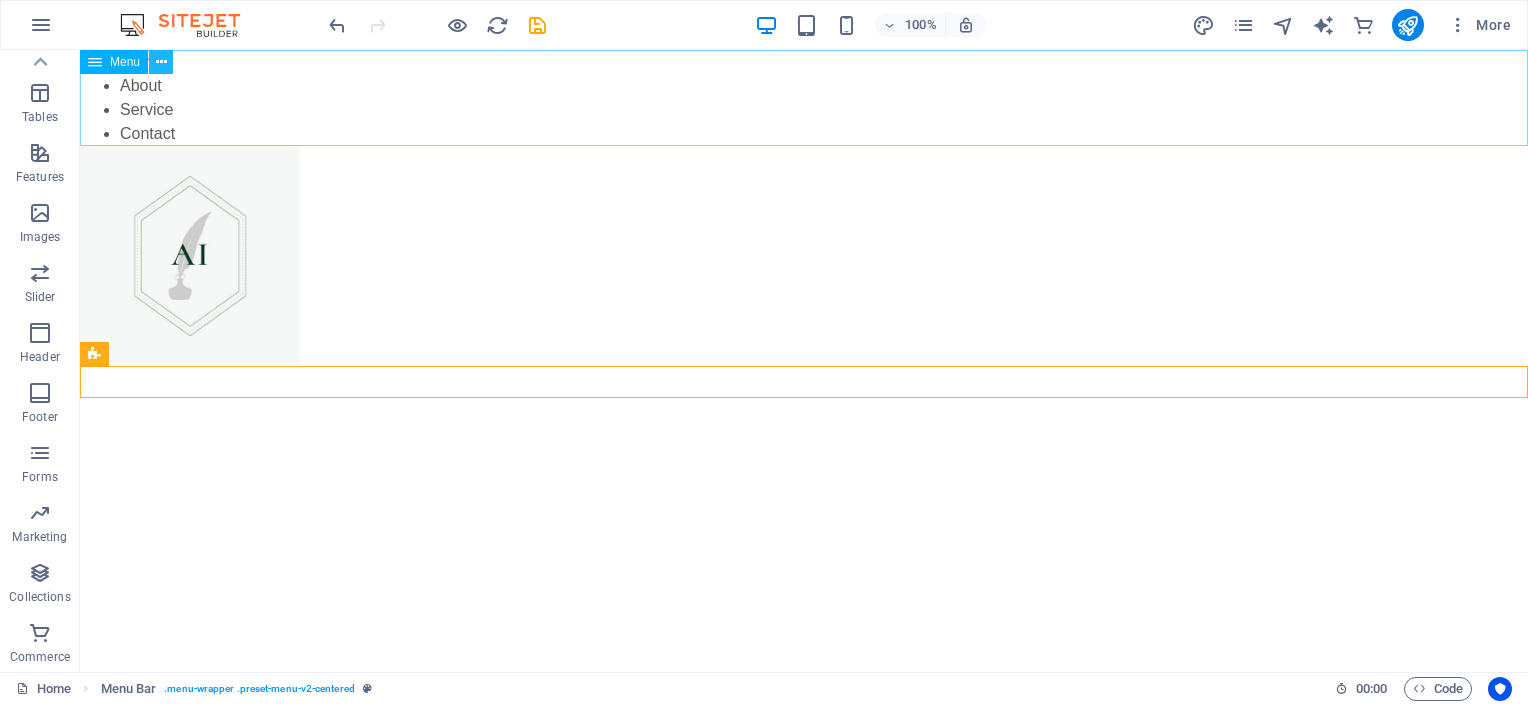 click at bounding box center (161, 62) 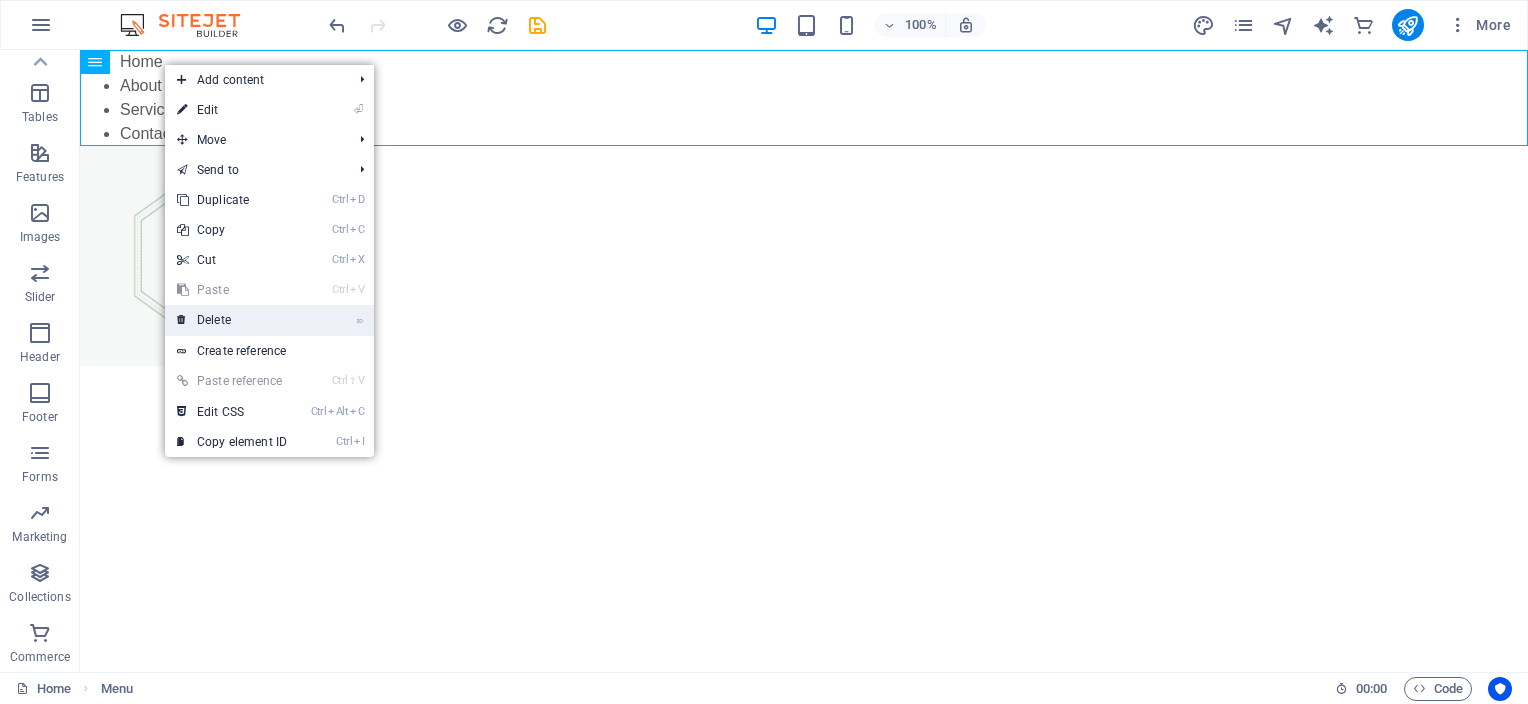 click on "⌦  Delete" at bounding box center [232, 320] 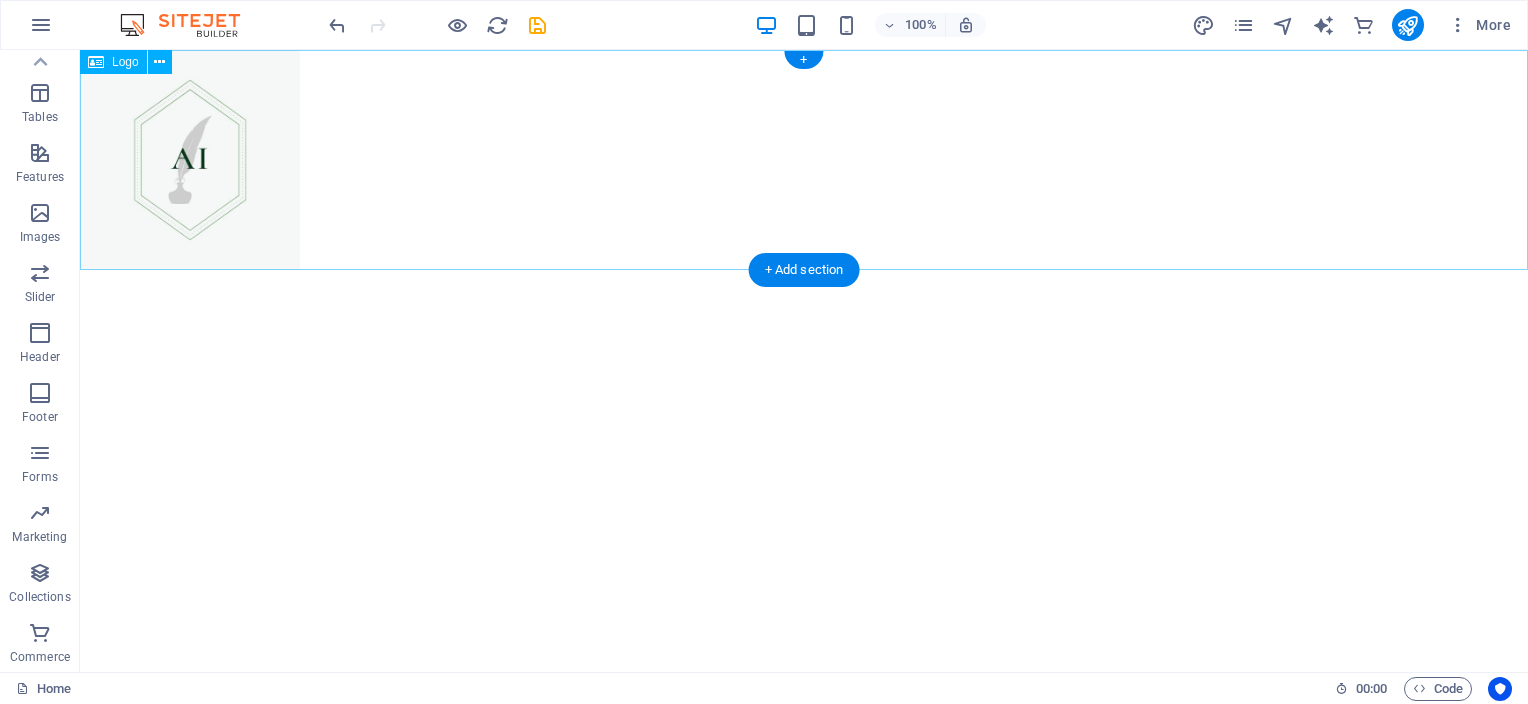 click at bounding box center [804, 160] 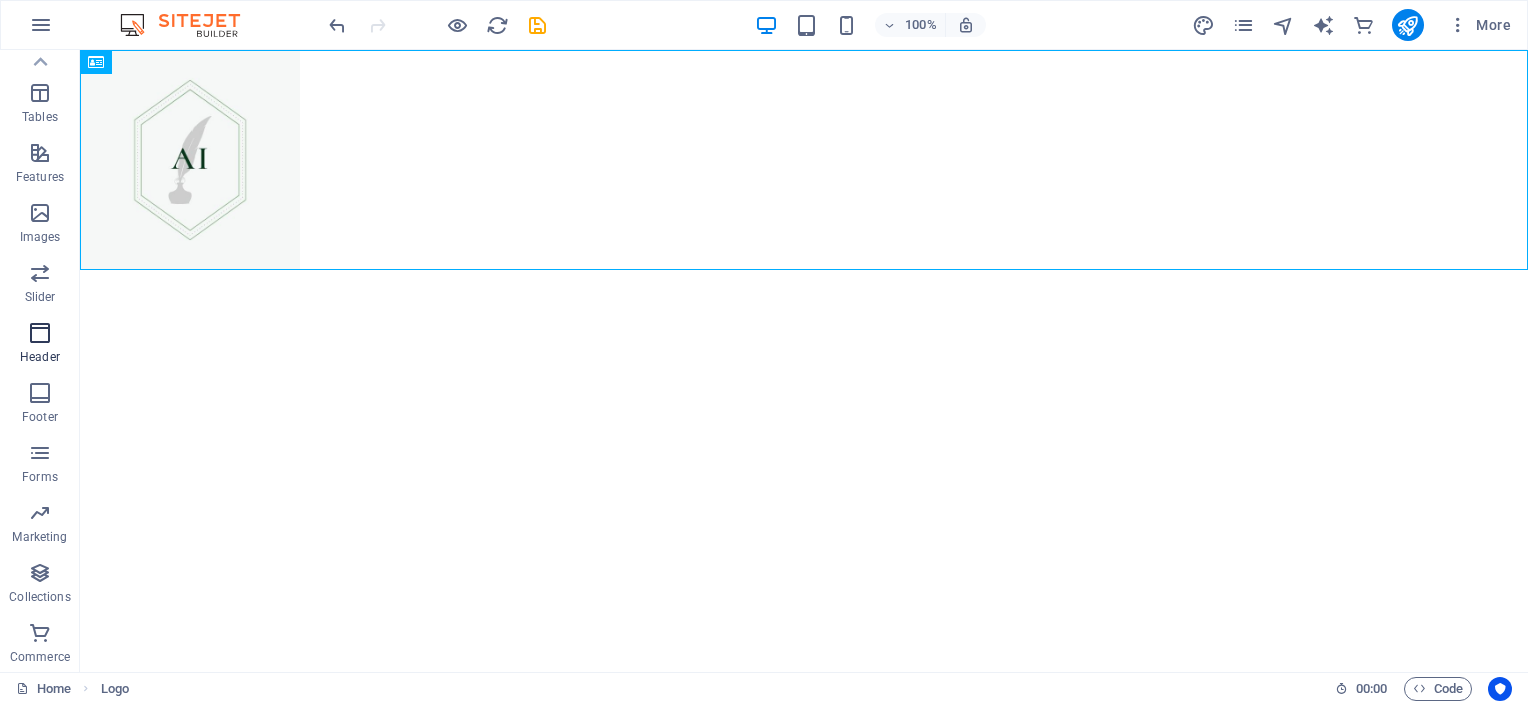 click at bounding box center [40, 333] 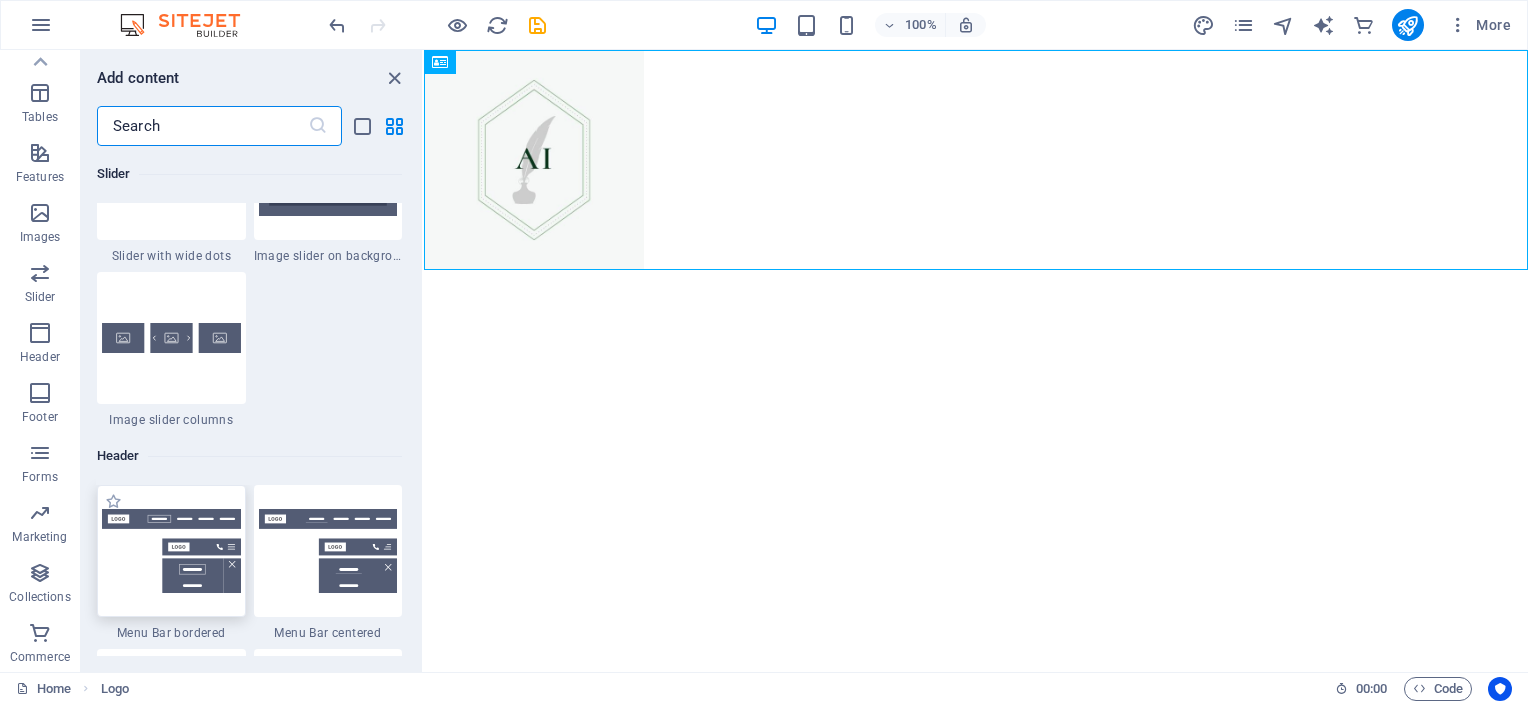 scroll, scrollTop: 12042, scrollLeft: 0, axis: vertical 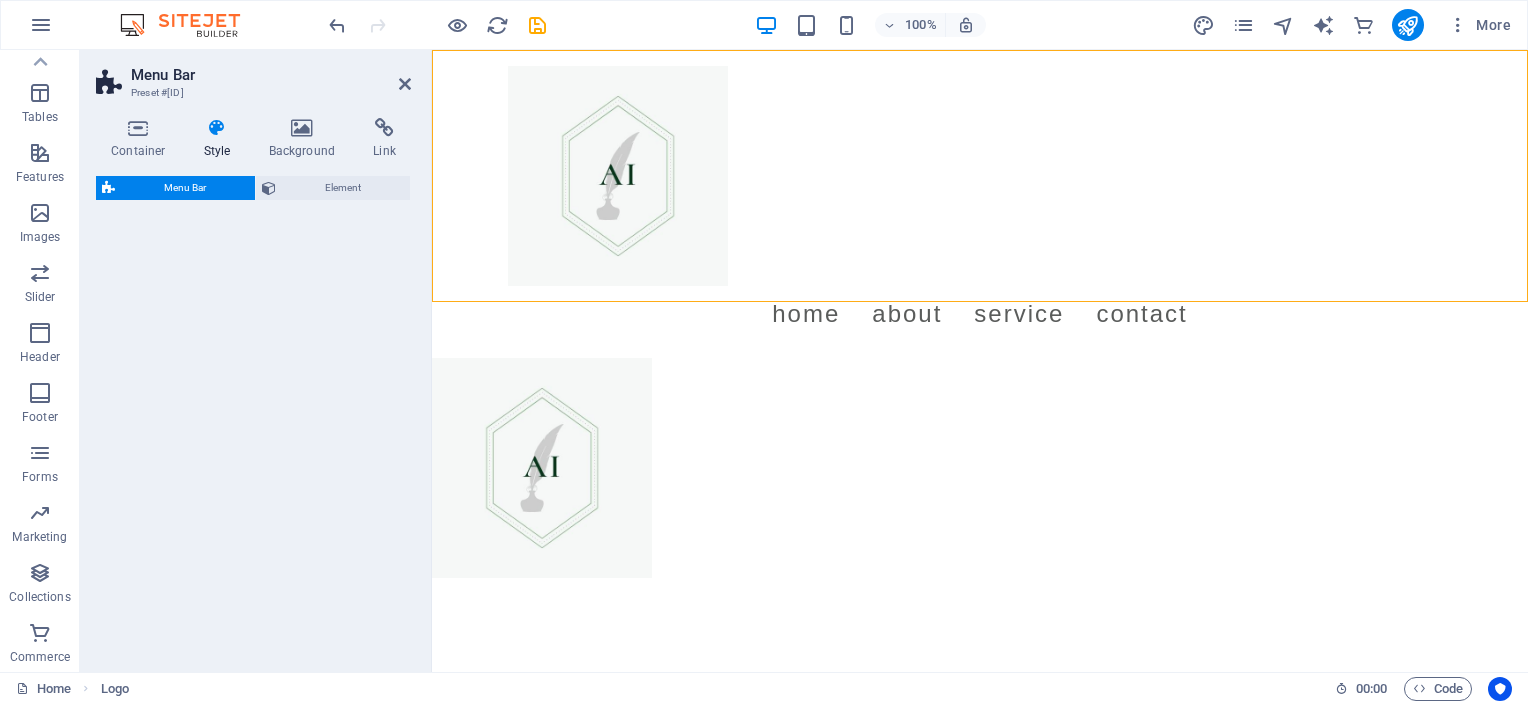 select on "rem" 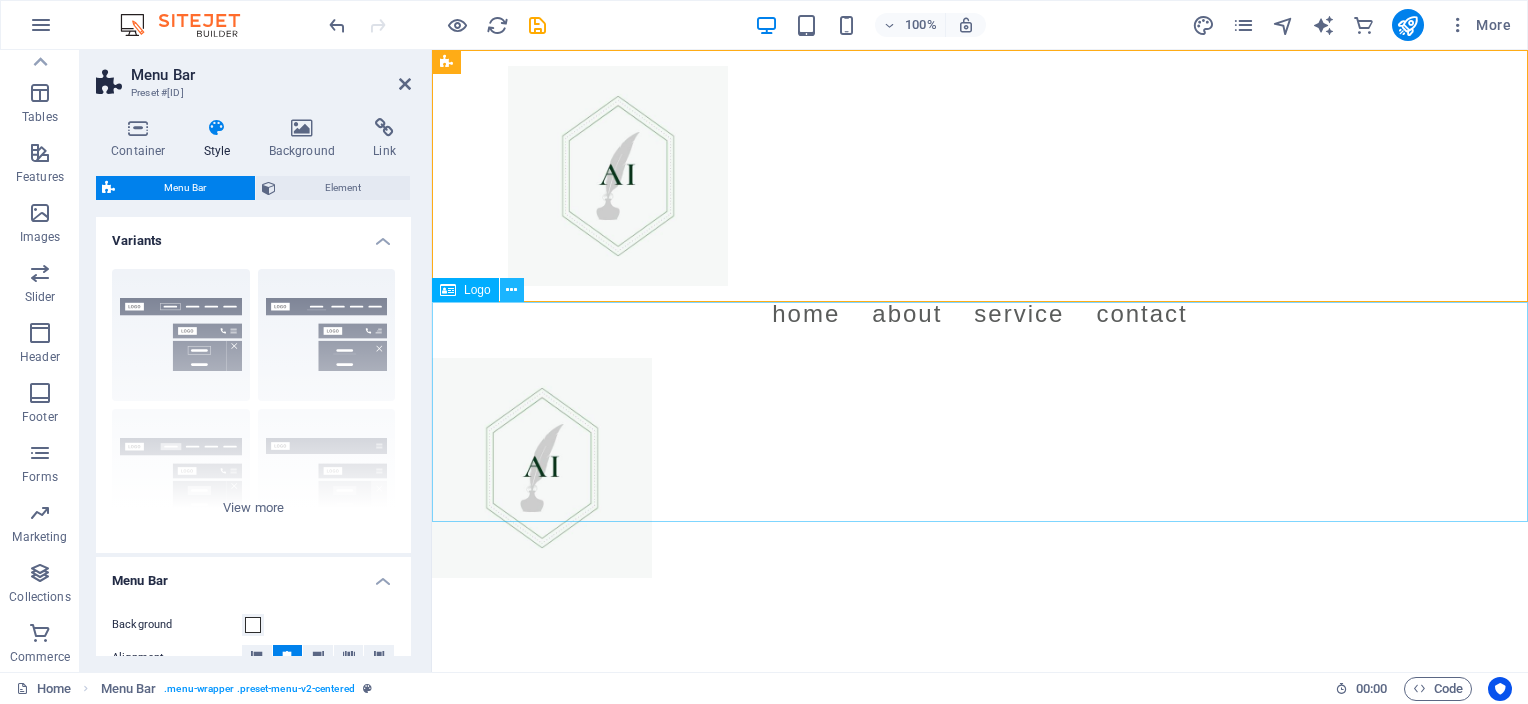 click at bounding box center (511, 290) 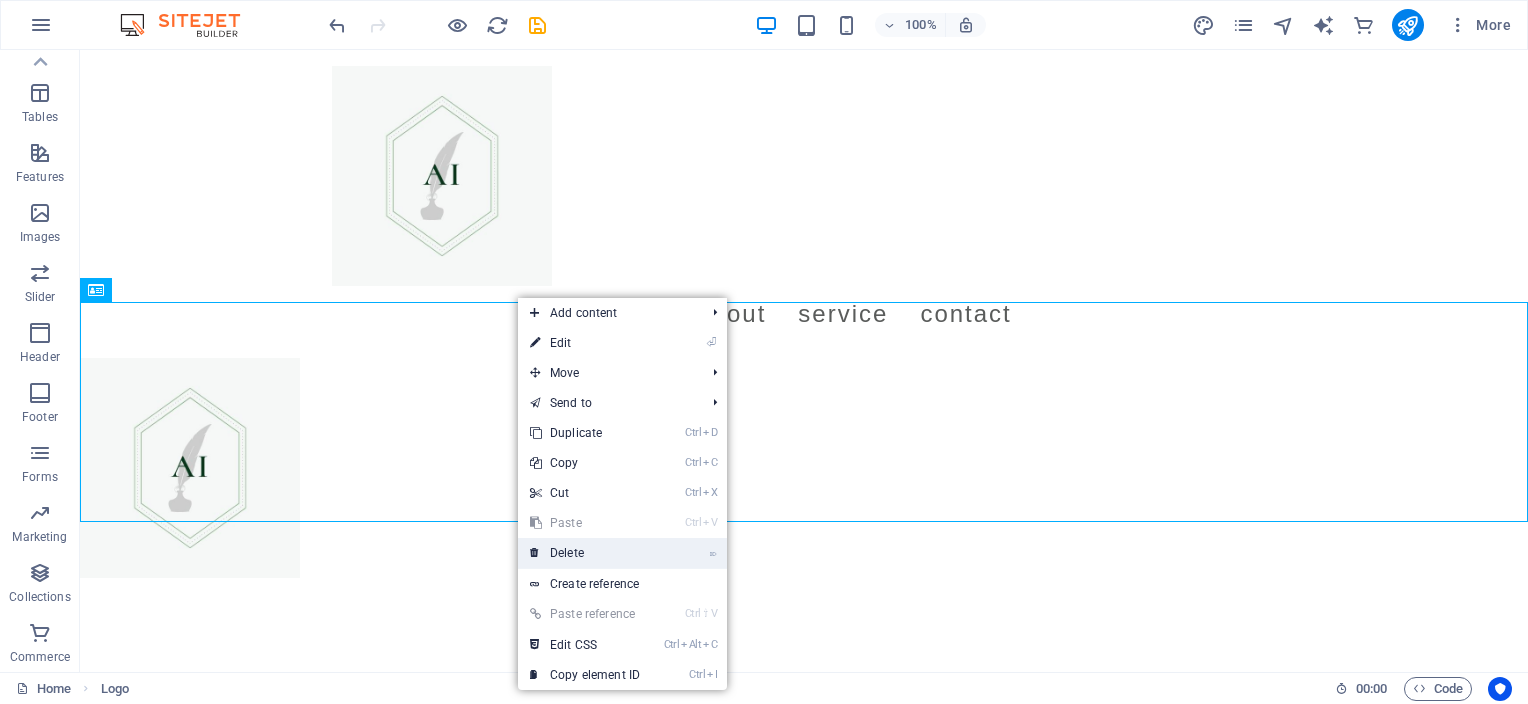 click on "⌦  Delete" at bounding box center (585, 553) 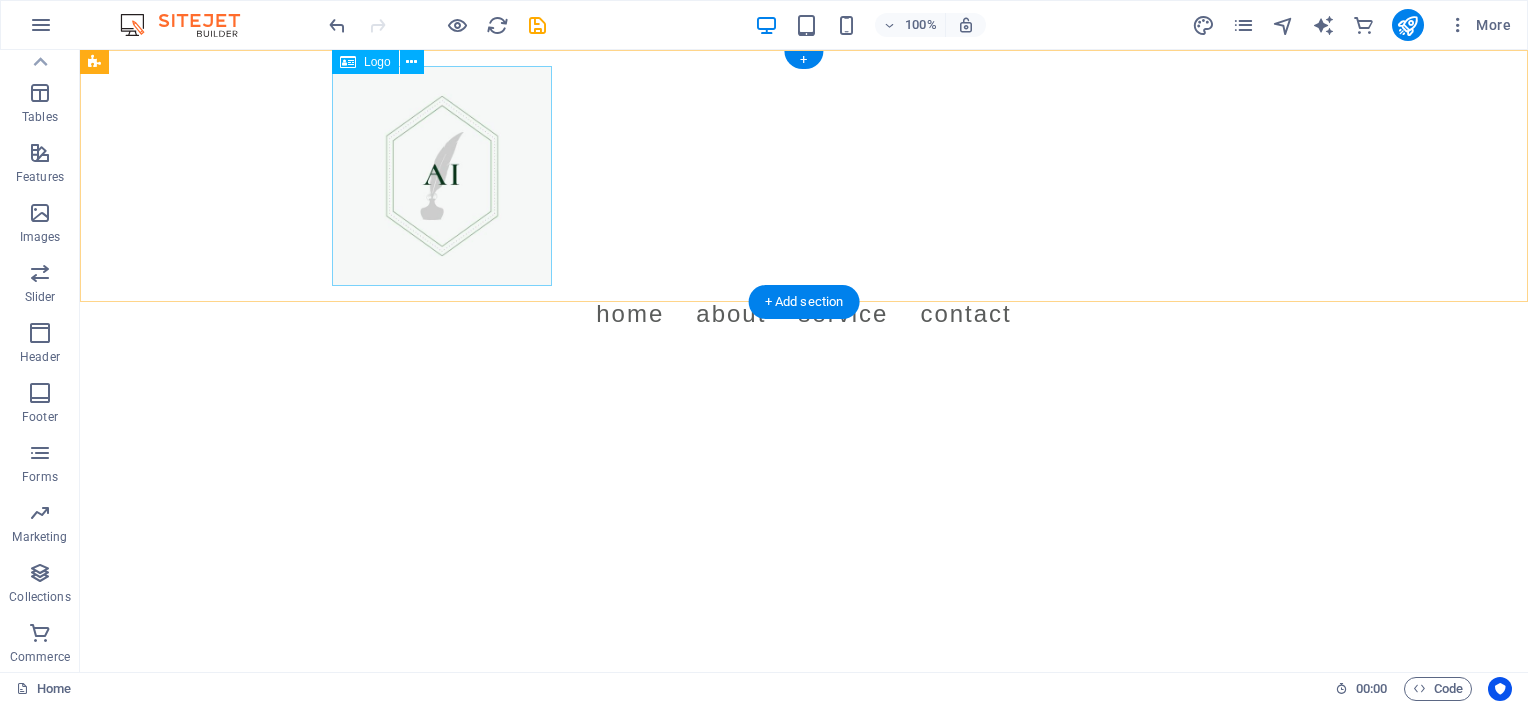 click at bounding box center (804, 176) 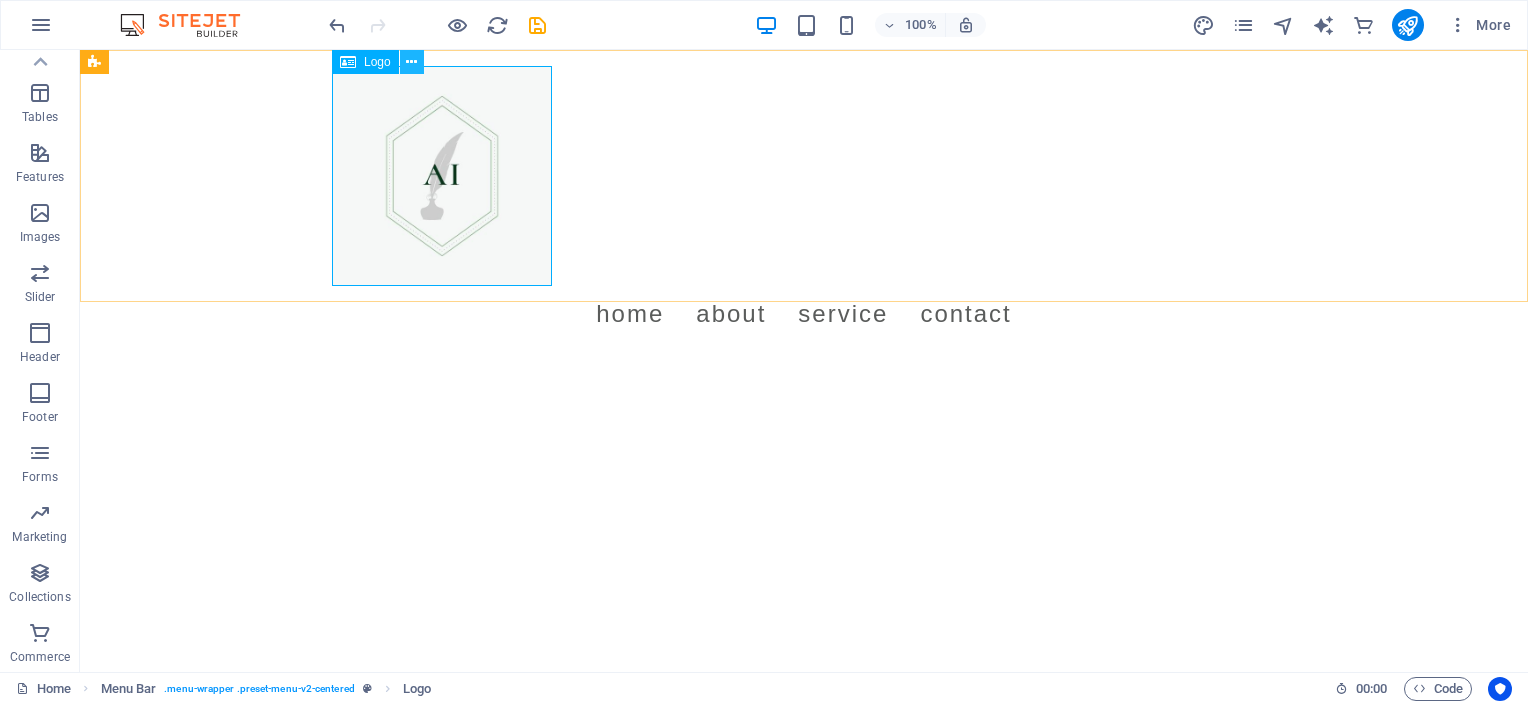 click at bounding box center (411, 62) 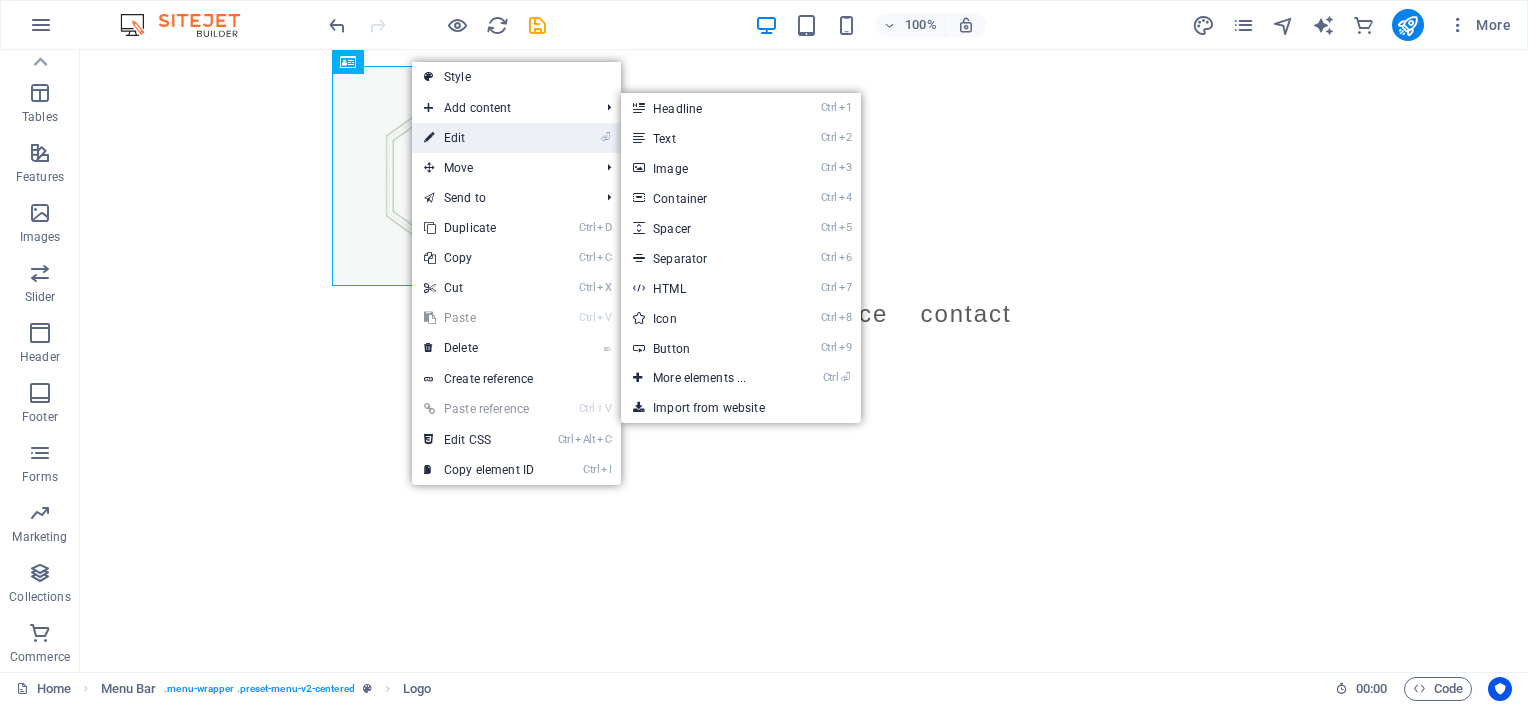 click on "⏎  Edit" at bounding box center (479, 138) 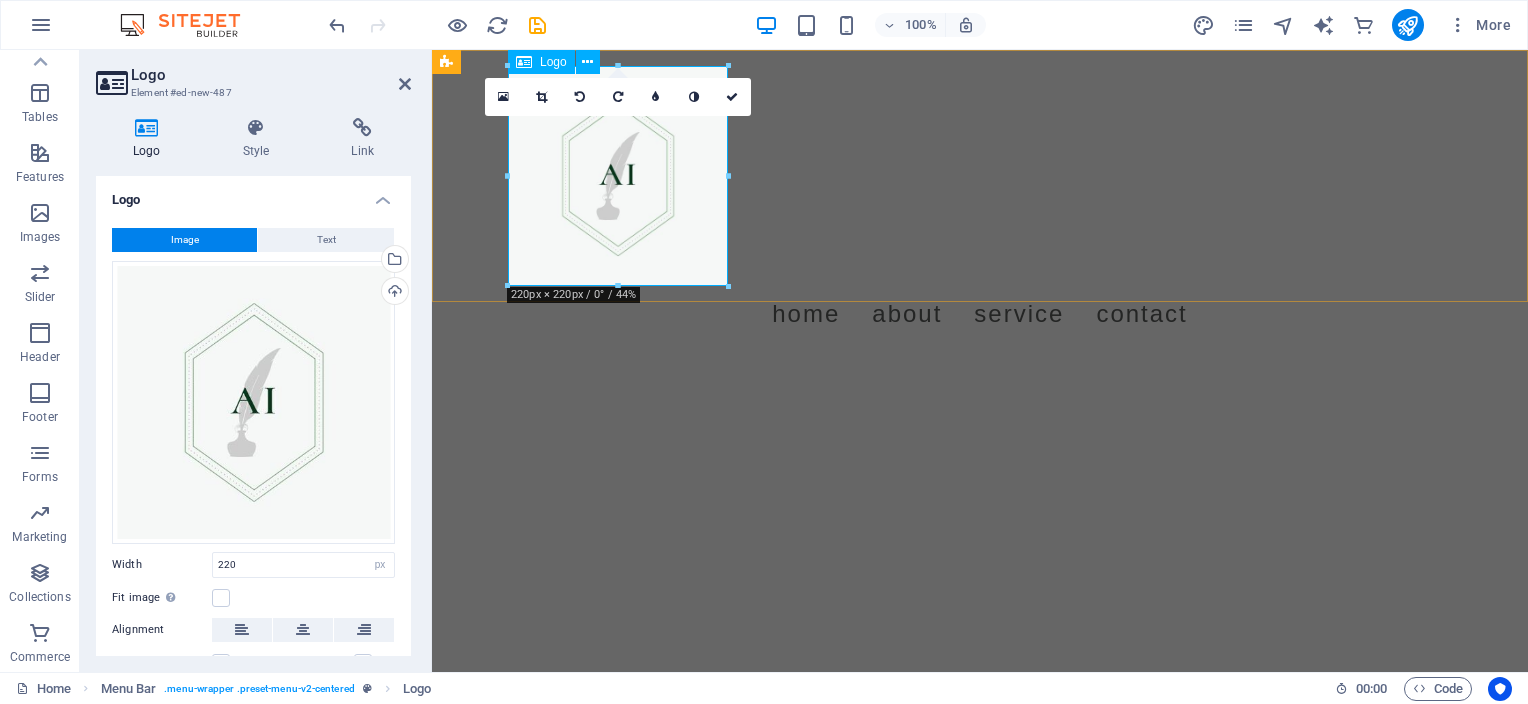 drag, startPoint x: 1159, startPoint y: 336, endPoint x: 632, endPoint y: 217, distance: 540.26843 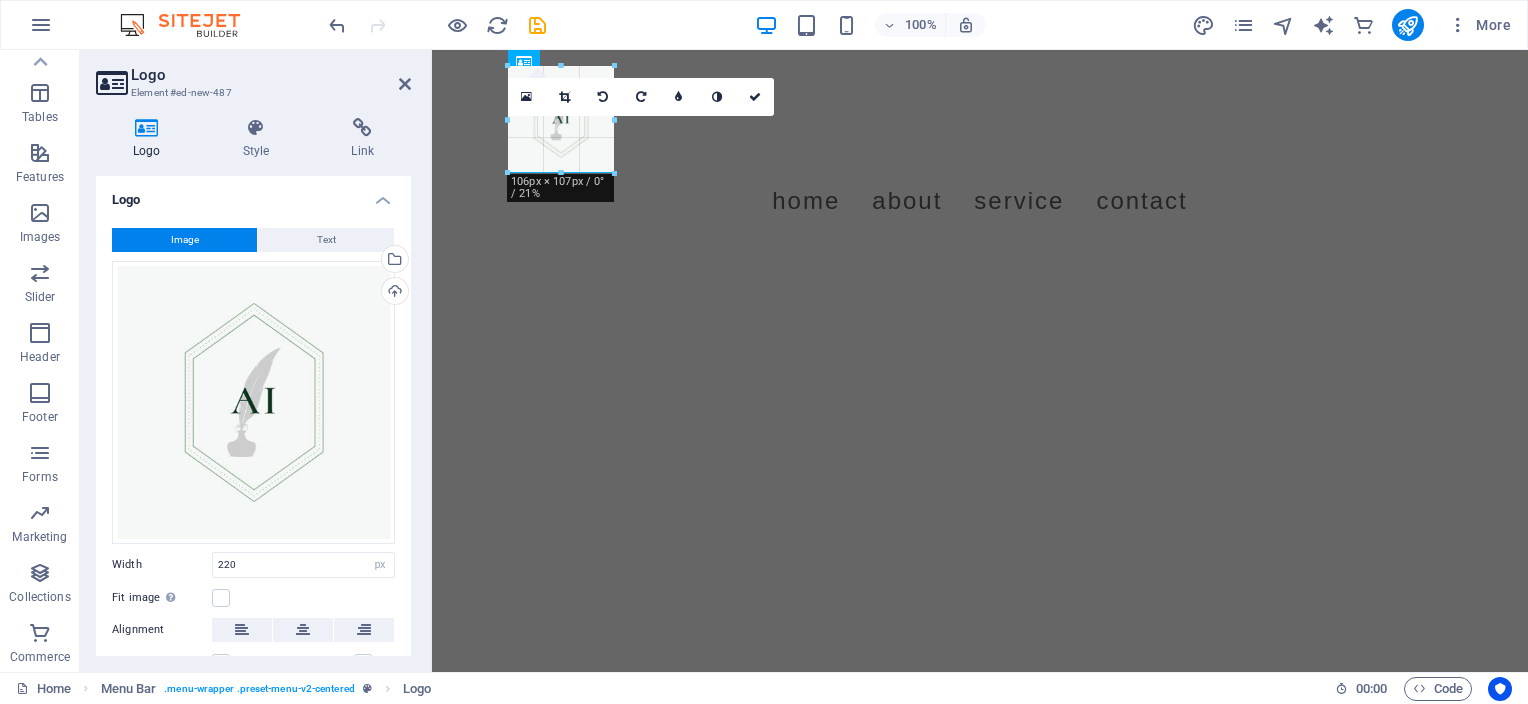 drag, startPoint x: 728, startPoint y: 286, endPoint x: 617, endPoint y: 211, distance: 133.96268 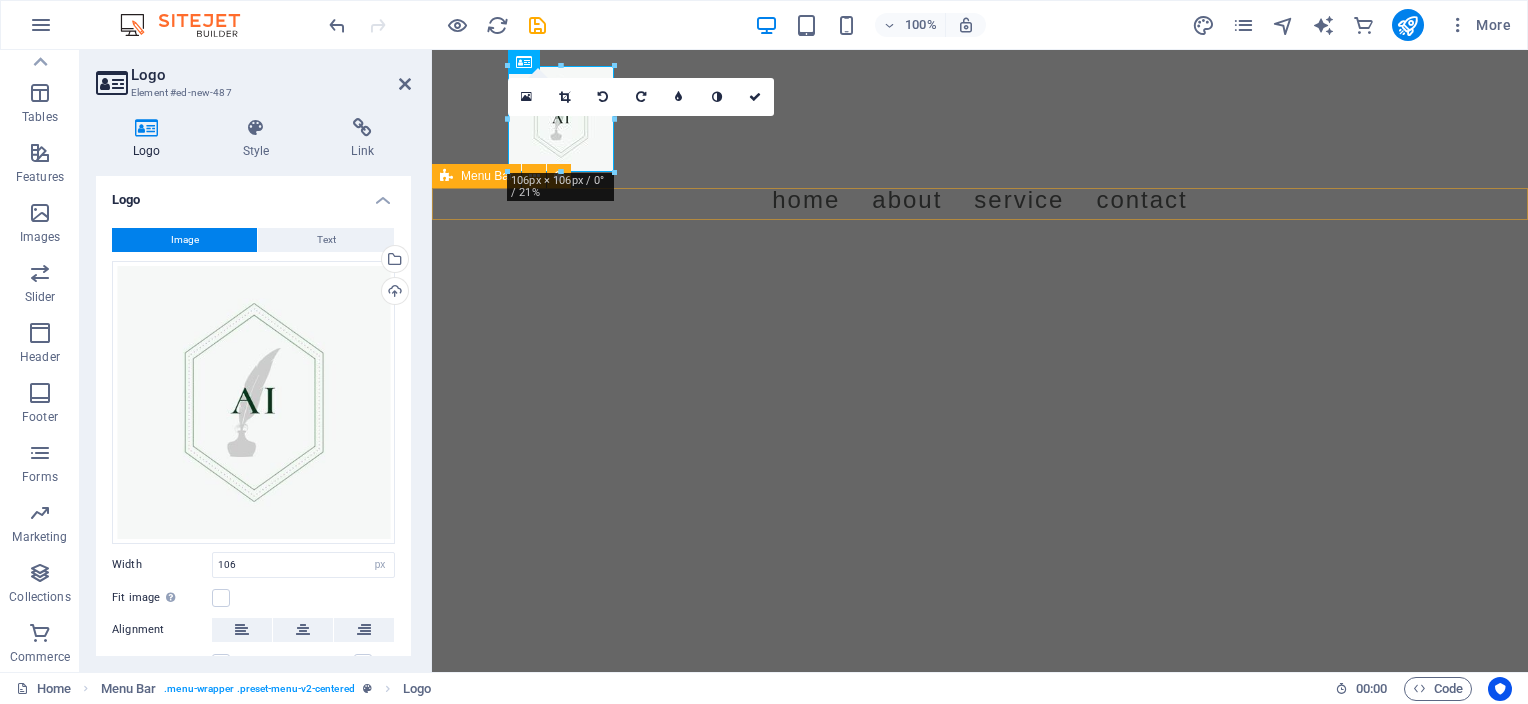 click on "Menu" at bounding box center [980, 260] 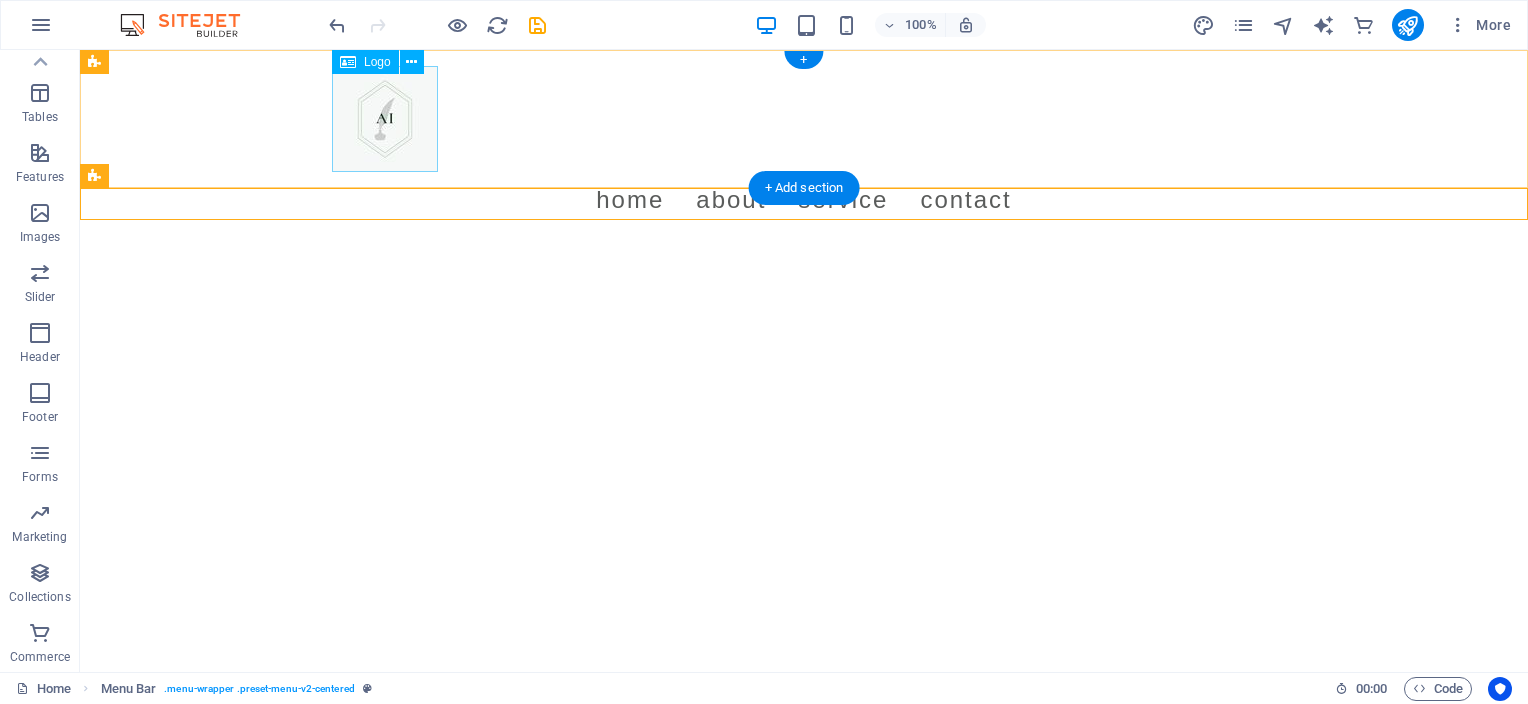 click at bounding box center (804, 119) 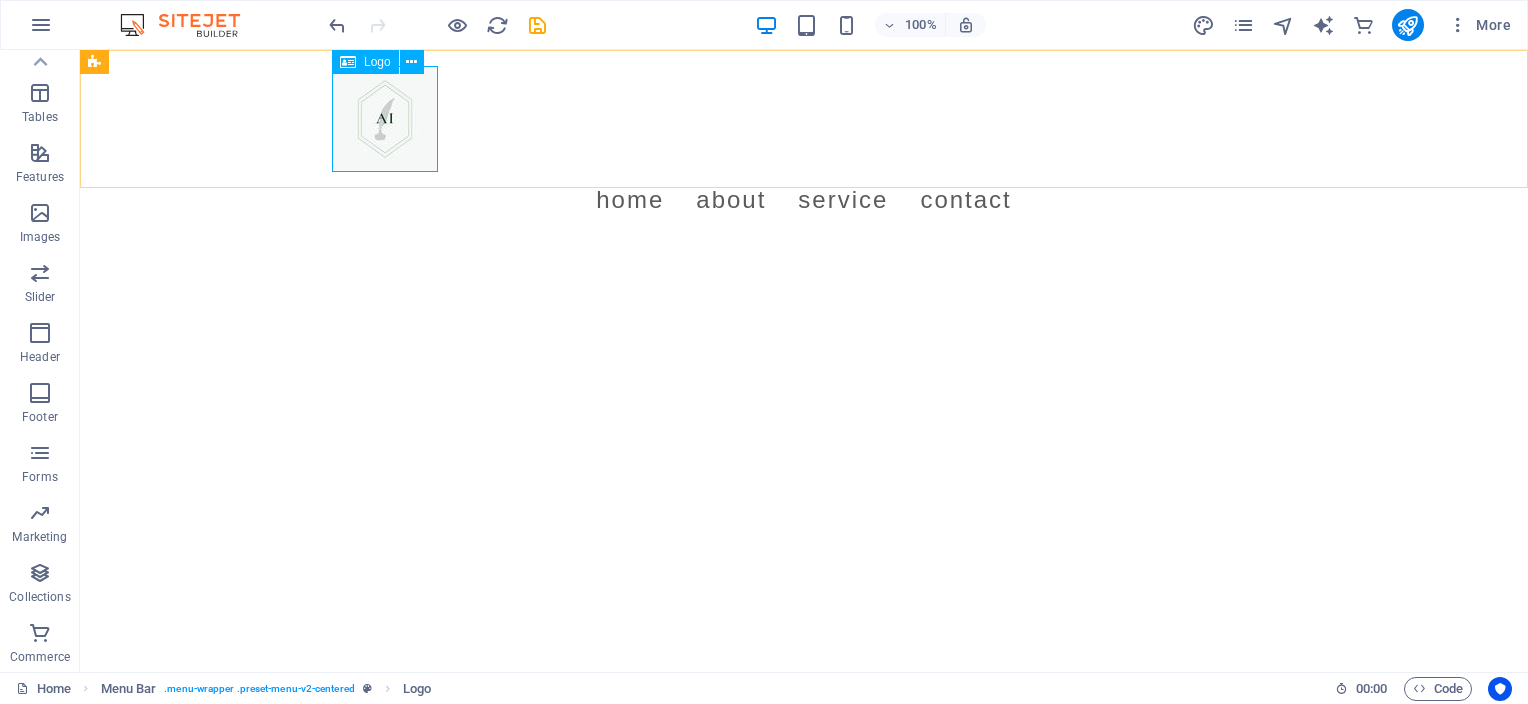 click on "Logo" at bounding box center (377, 62) 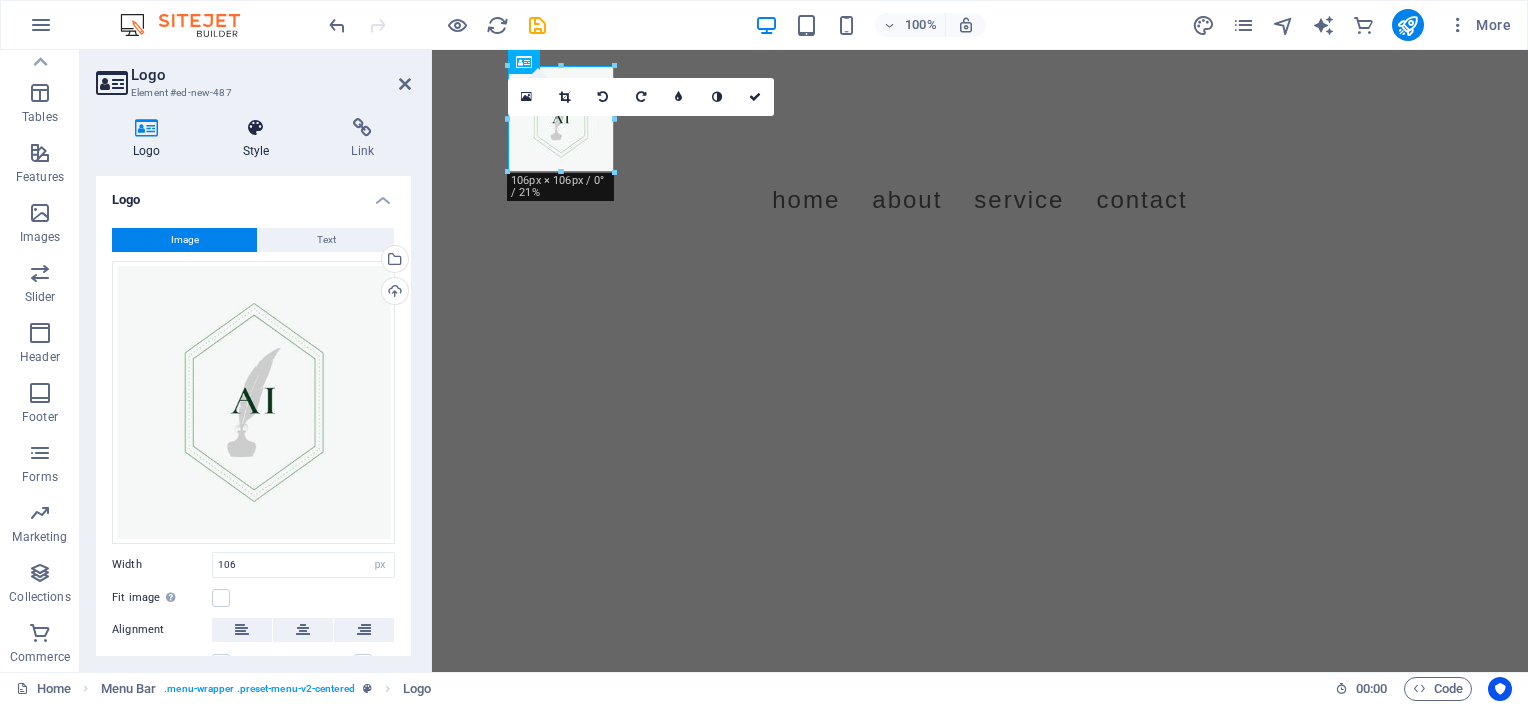 click at bounding box center [256, 128] 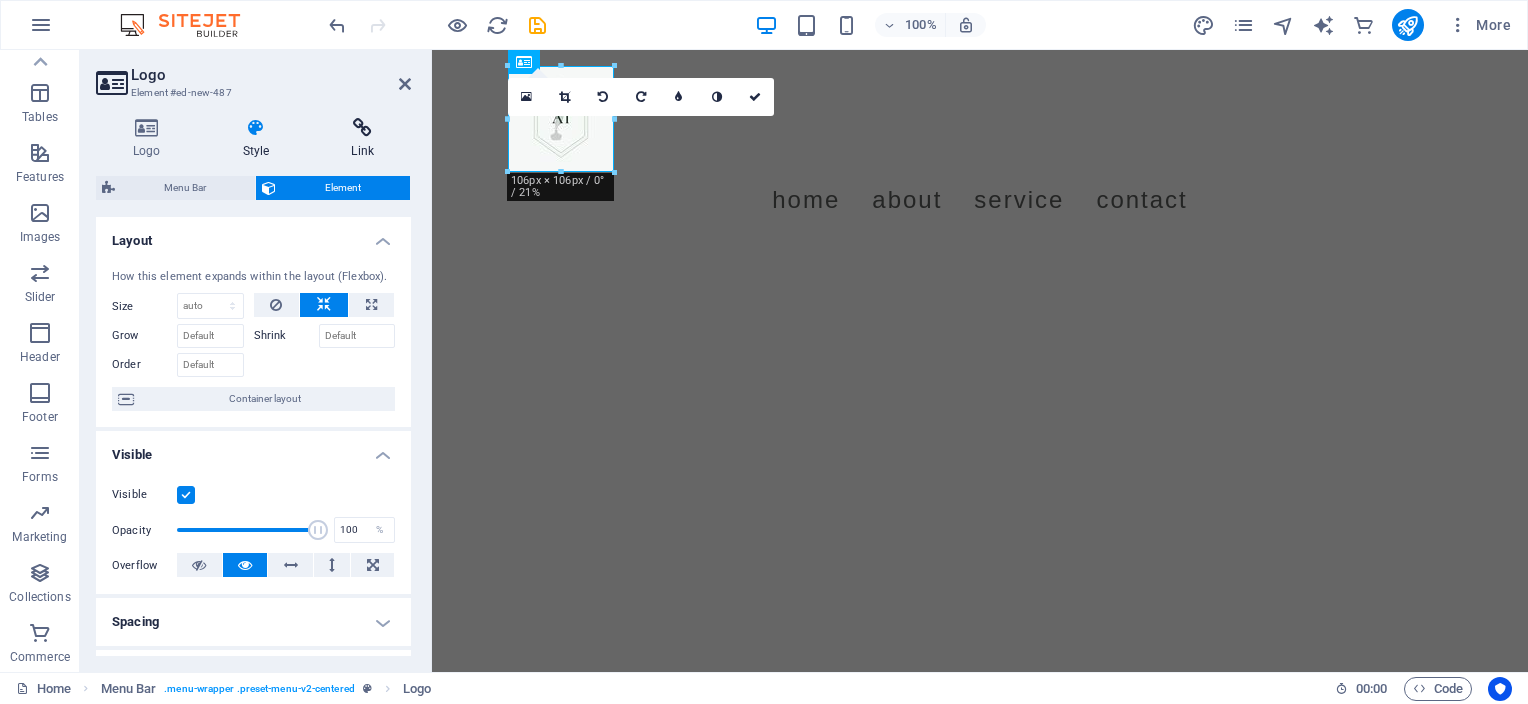 click at bounding box center [362, 128] 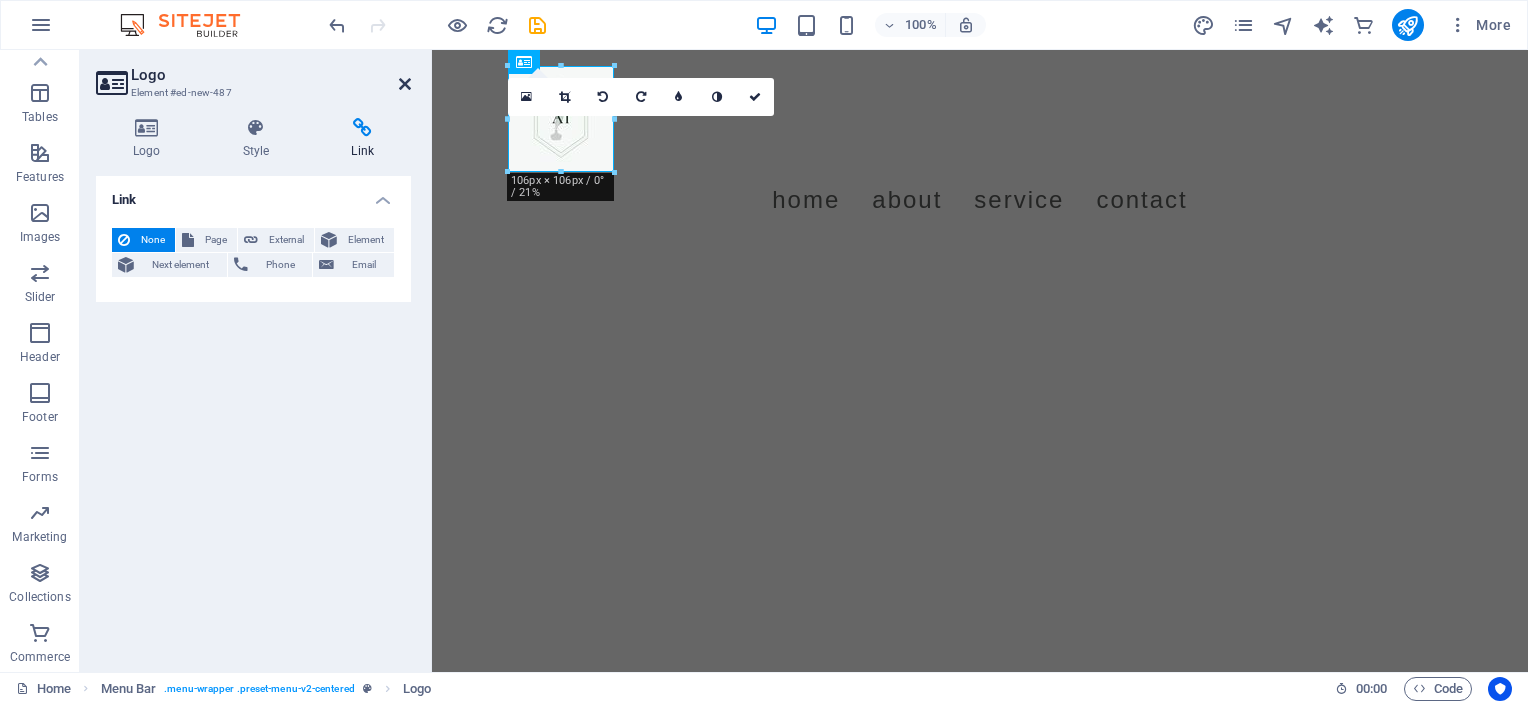 click at bounding box center [405, 84] 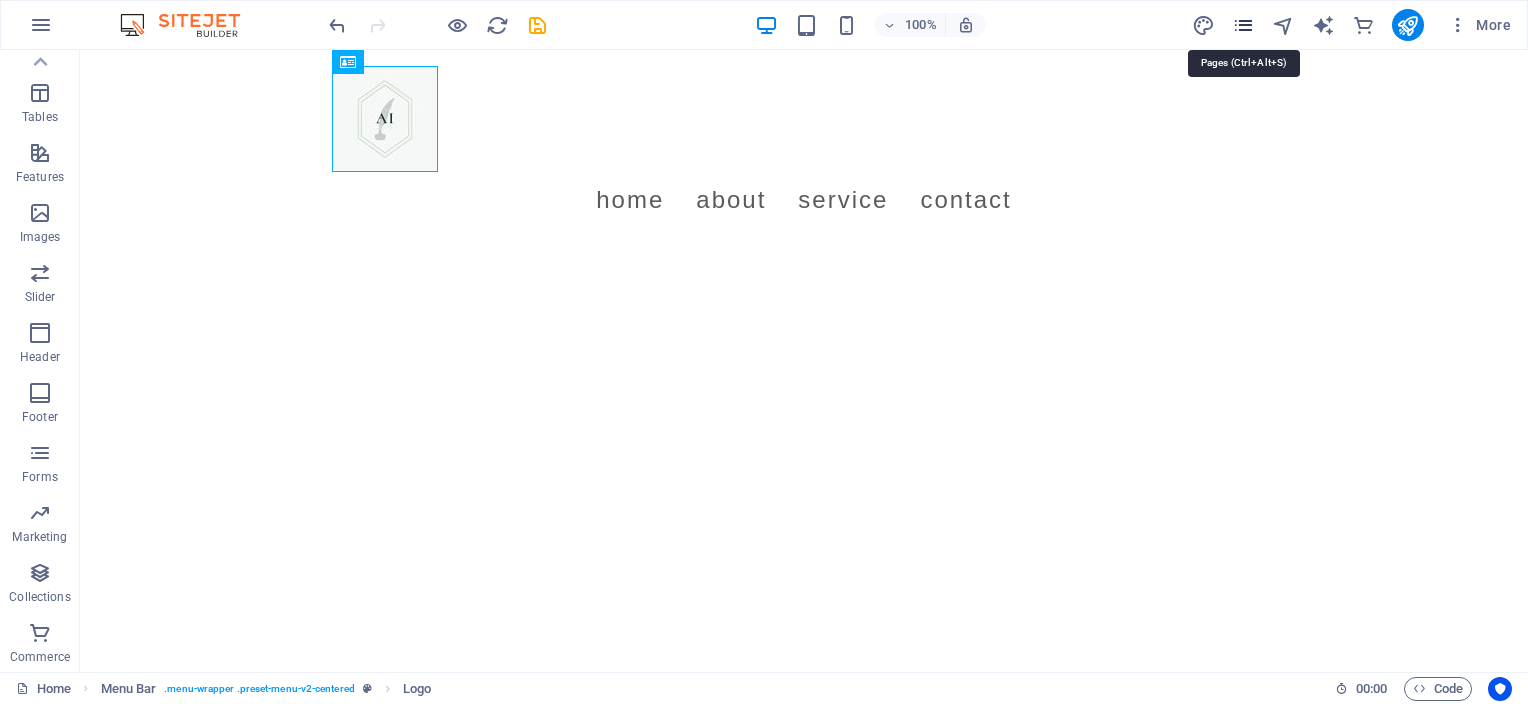click at bounding box center [1243, 25] 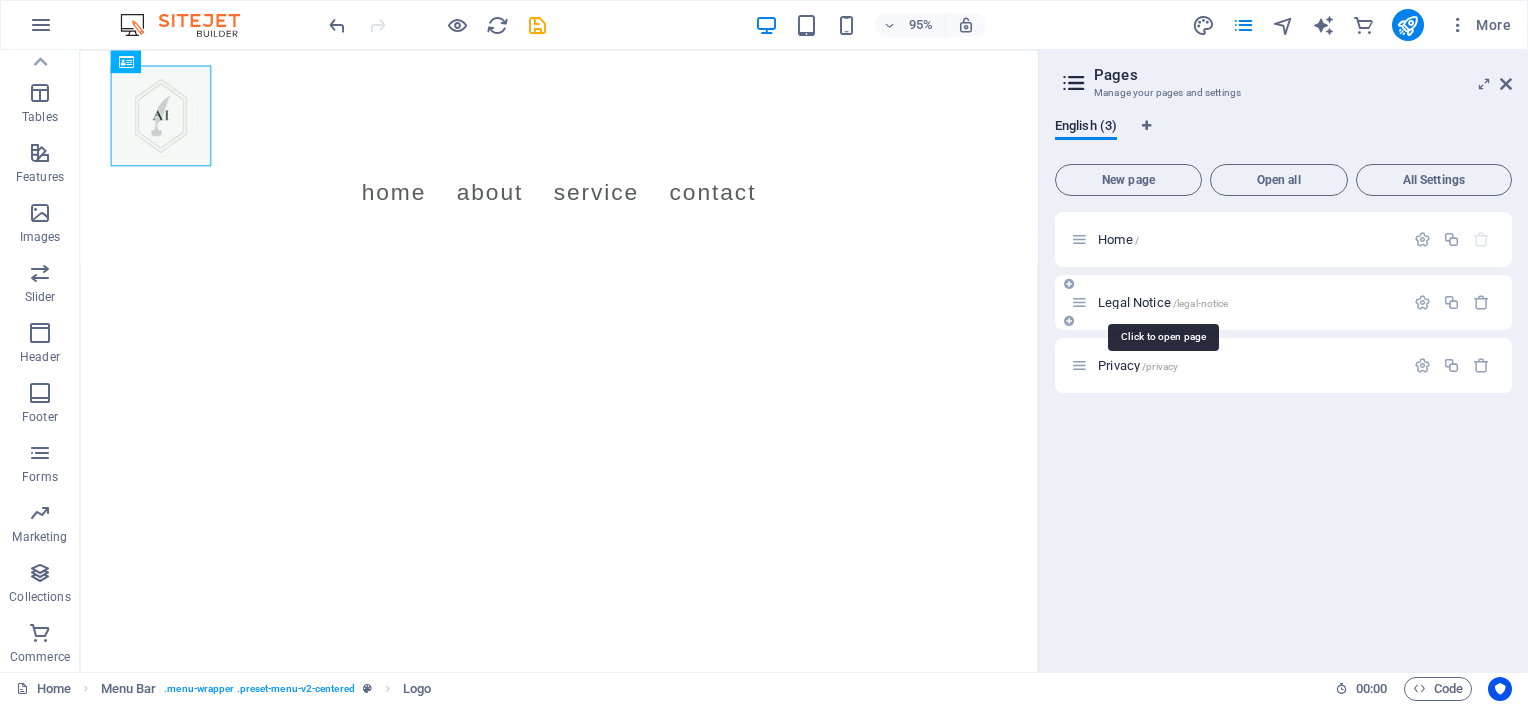 click on "Legal Notice /legal-notice" at bounding box center (1163, 302) 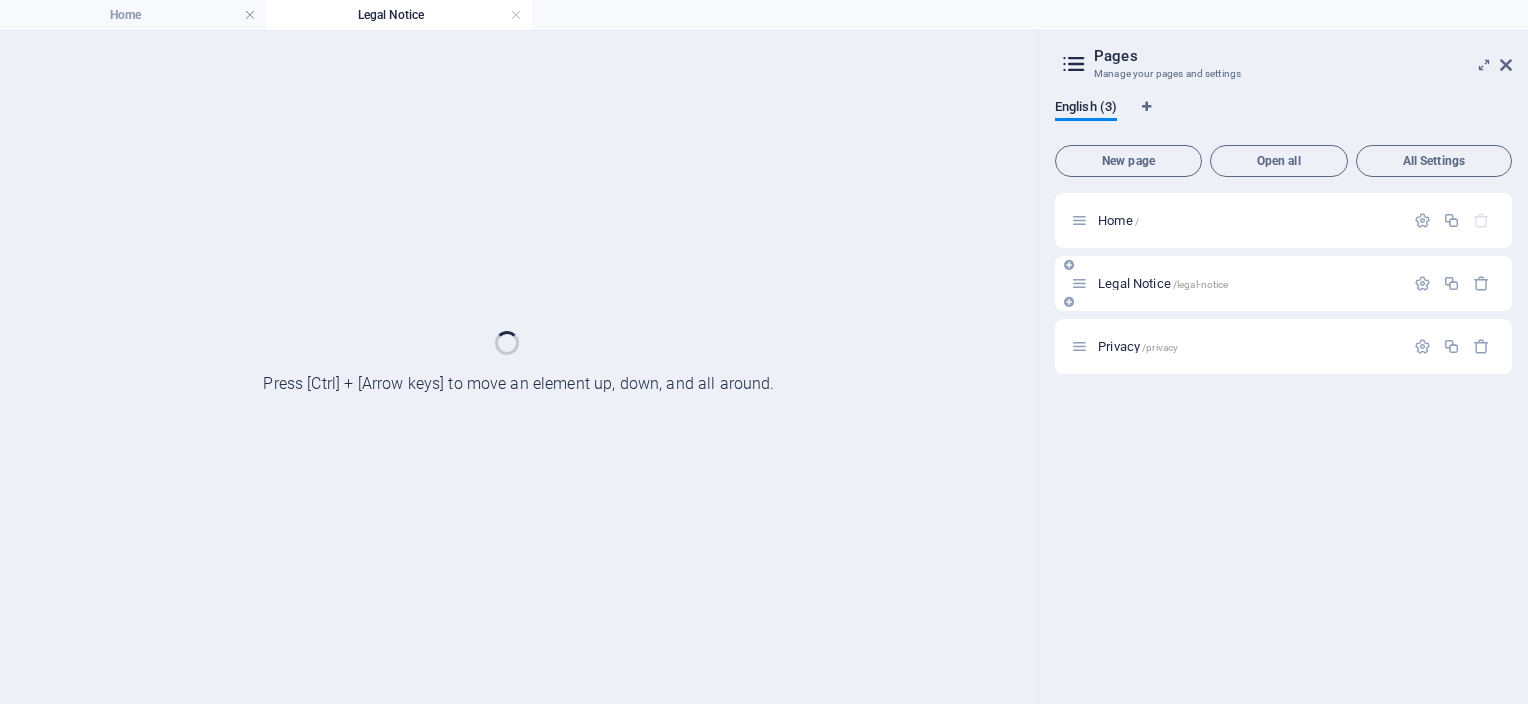 click on "Legal Notice /legal-notice" at bounding box center [1283, 283] 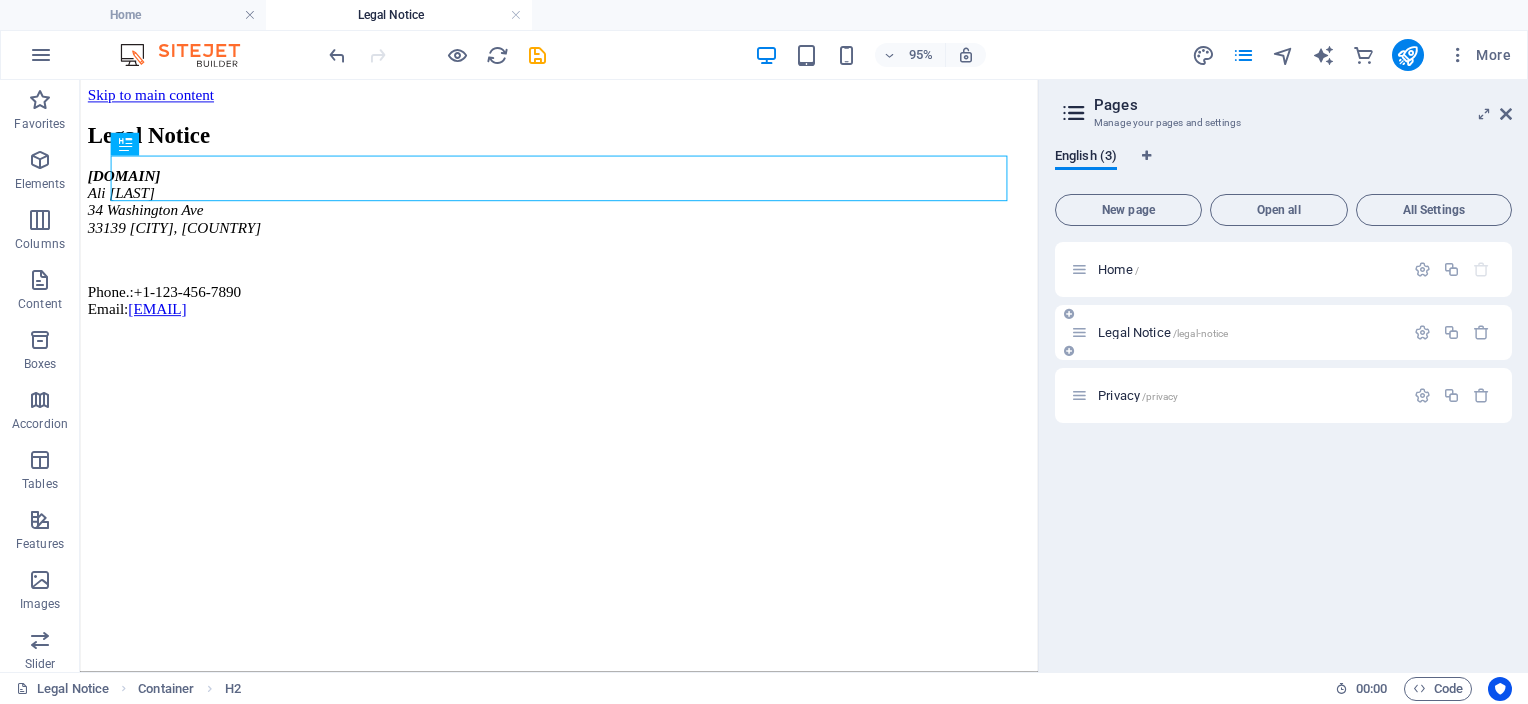 scroll, scrollTop: 0, scrollLeft: 0, axis: both 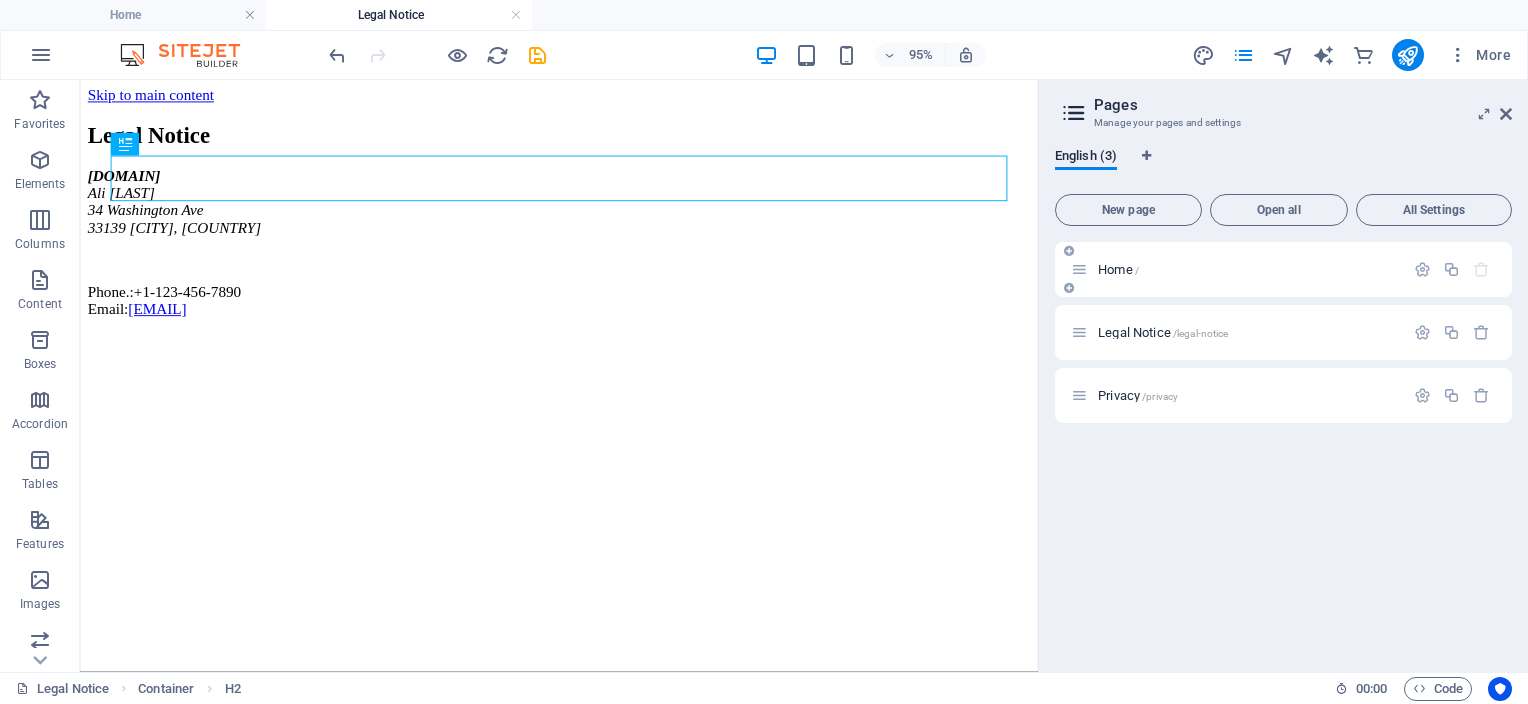 click on "Home /" at bounding box center (1248, 269) 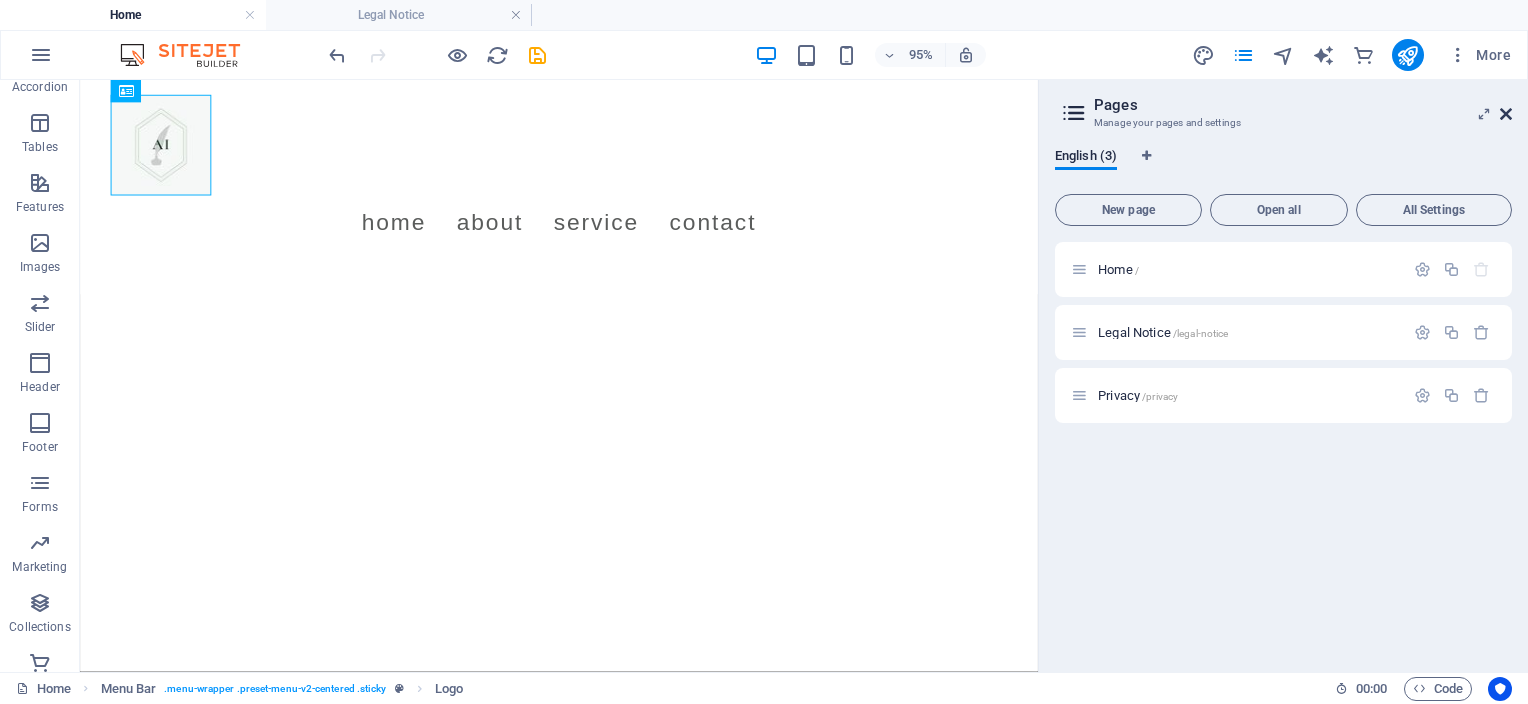 click at bounding box center [1506, 114] 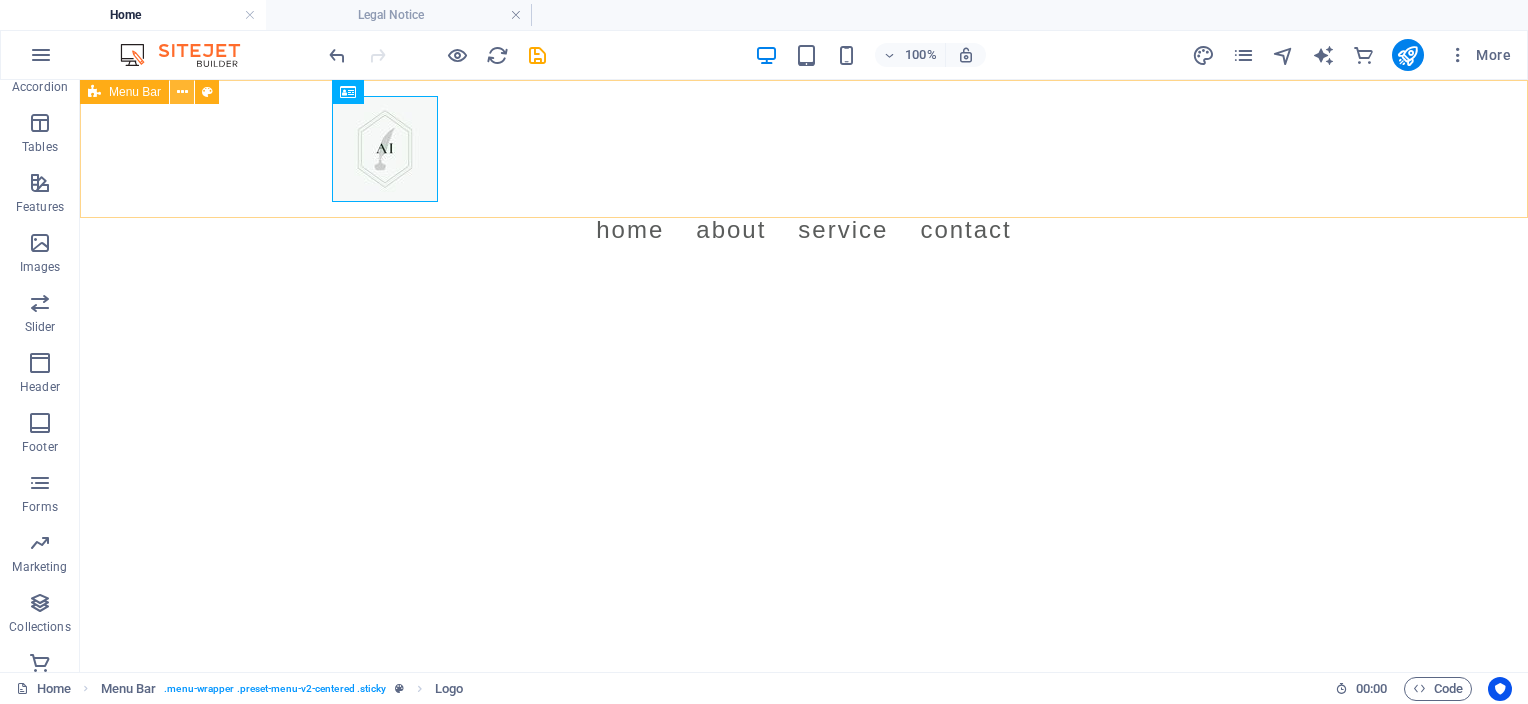 click at bounding box center (182, 92) 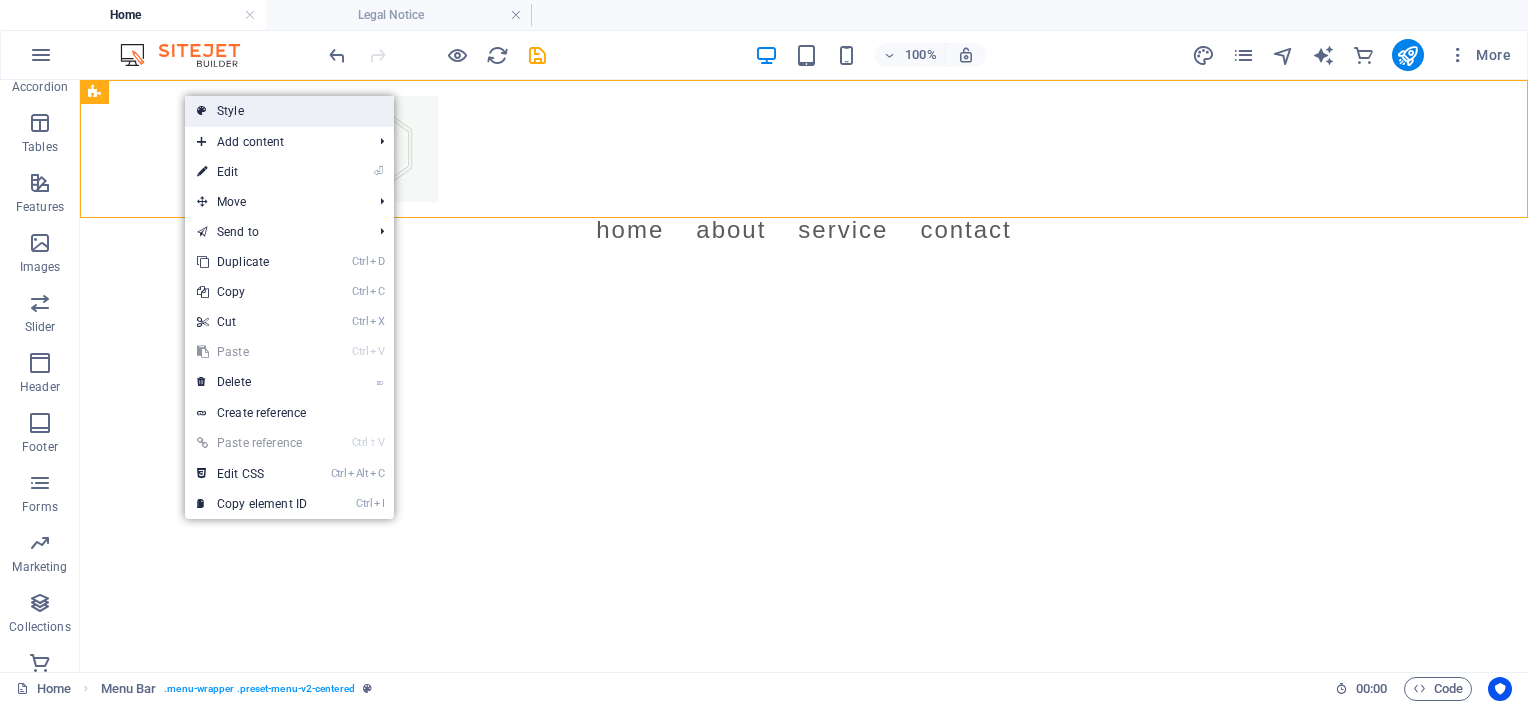 click on "Style" at bounding box center (289, 111) 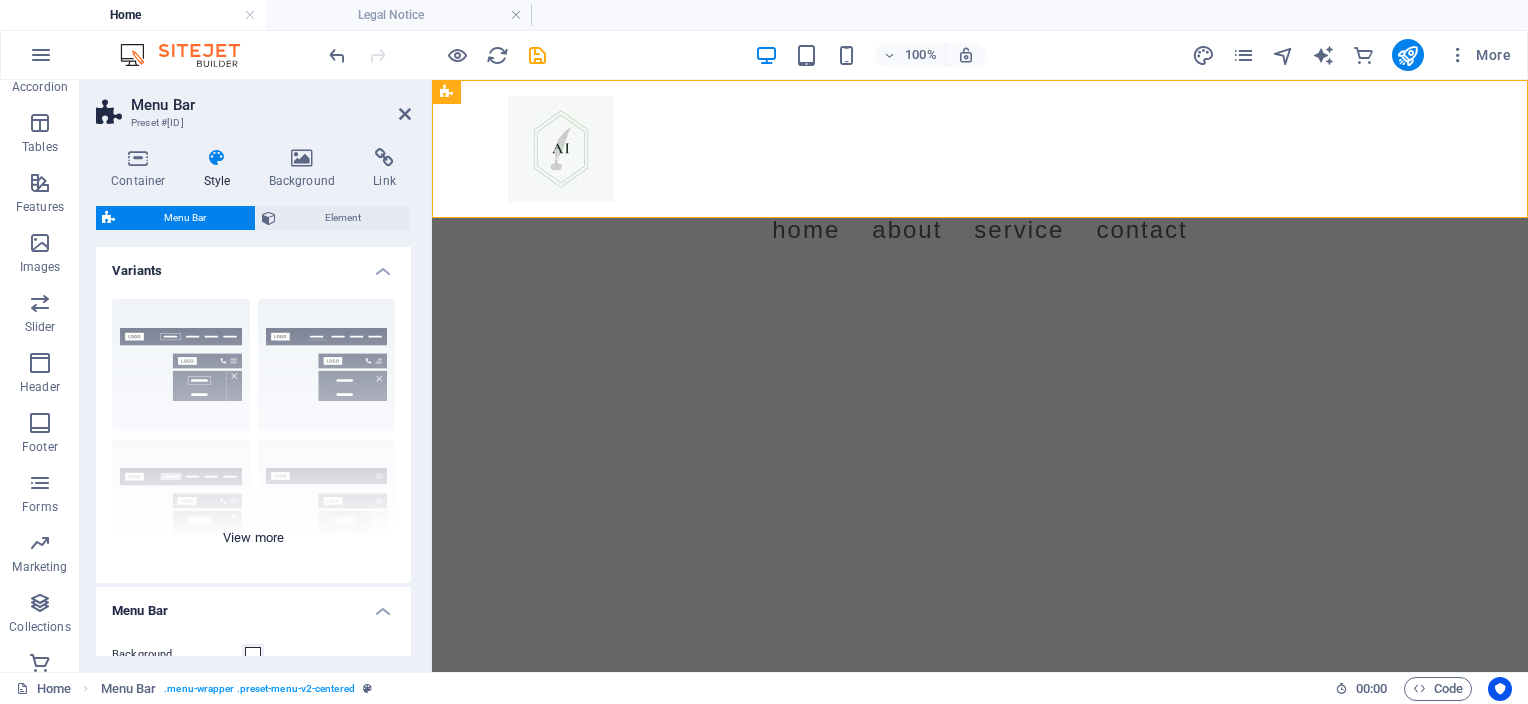 drag, startPoint x: 404, startPoint y: 316, endPoint x: 394, endPoint y: 437, distance: 121.41252 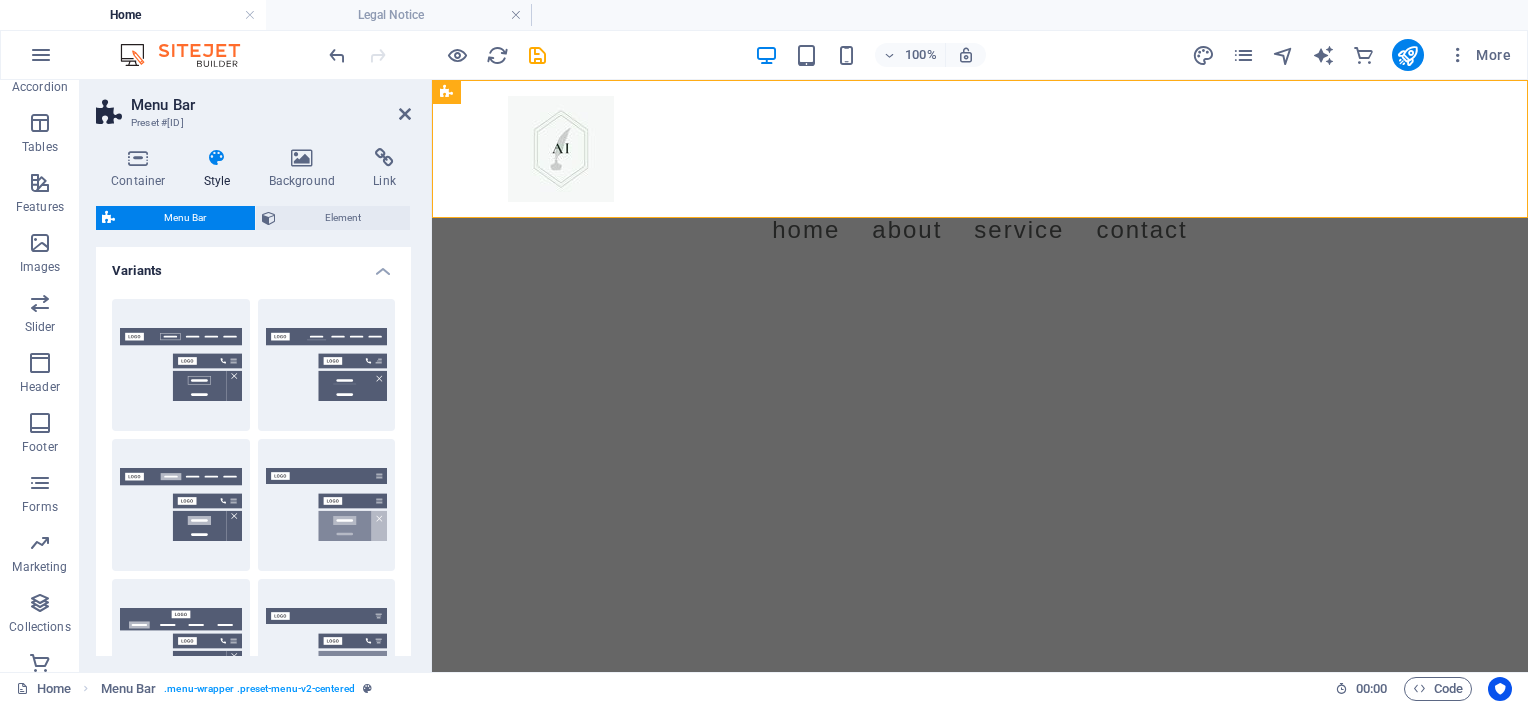click on "Container Style Background Link Size Height Default px rem % vh vw Min. height None px rem % vh vw Width Default px rem % em vh vw Min. width None px rem % vh vw Content width Default Custom width Width Default px rem % em vh vw Min. width None px rem % vh vw Default padding Custom spacing Default content width and padding can be changed under Design. Edit design Layout (Flexbox) Alignment Determines the flex direction. Default Main axis Determine how elements should behave along the main axis inside this container (justify content). Default Side axis Control the vertical direction of the element inside of the container (align items). Default Wrap Default On Off Fill Controls the distances and direction of elements on the y-axis across several lines (align content). Default Accessibility ARIA helps assistive technologies (like screen readers) to understand the role, state, and behavior of web elements Role The ARIA role defines the purpose of an element.  None Alert Article Banner Comment Fan" at bounding box center [253, 402] 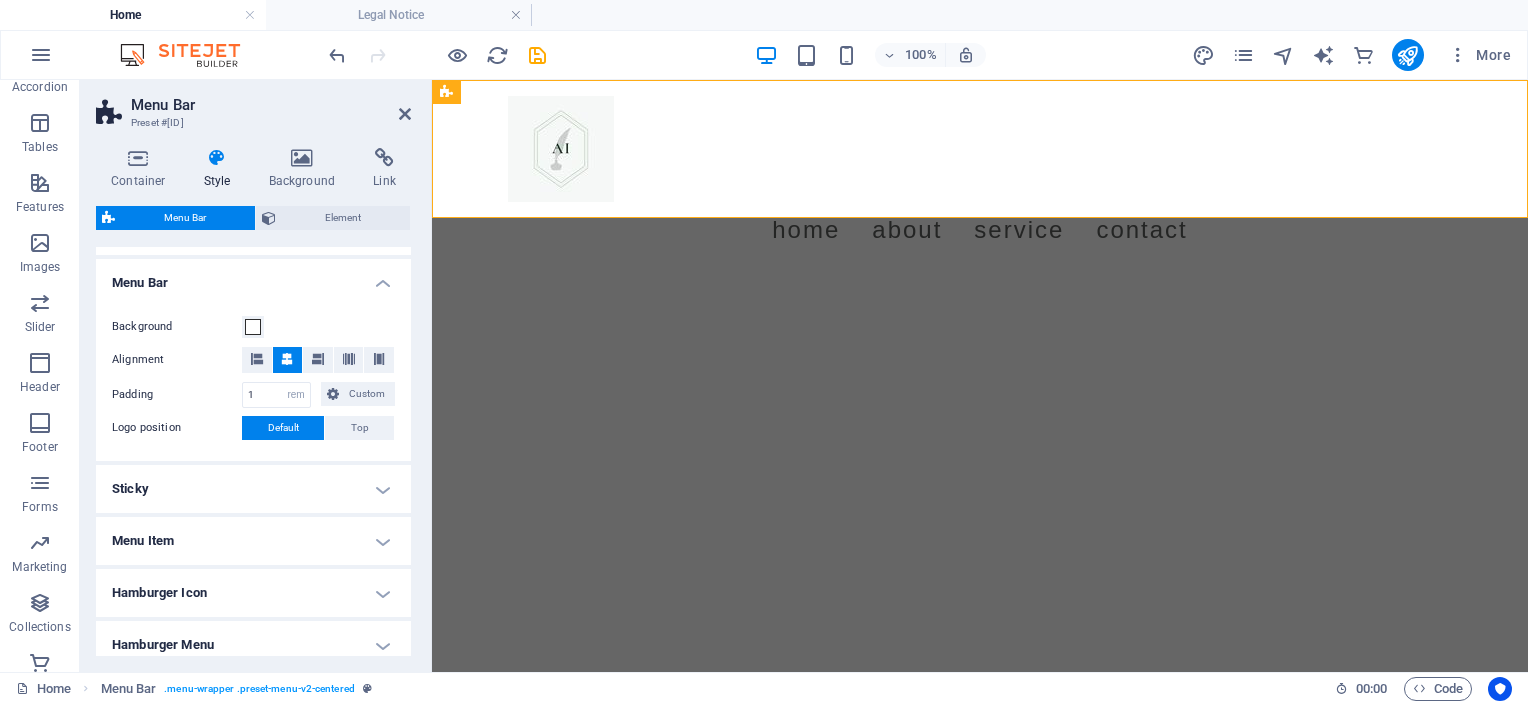 scroll, scrollTop: 628, scrollLeft: 0, axis: vertical 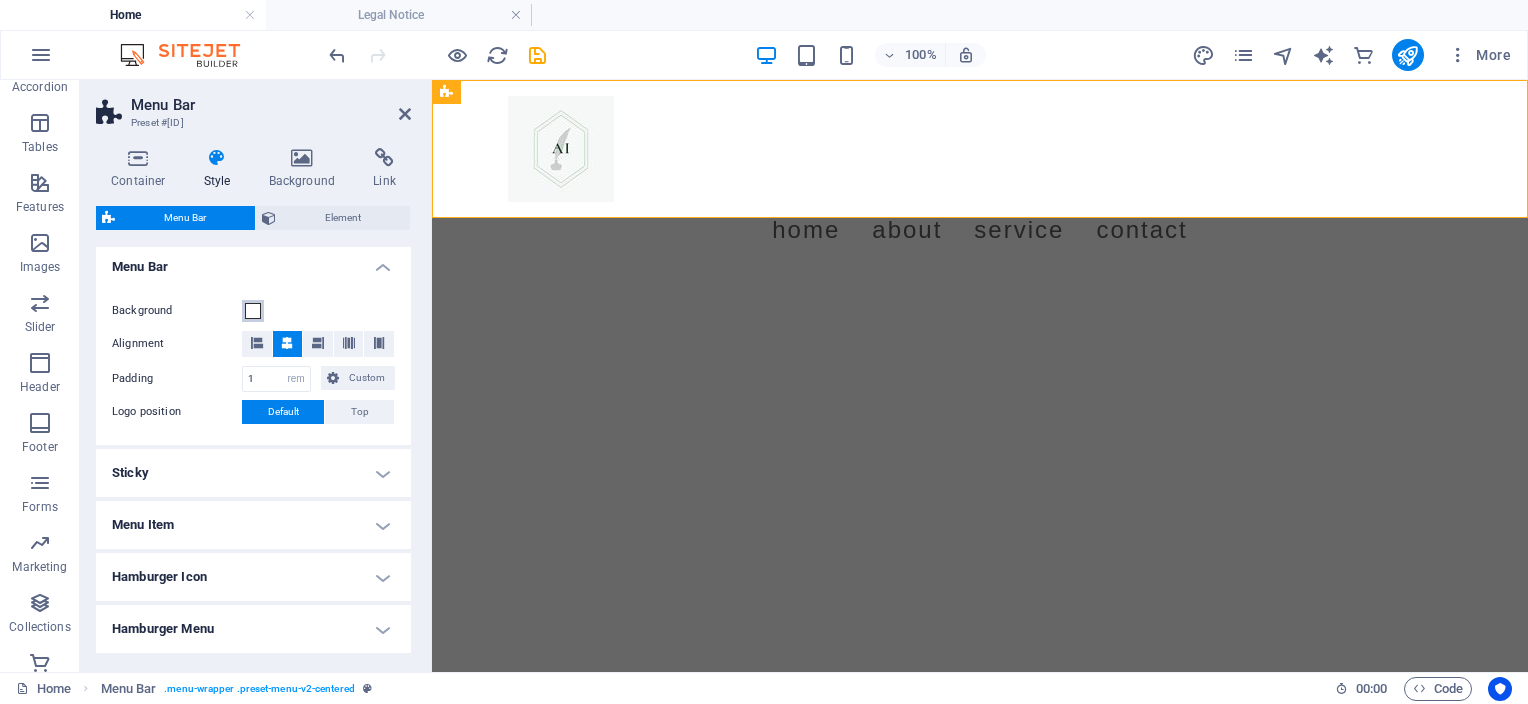 click at bounding box center (253, 311) 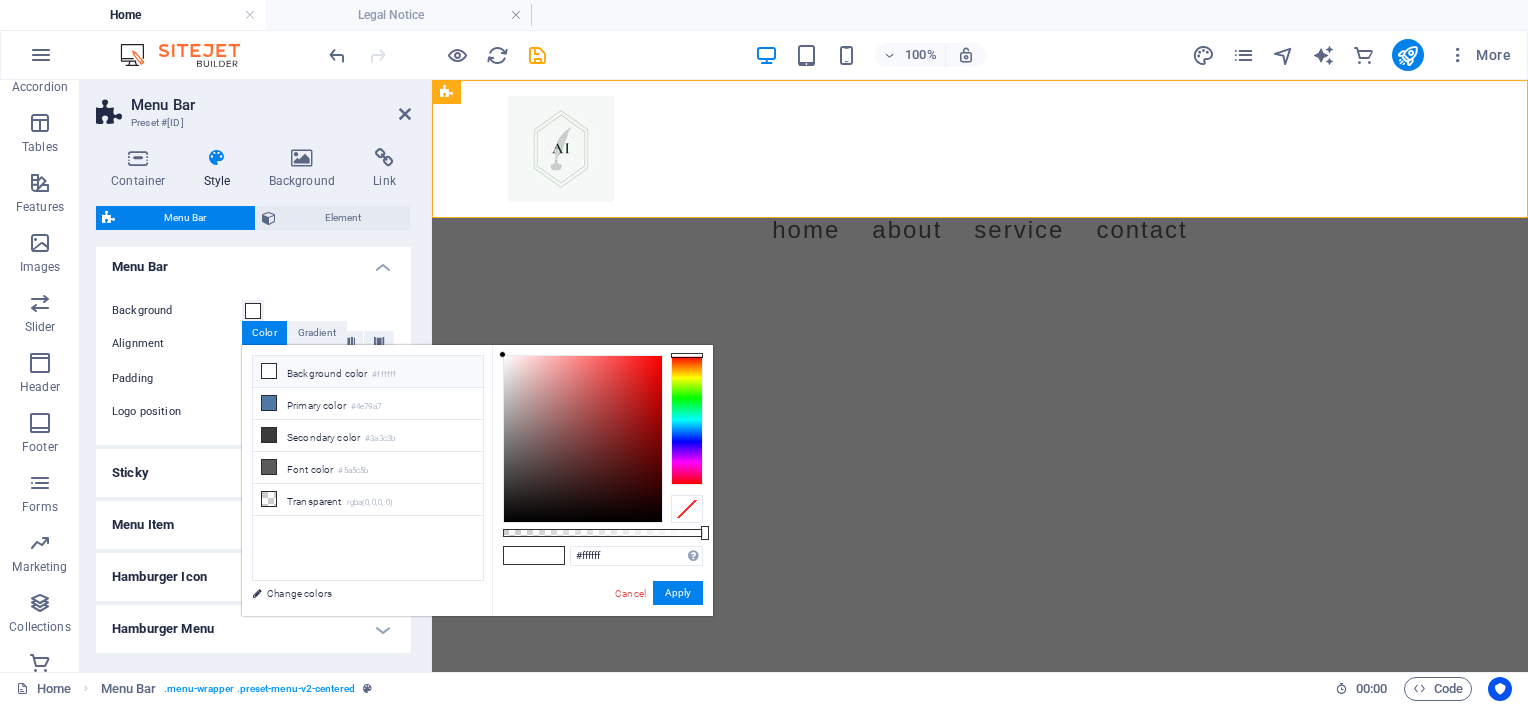 click on "Background color
#ffffff" at bounding box center (368, 372) 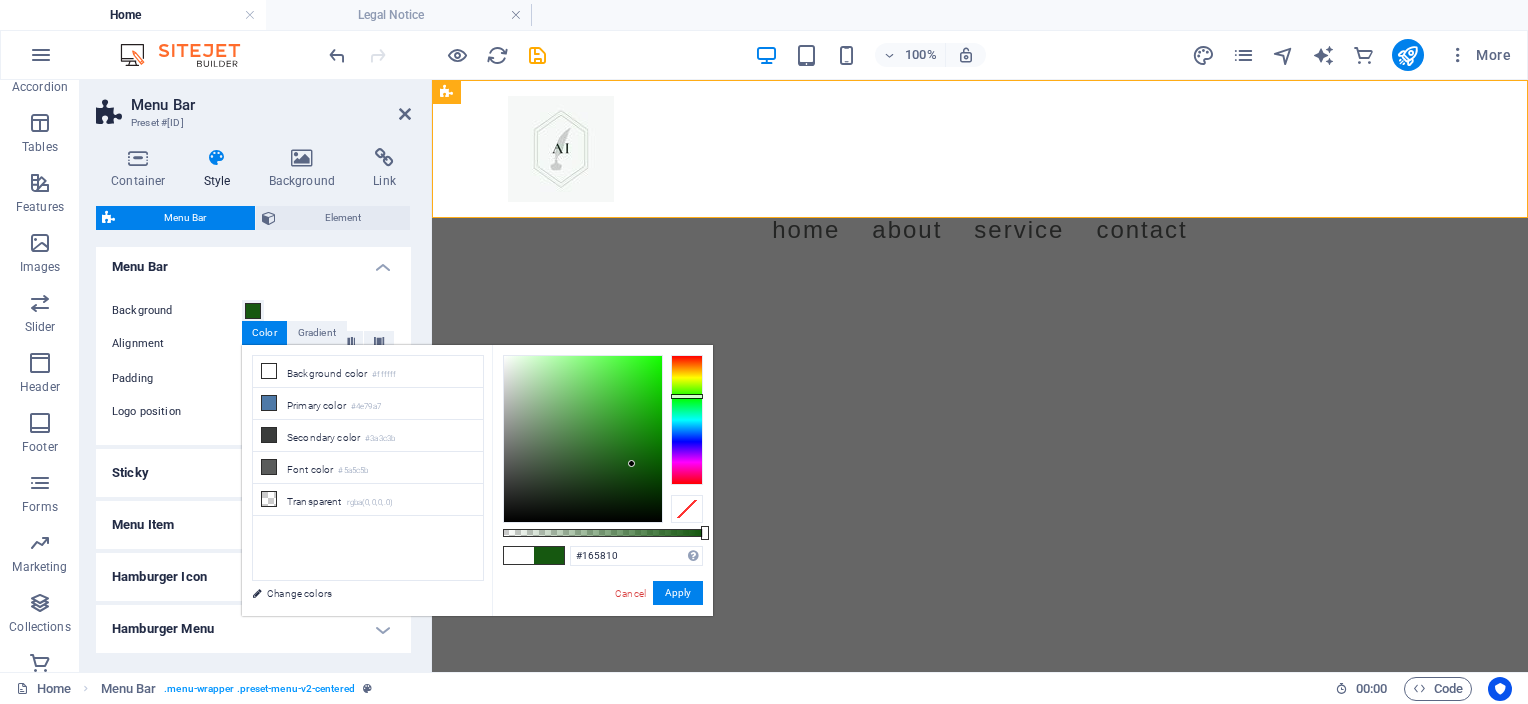 type on "#165910" 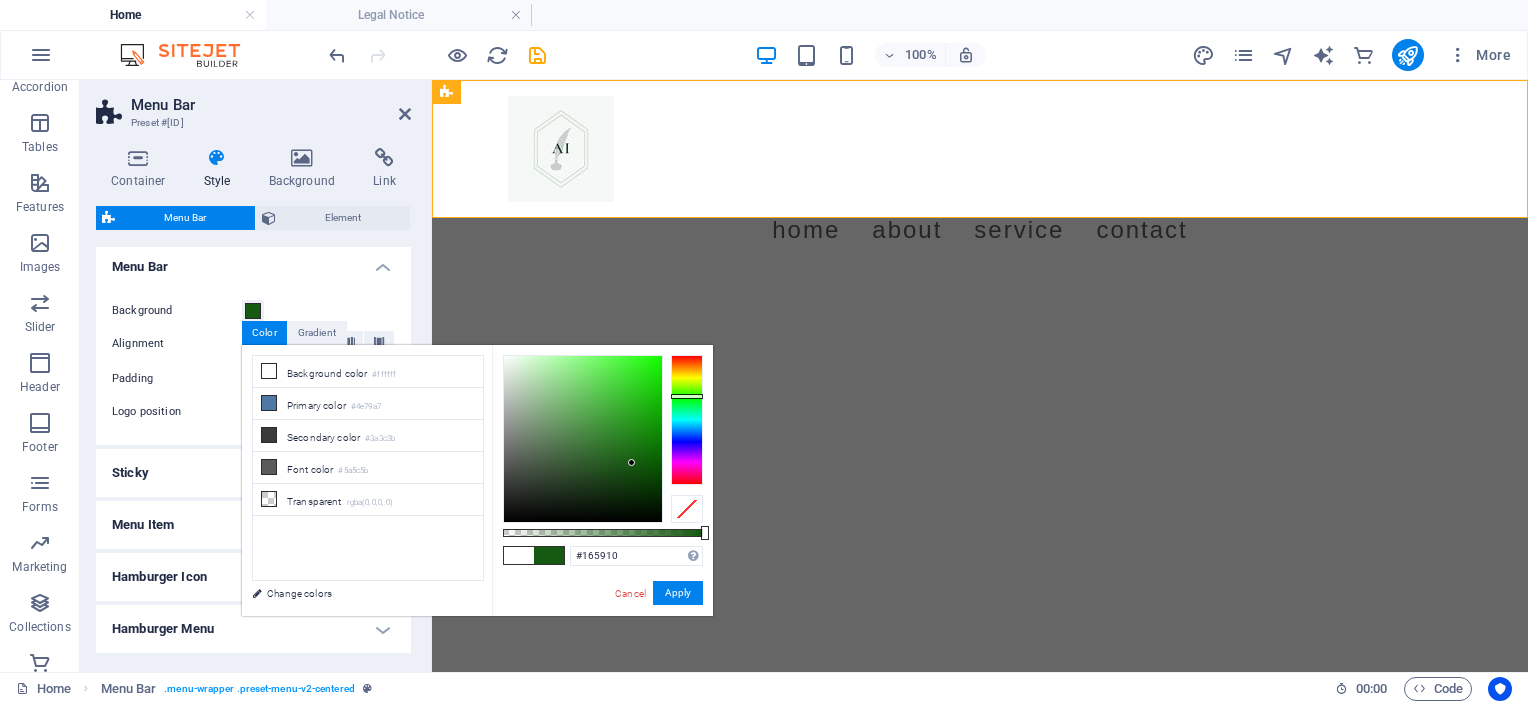 drag, startPoint x: 604, startPoint y: 432, endPoint x: 632, endPoint y: 463, distance: 41.773197 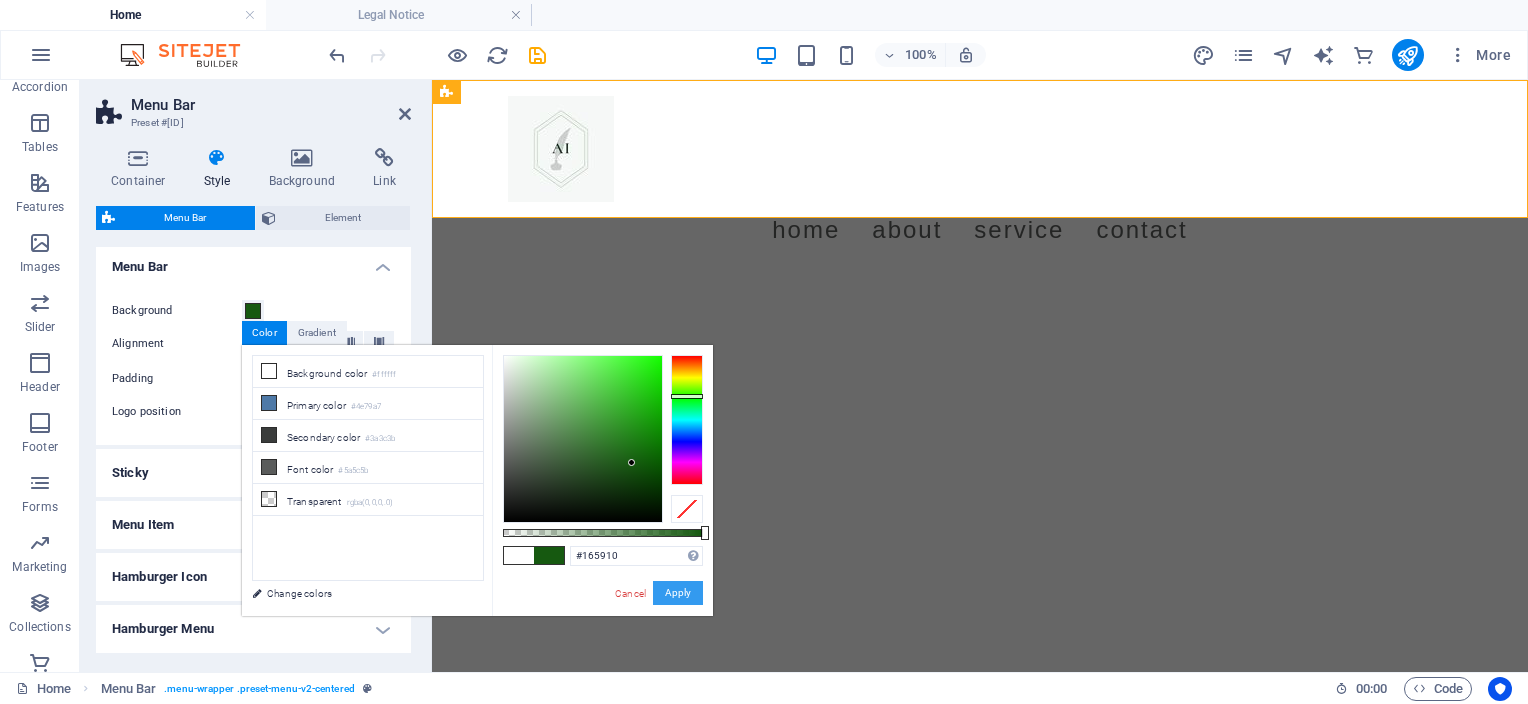 click on "Apply" at bounding box center [678, 593] 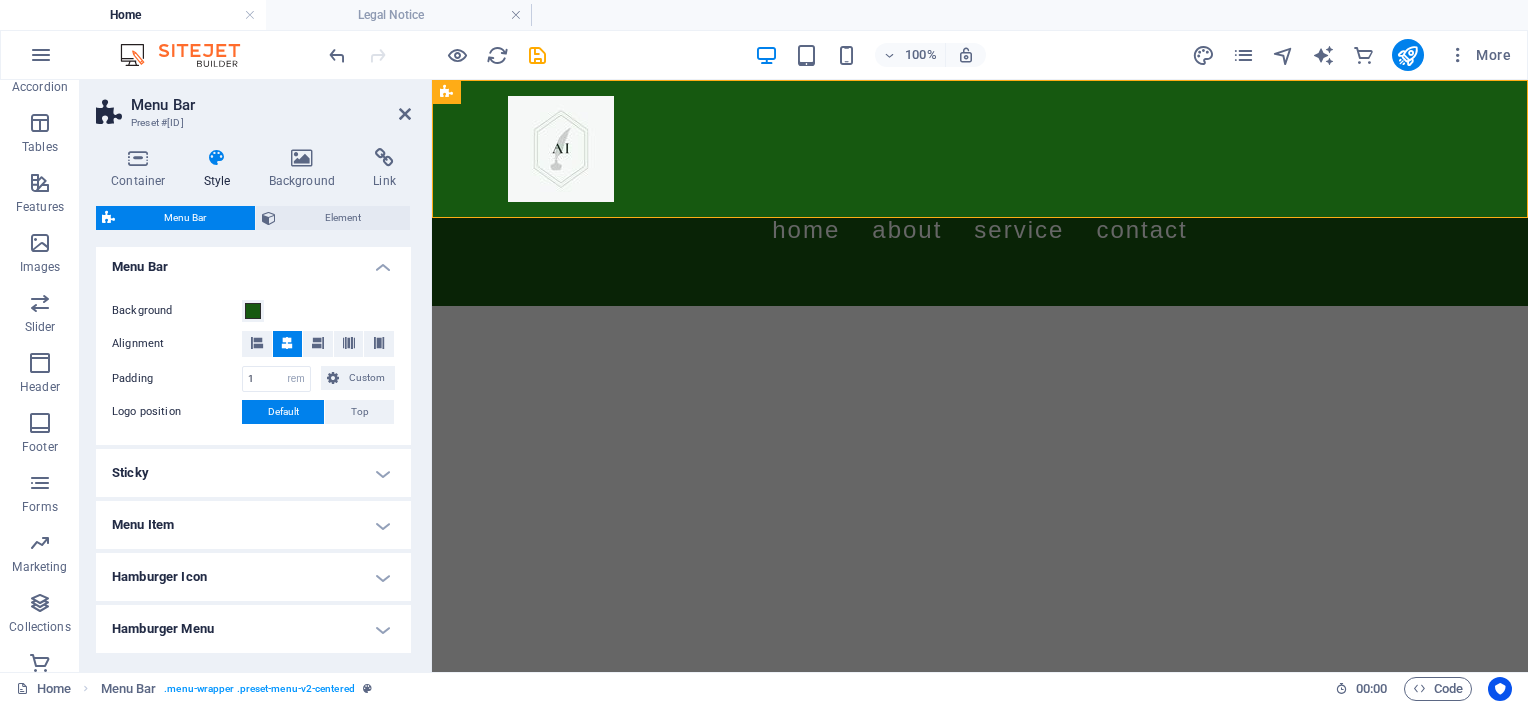 click on "Background Alignment Padding 1 px rem % vh vw Custom Custom 1 px rem % vh vw 1 px rem % vh vw 1 px rem % vh vw 1 px rem % vh vw Logo position Default Top  - Padding 1 px rem % vh vw Custom Custom 1 px rem % vh vw 1 px rem % vh vw 1 px rem % vh vw 1 px rem % vh vw Menu width Default Wide  - Padding 0 px rem % vh vw Custom Custom 0 px rem % vh vw 0 px rem % vh vw 0 px rem % vh vw 0 px rem % vh vw  - Background" at bounding box center [253, 362] 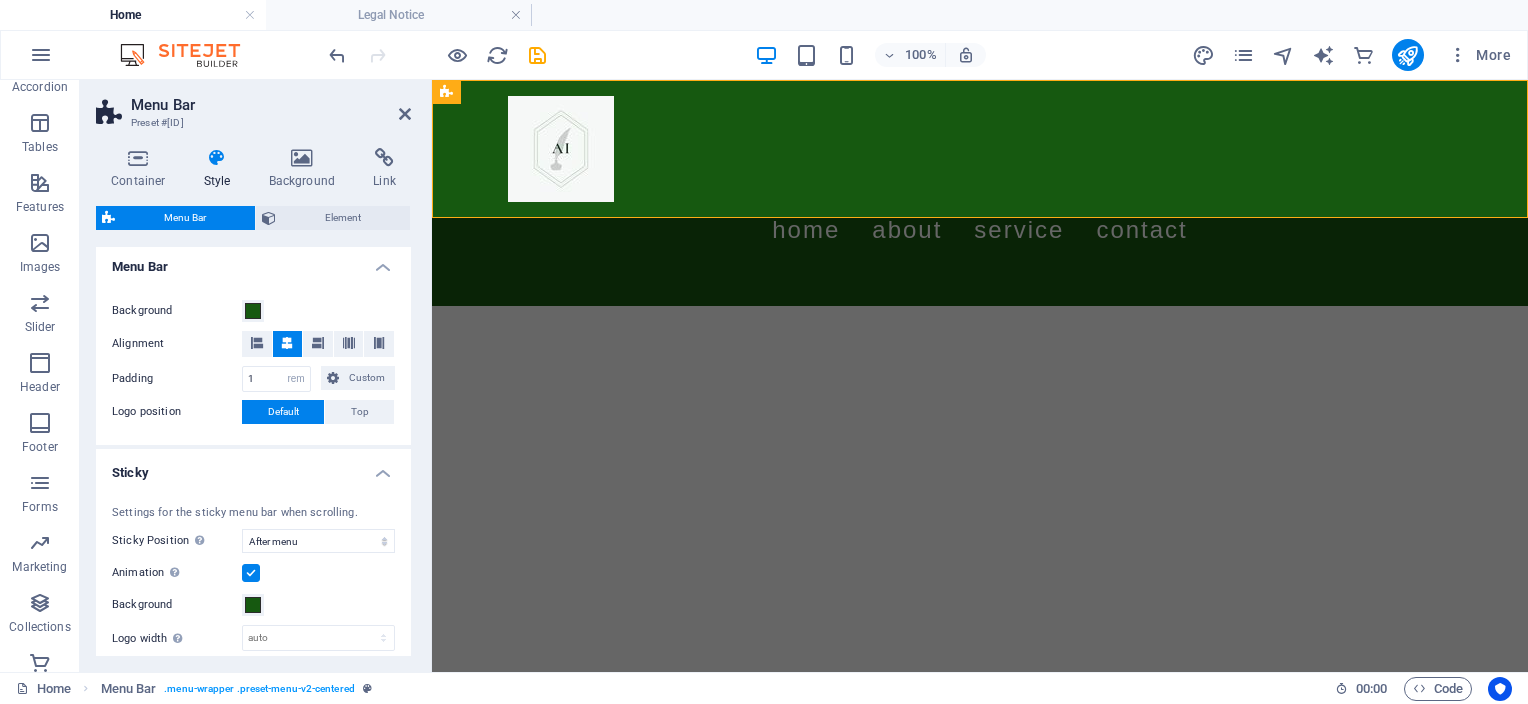 click on "Sticky" at bounding box center [253, 467] 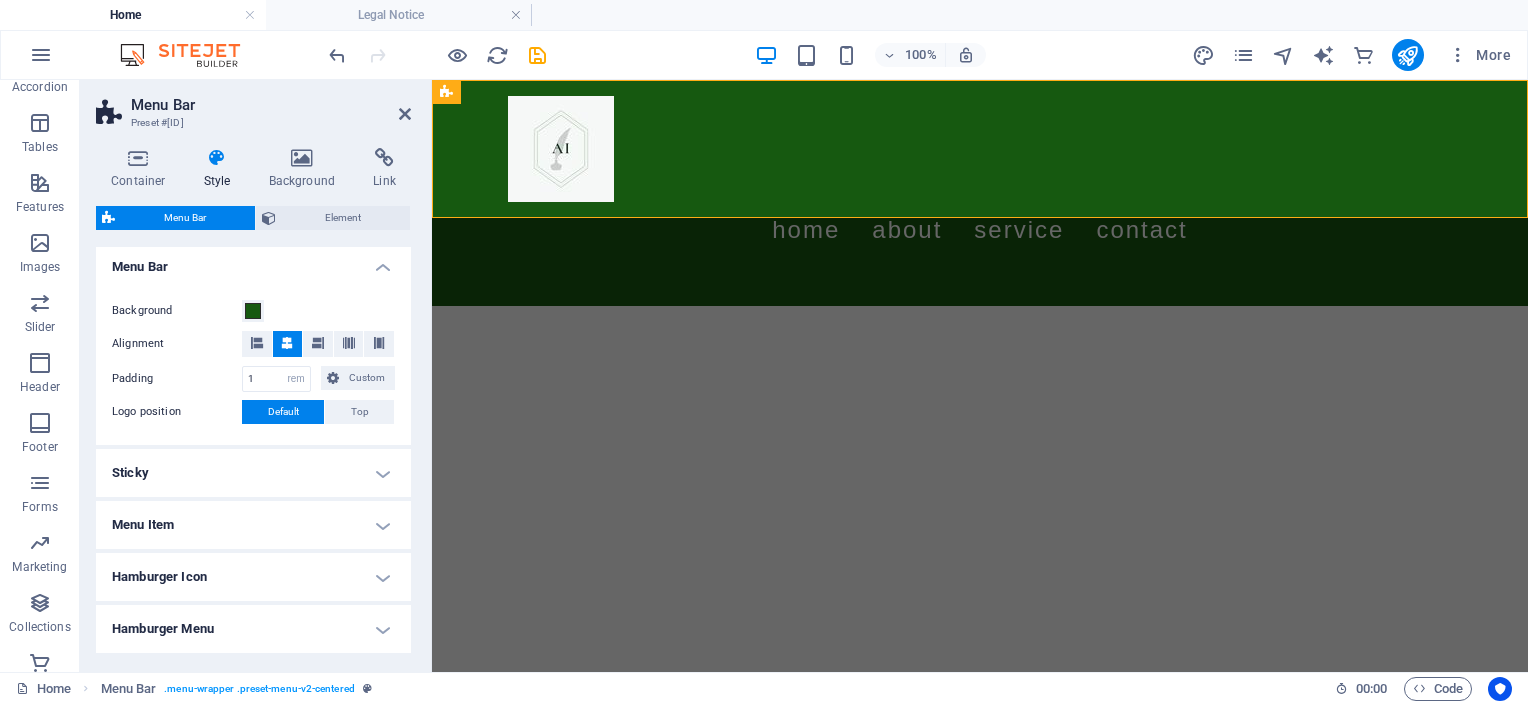 click on "Menu Item" at bounding box center (253, 525) 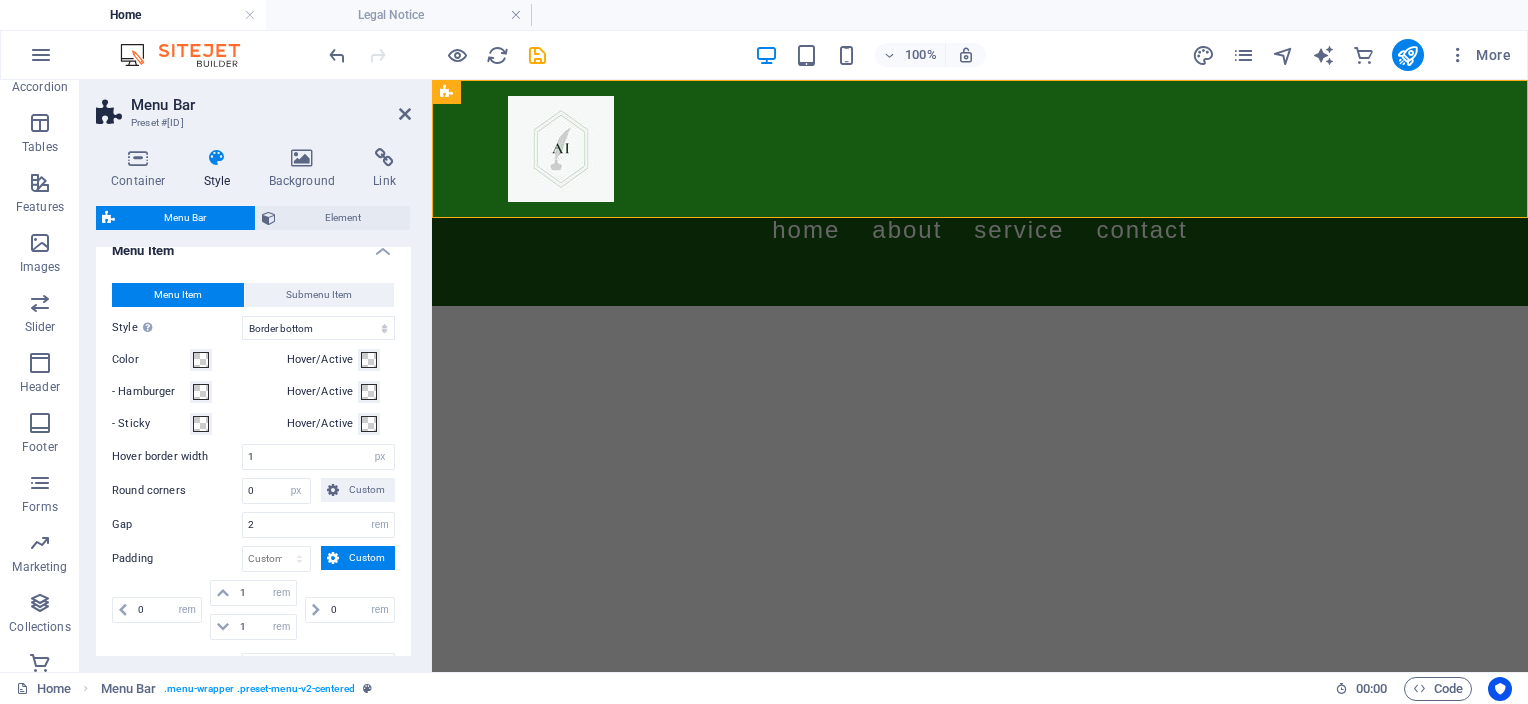 scroll, scrollTop: 916, scrollLeft: 0, axis: vertical 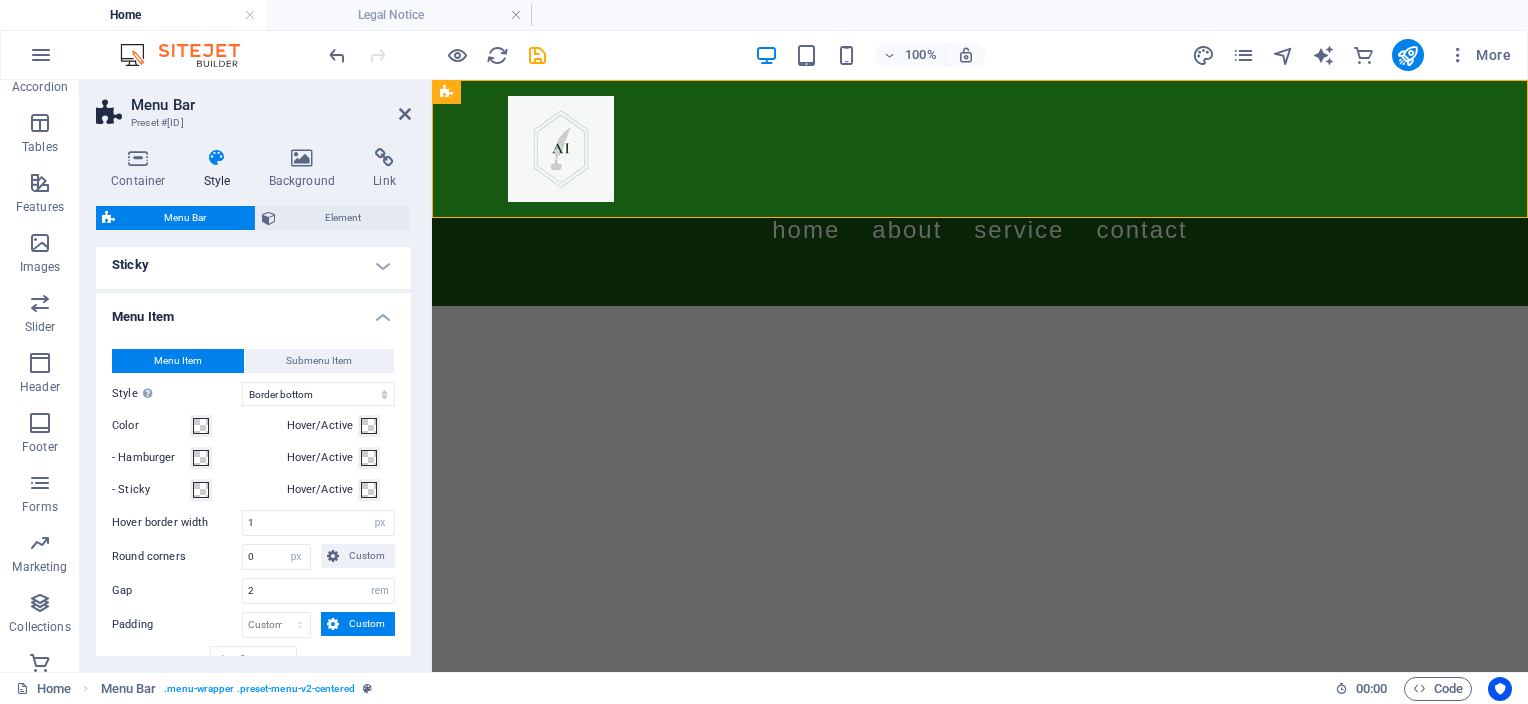 click on "Menu Item" at bounding box center [253, 311] 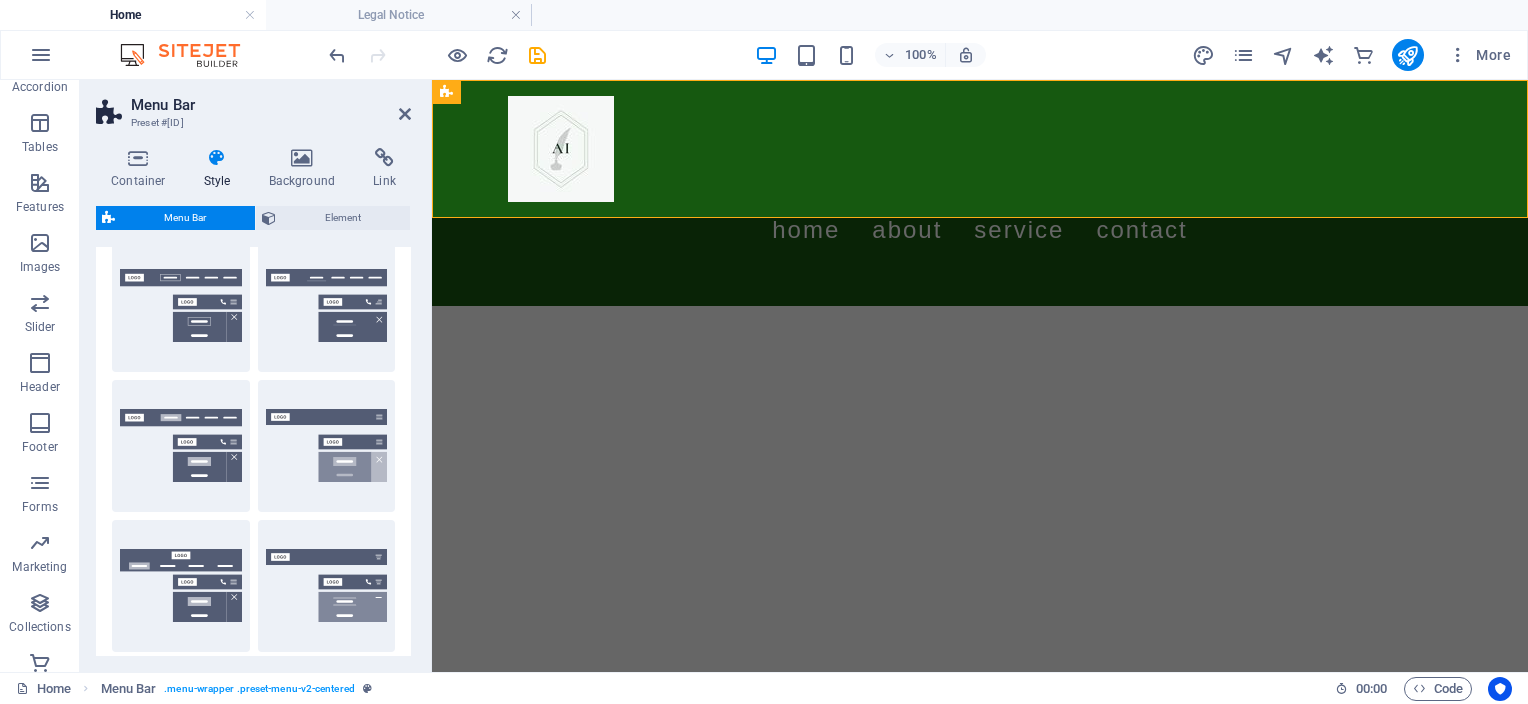 scroll, scrollTop: 0, scrollLeft: 0, axis: both 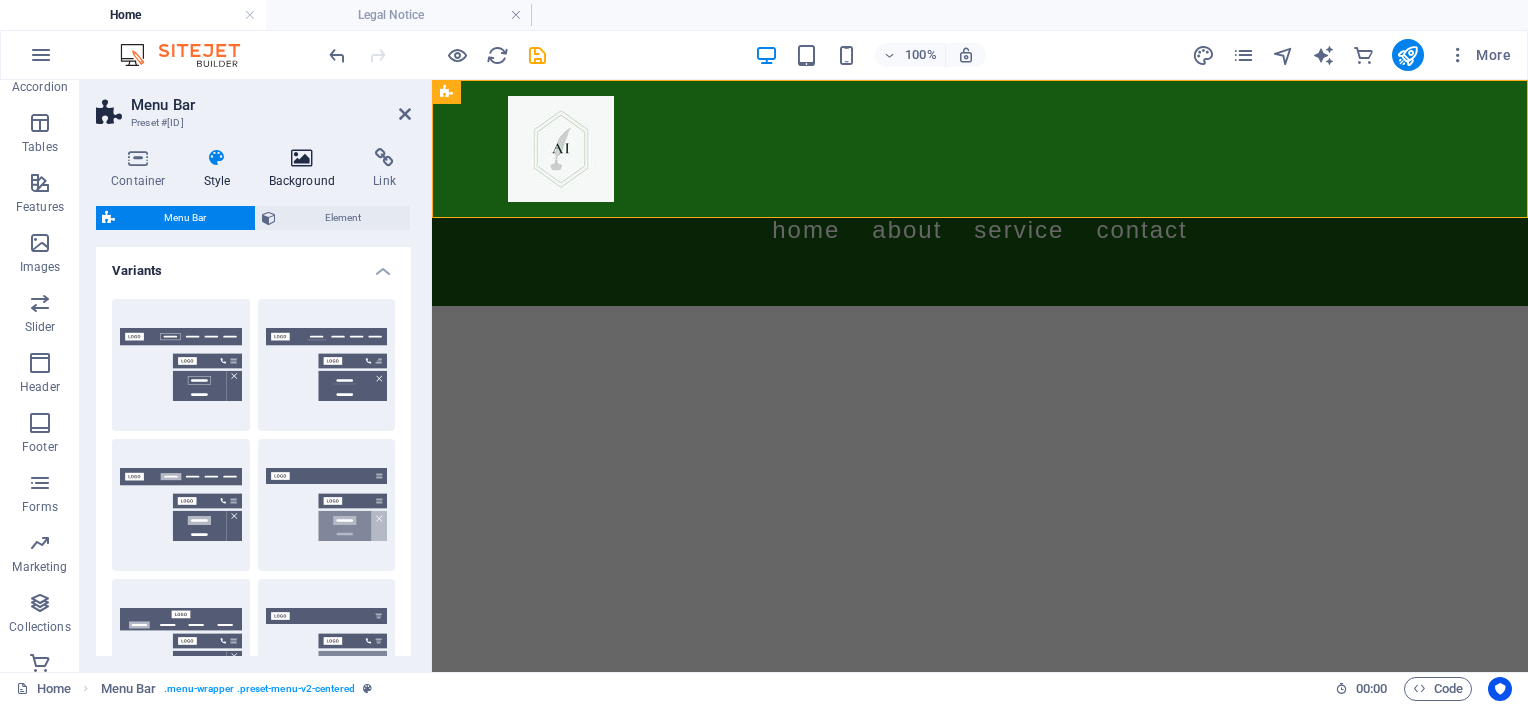 click on "Background" at bounding box center (306, 169) 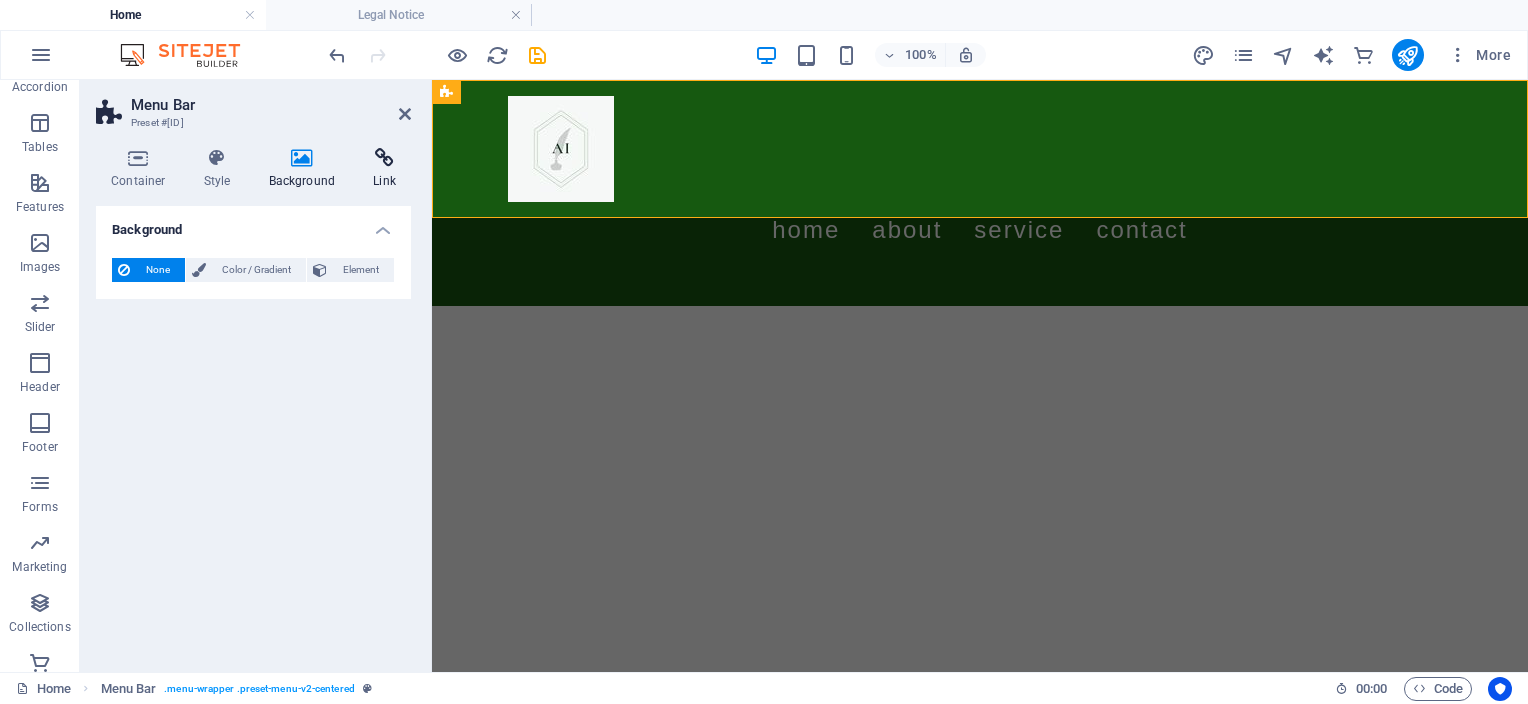 click at bounding box center (384, 158) 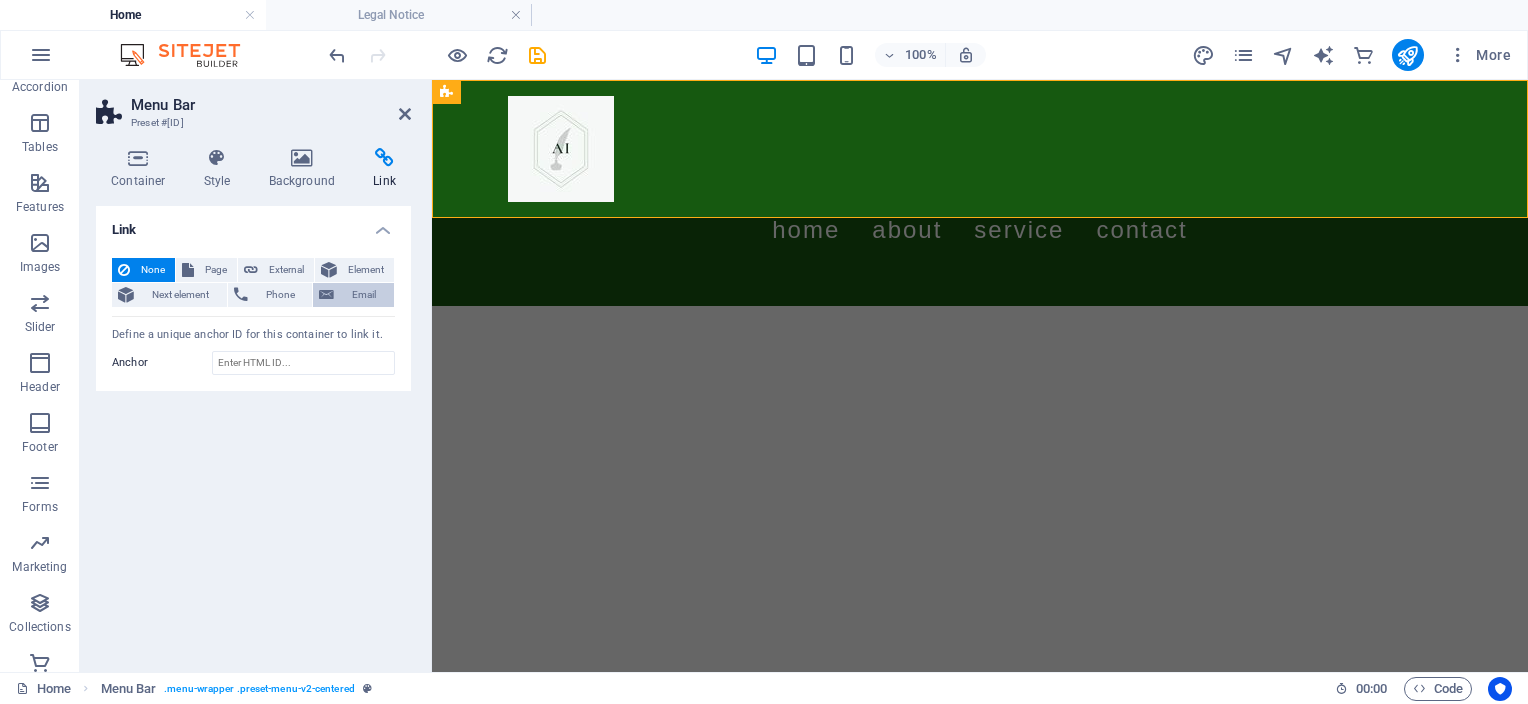 click on "Email" at bounding box center (364, 295) 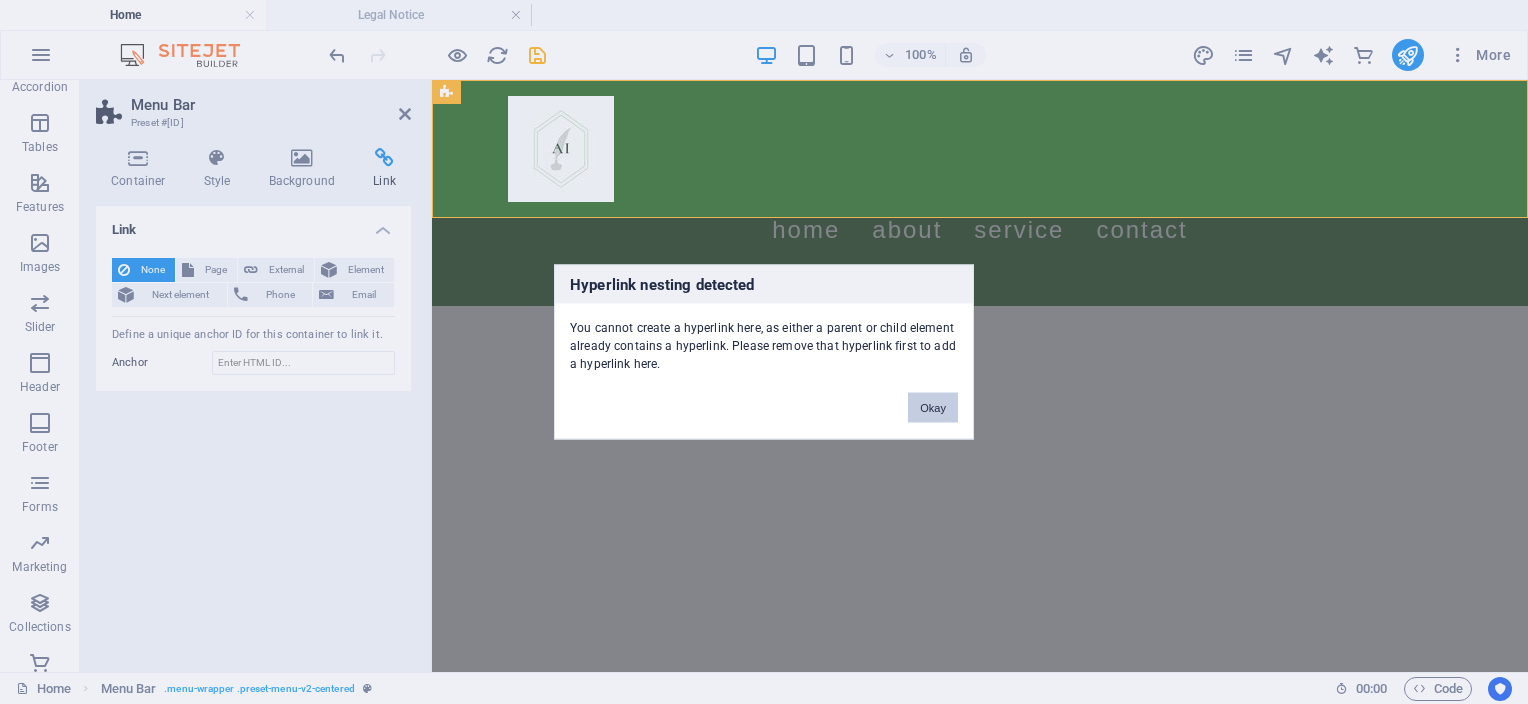 click on "Okay" at bounding box center (933, 408) 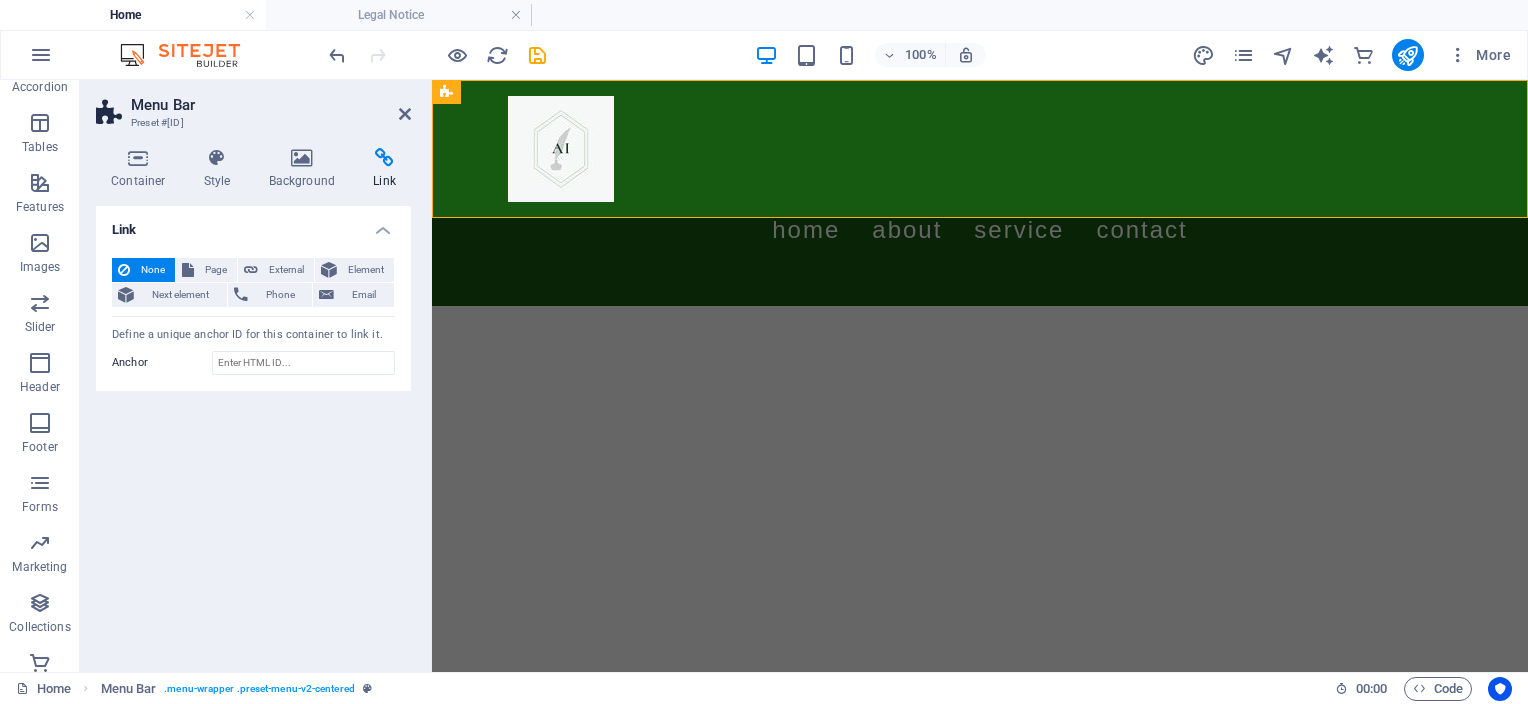 click on "Link None Page External Element Next element Phone Email Page Home Legal Notice Privacy Element
URL Phone Email Link target New tab Same tab Overlay Title Additional link description, should not be the same as the link text. The title is most often shown as a tooltip text when the mouse moves over the element. Leave empty if uncertain. Relationship Sets the  relationship of this link to the link target . For example, the value "nofollow" instructs search engines not to follow the link. Can be left empty. alternate author bookmark external help license next nofollow noreferrer noopener prev search tag Define a unique anchor ID for this container to link it. Anchor" at bounding box center (253, 431) 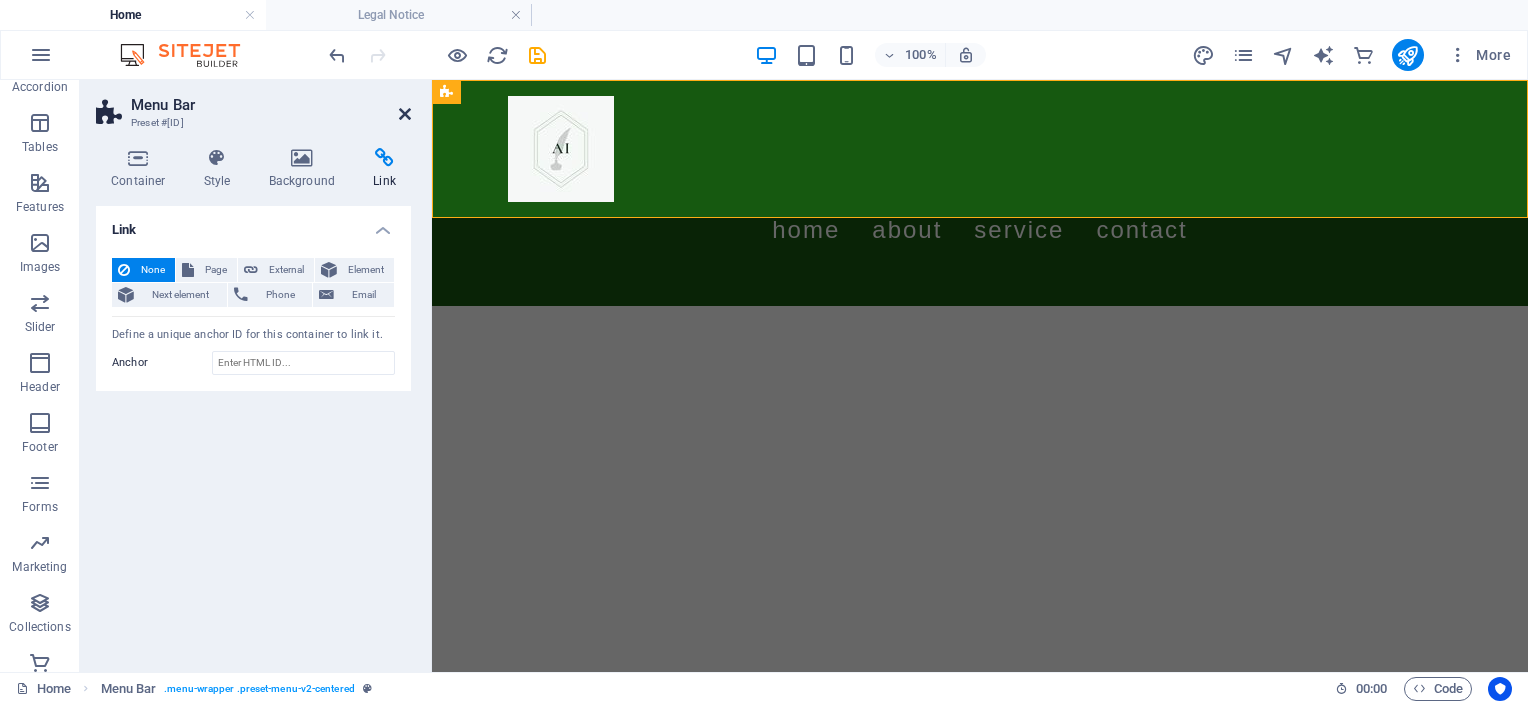 click at bounding box center [405, 114] 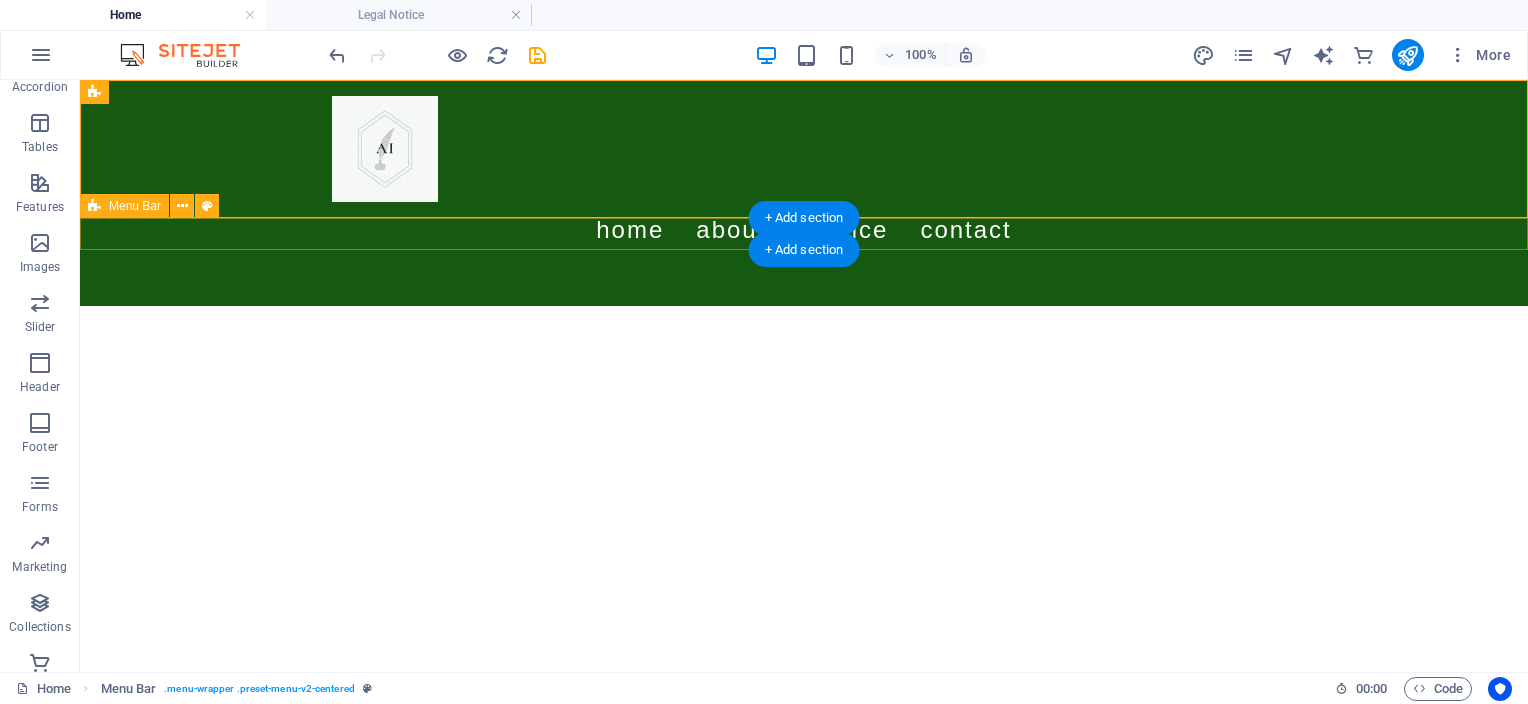 click on "Menu" at bounding box center [804, 290] 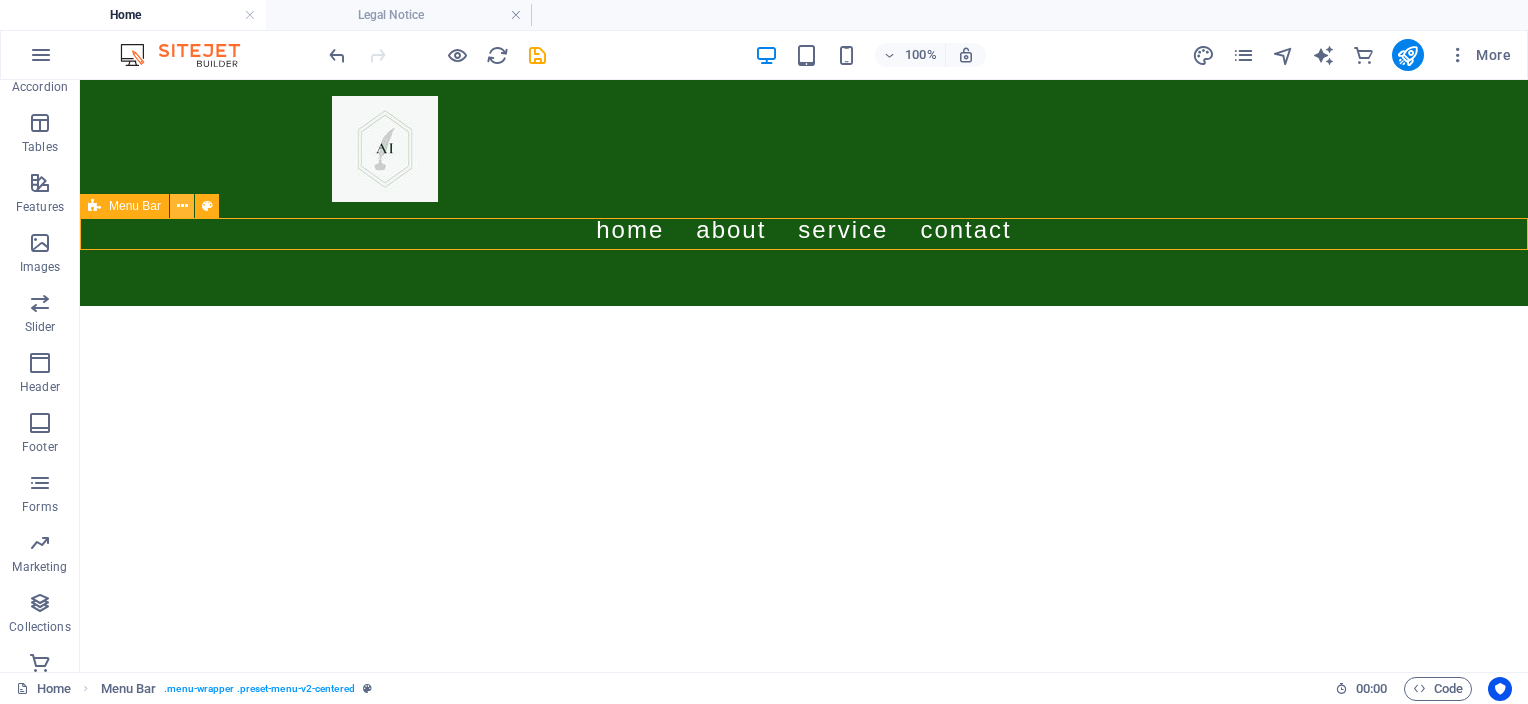 click at bounding box center [182, 206] 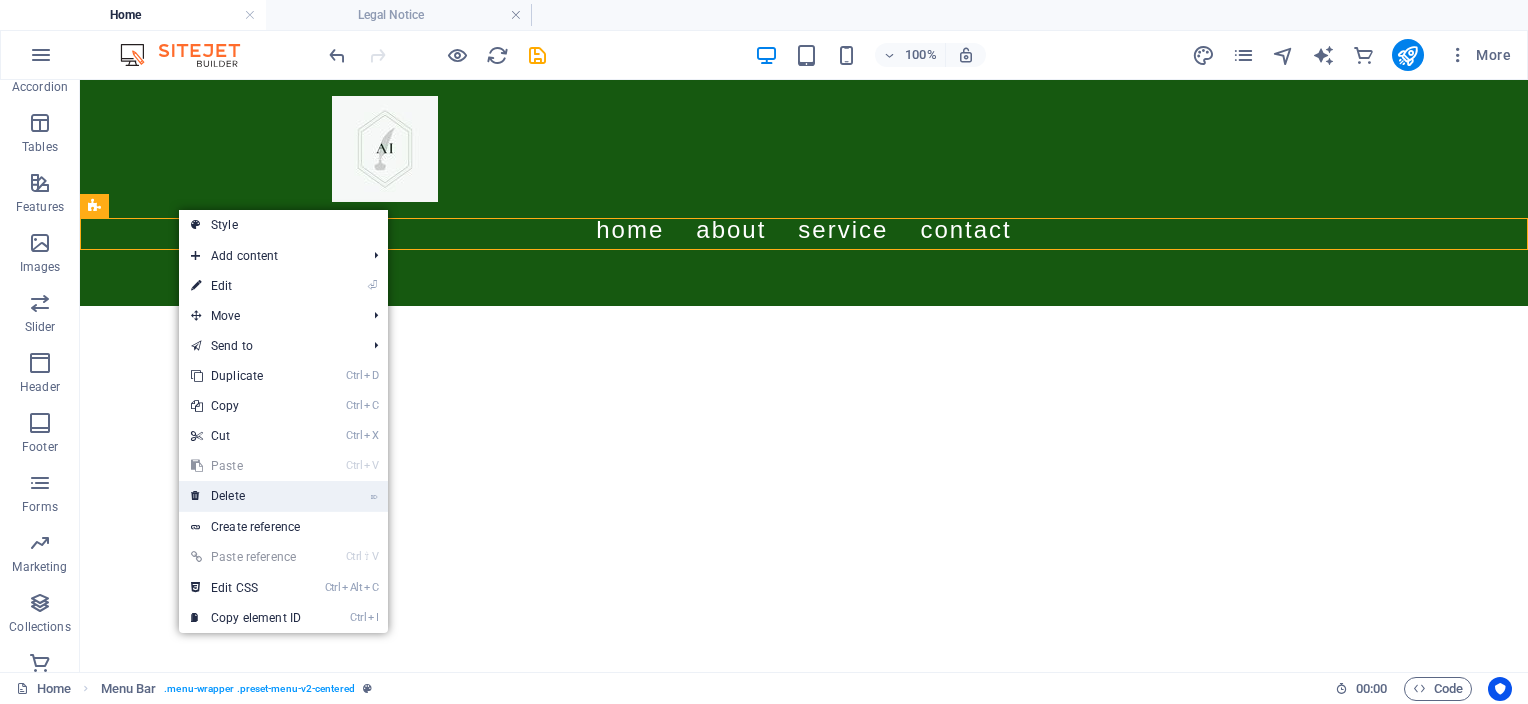 click on "⌦  Delete" at bounding box center (246, 496) 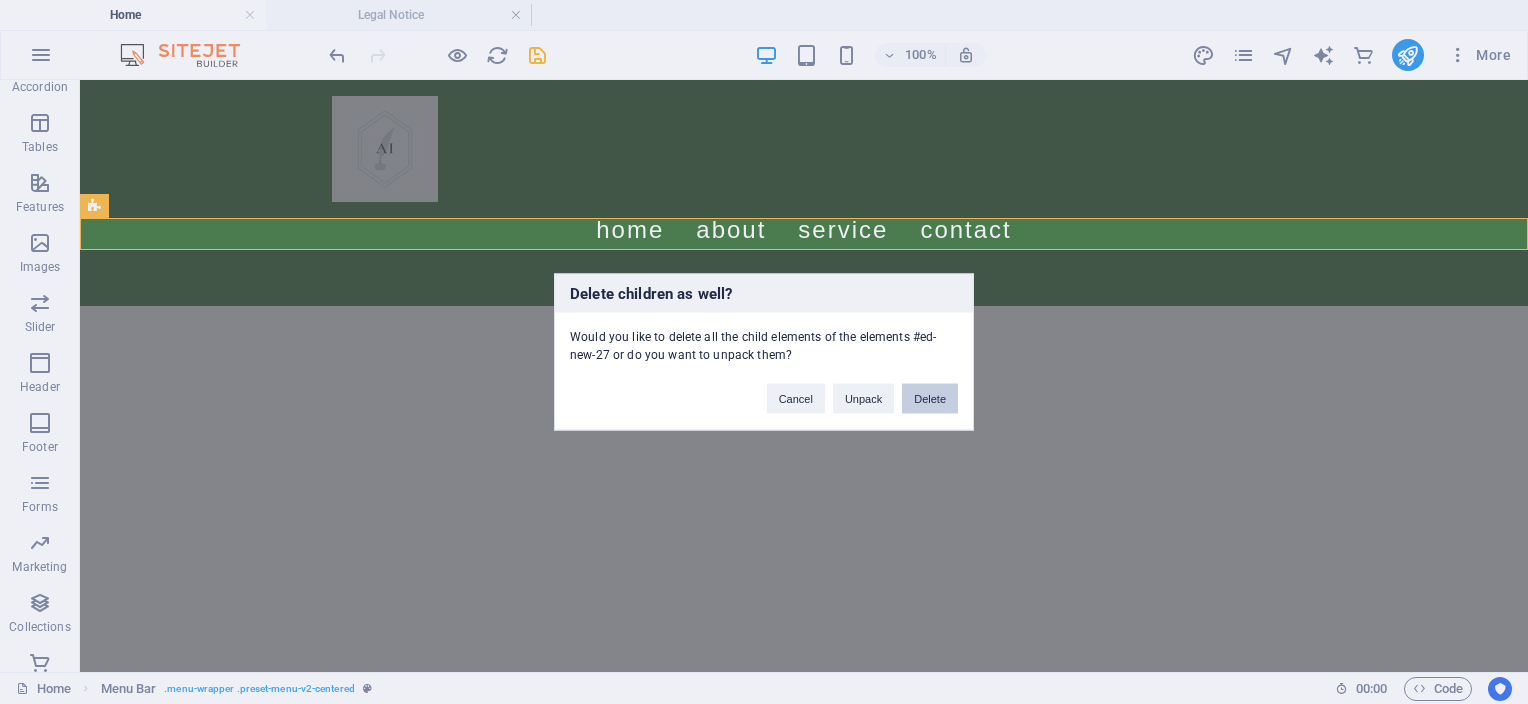 click on "Delete" at bounding box center [930, 399] 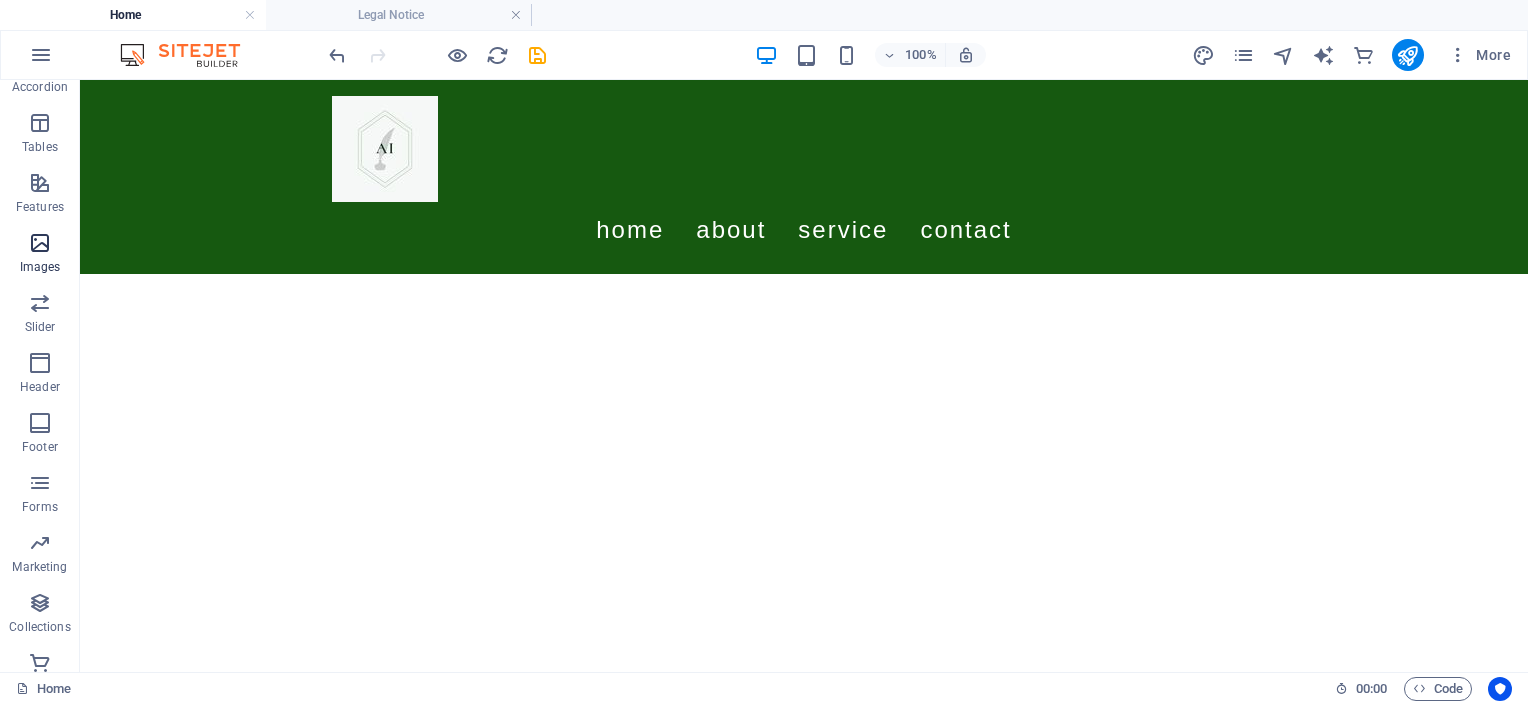 click on "Images" at bounding box center (40, 267) 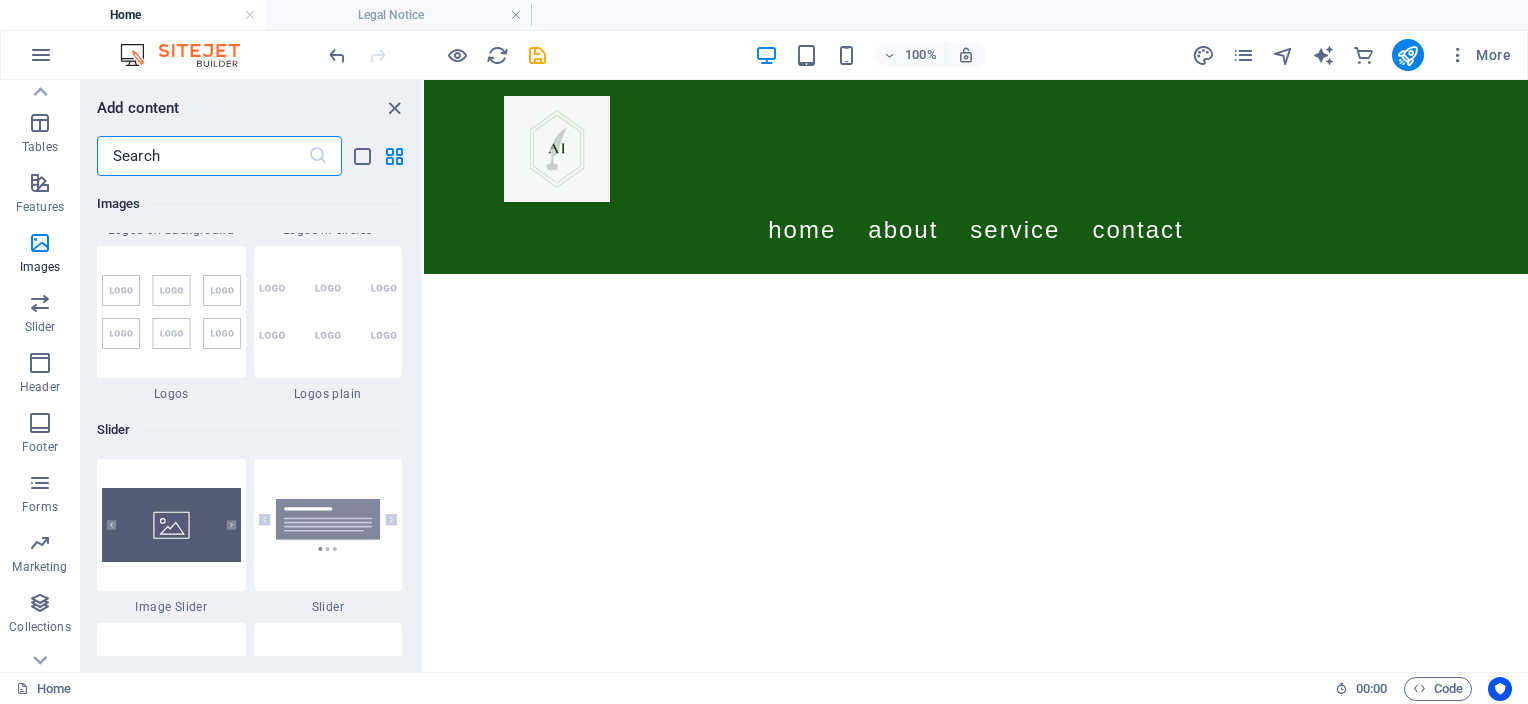 scroll, scrollTop: 11178, scrollLeft: 0, axis: vertical 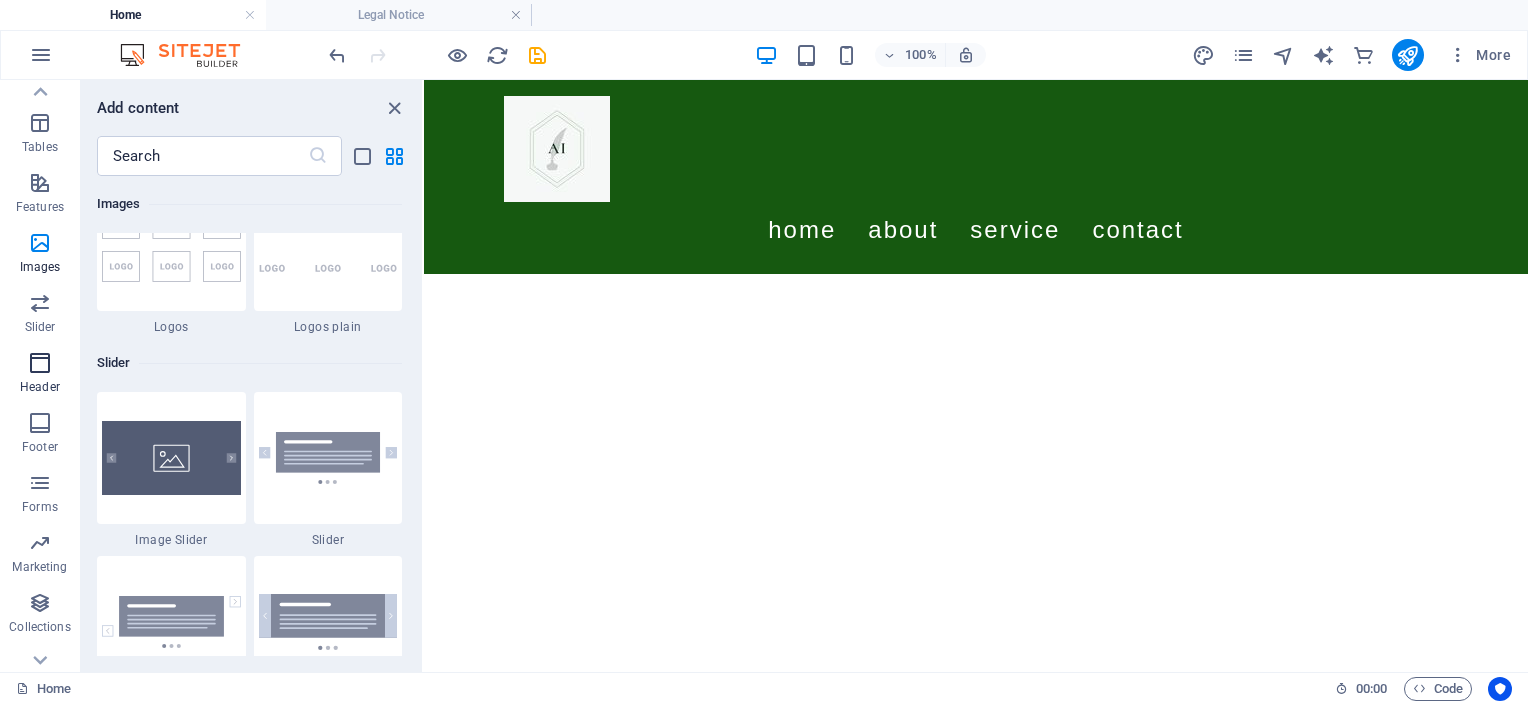 click at bounding box center [40, 363] 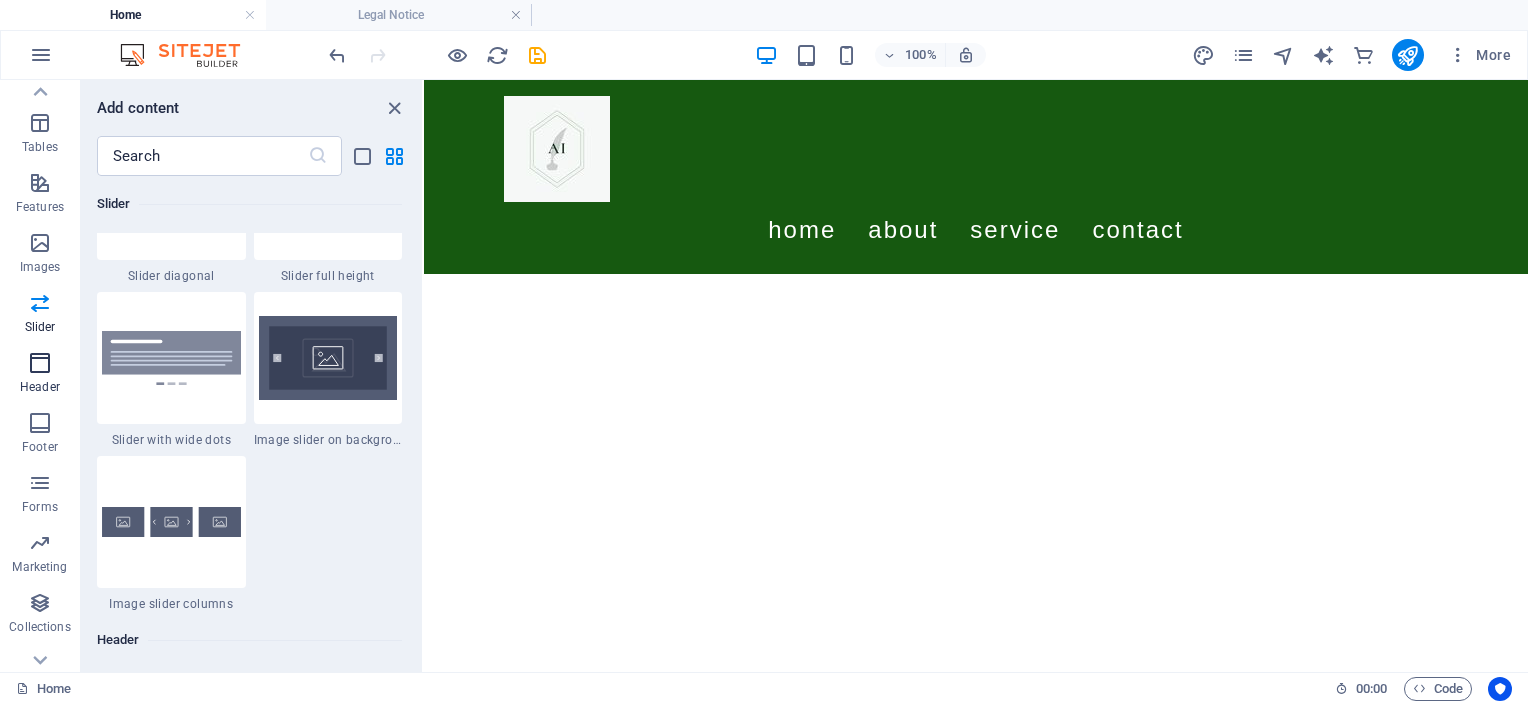scroll, scrollTop: 12042, scrollLeft: 0, axis: vertical 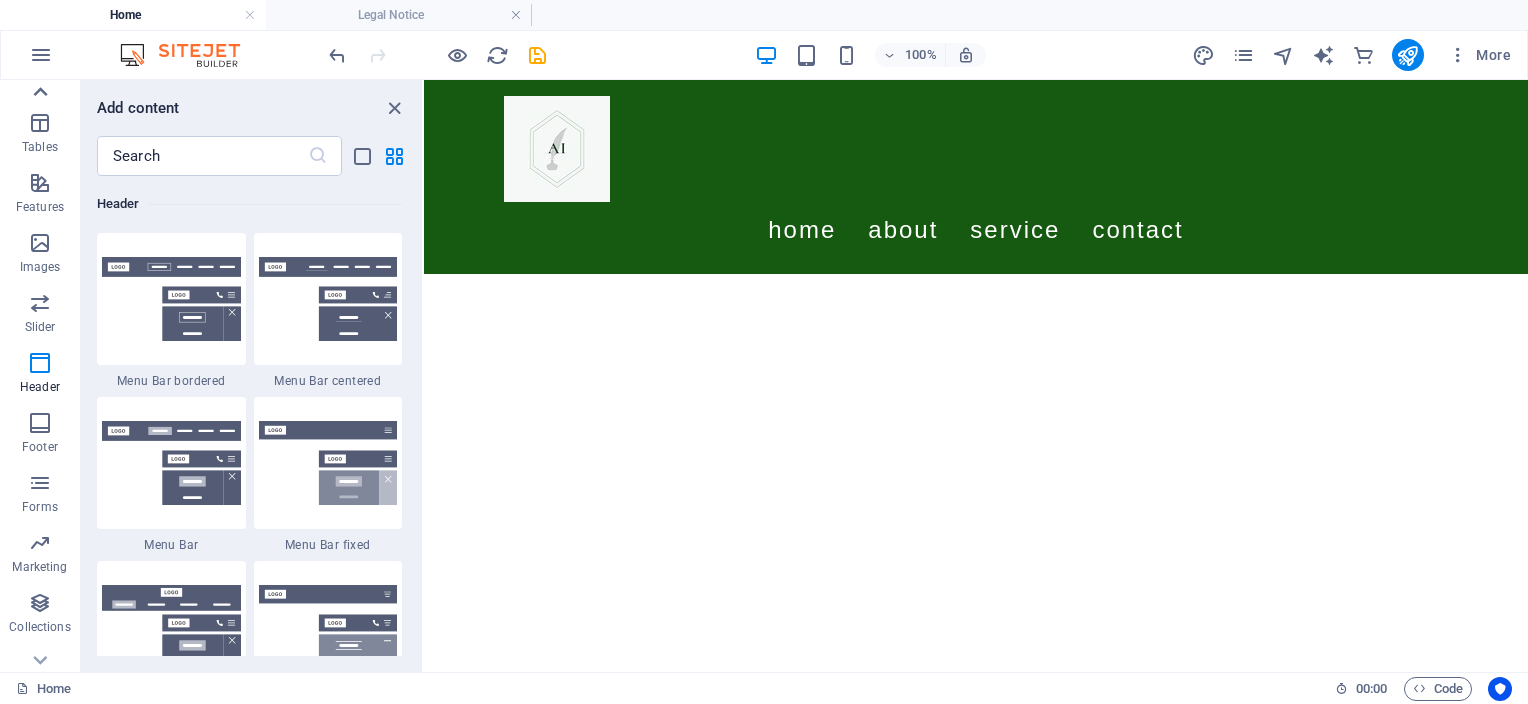 click 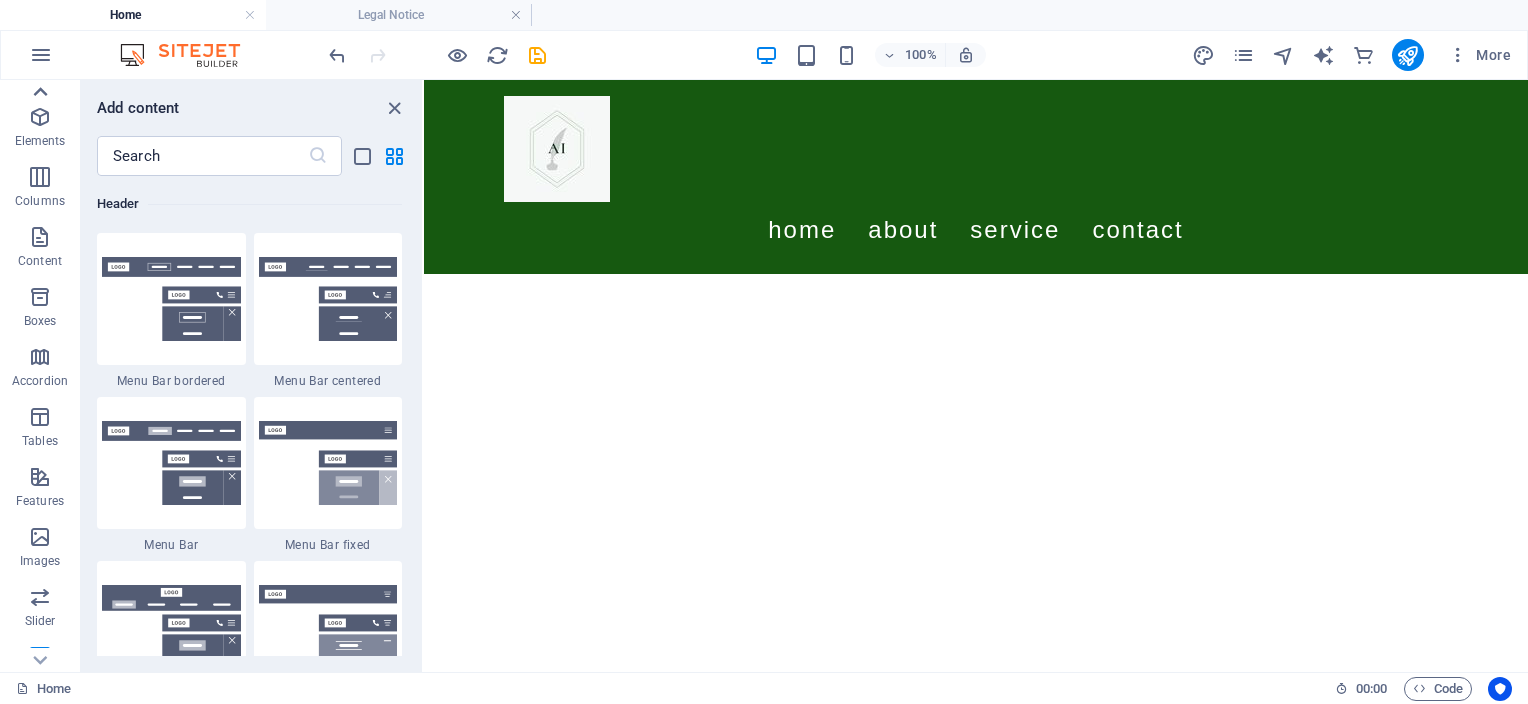 scroll, scrollTop: 0, scrollLeft: 0, axis: both 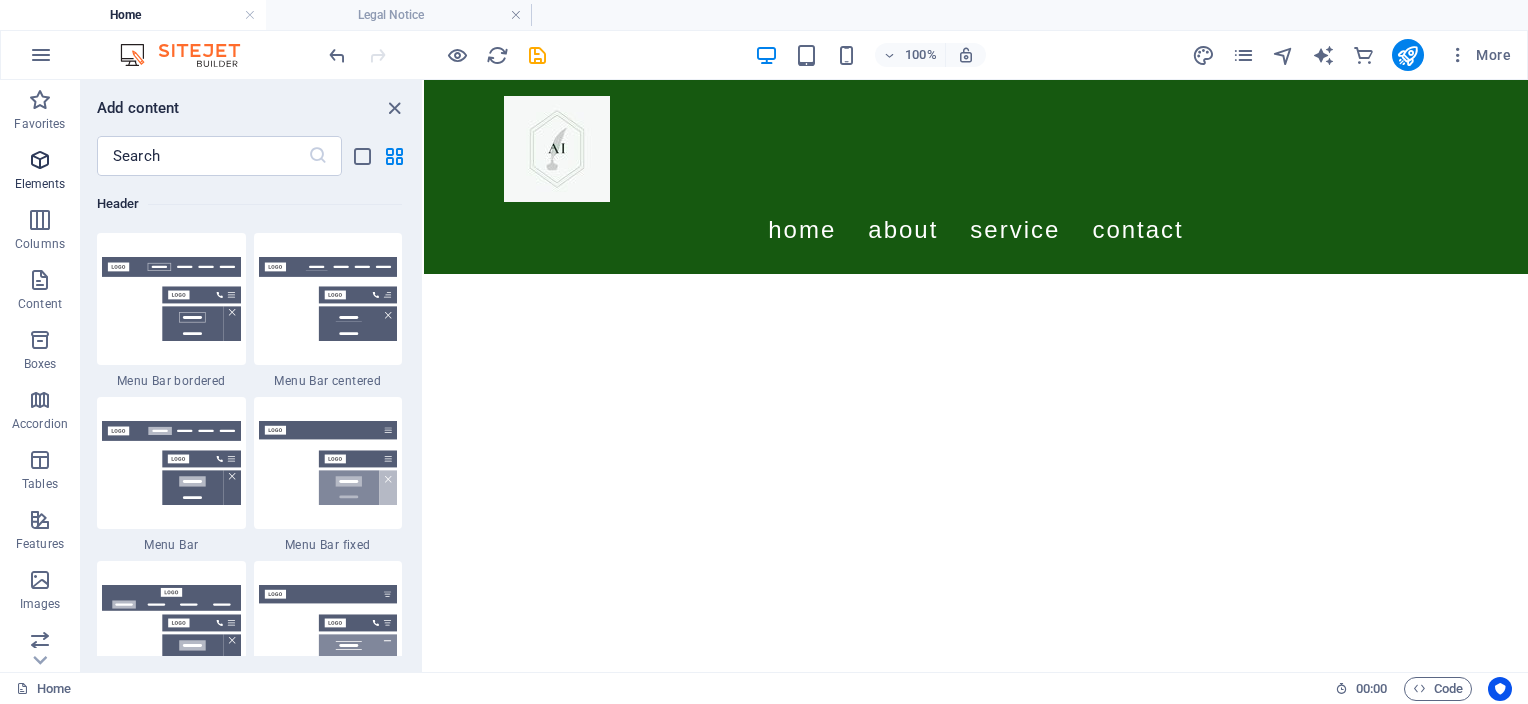 click at bounding box center (40, 160) 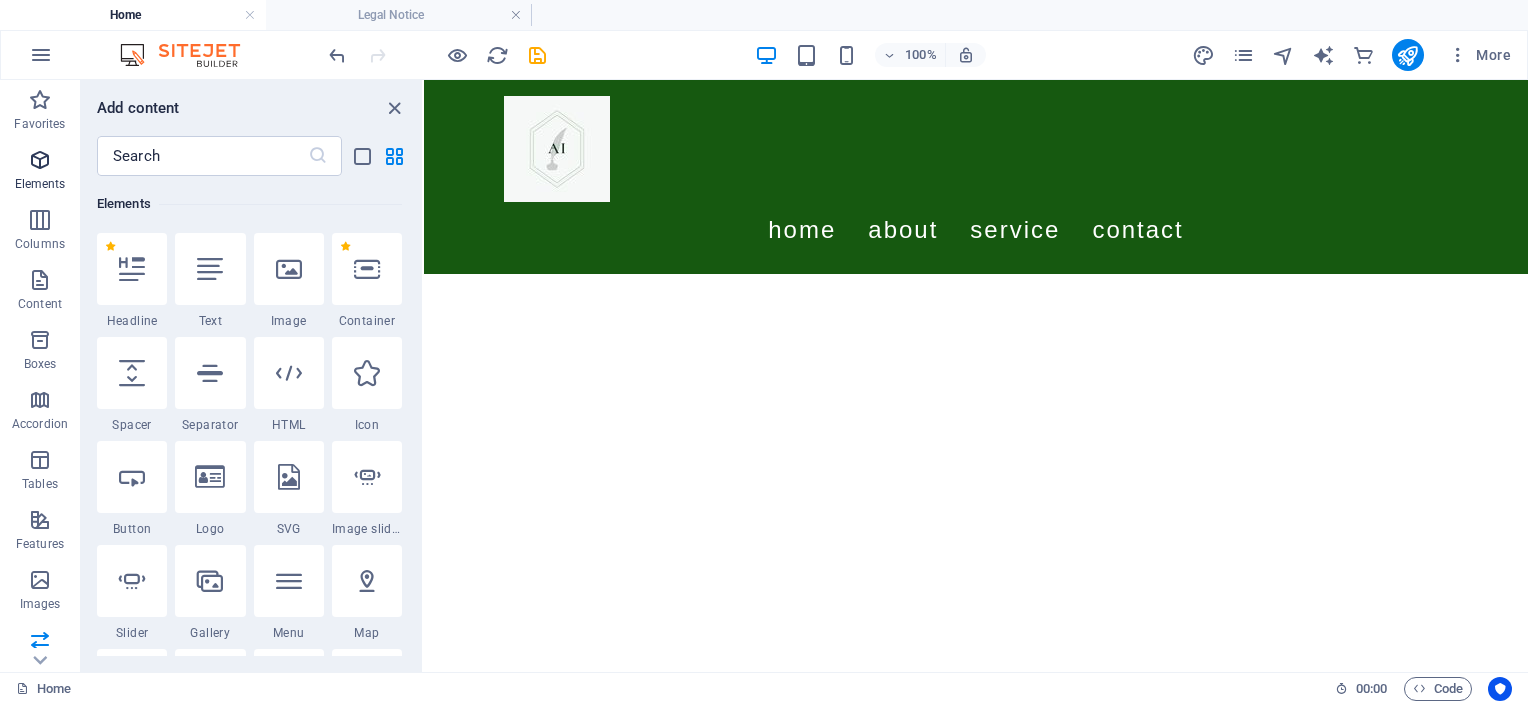 scroll, scrollTop: 213, scrollLeft: 0, axis: vertical 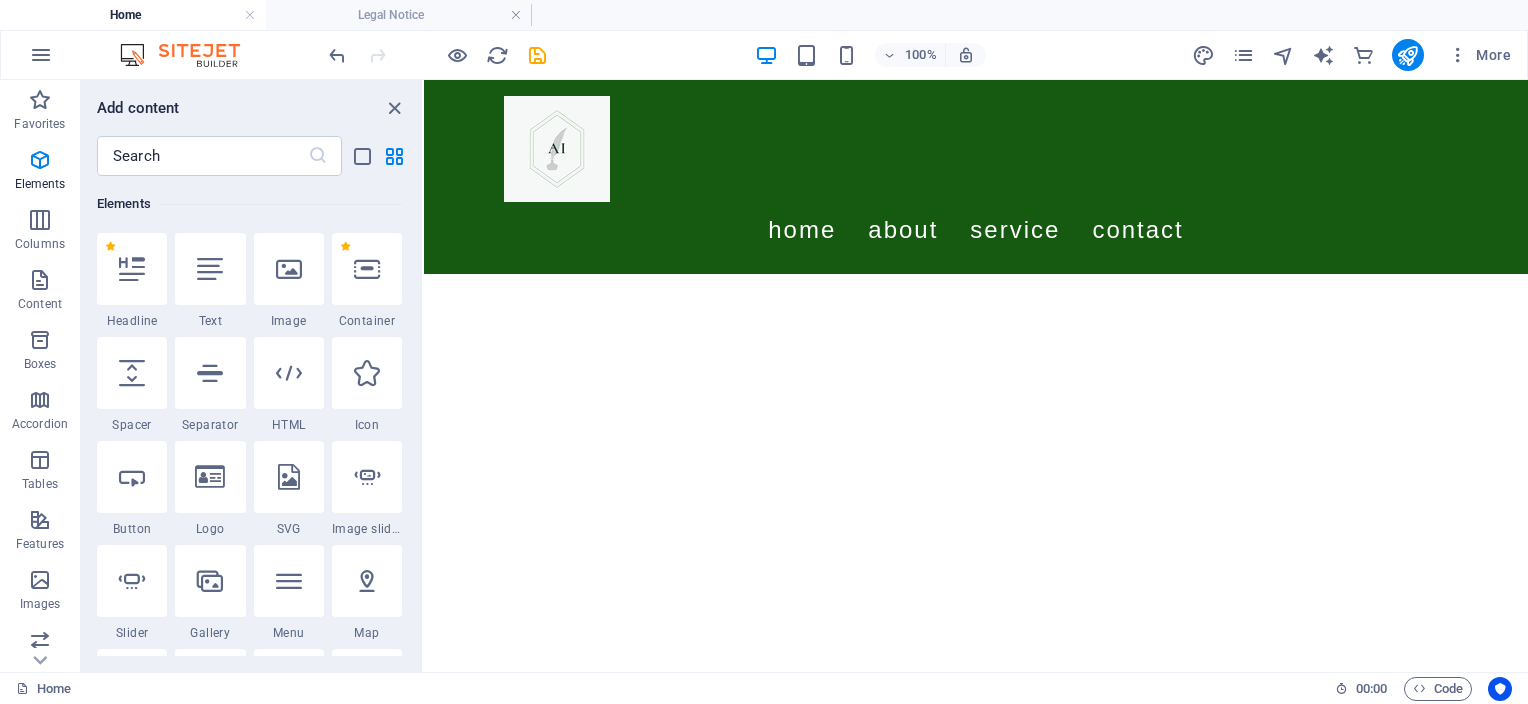 click on "Skip to main content
Menu Home About Service Contact" at bounding box center (976, 177) 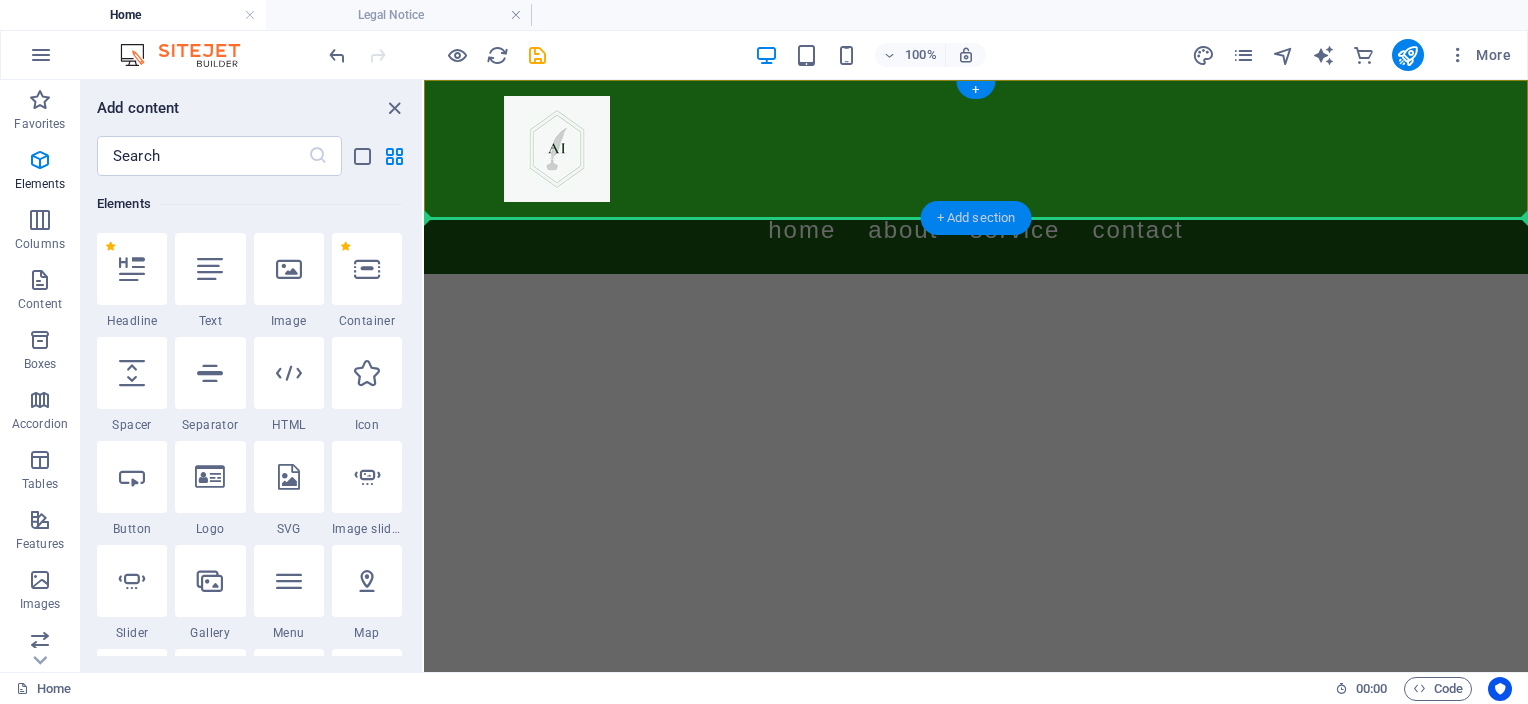 click on "+ Add section" at bounding box center (976, 218) 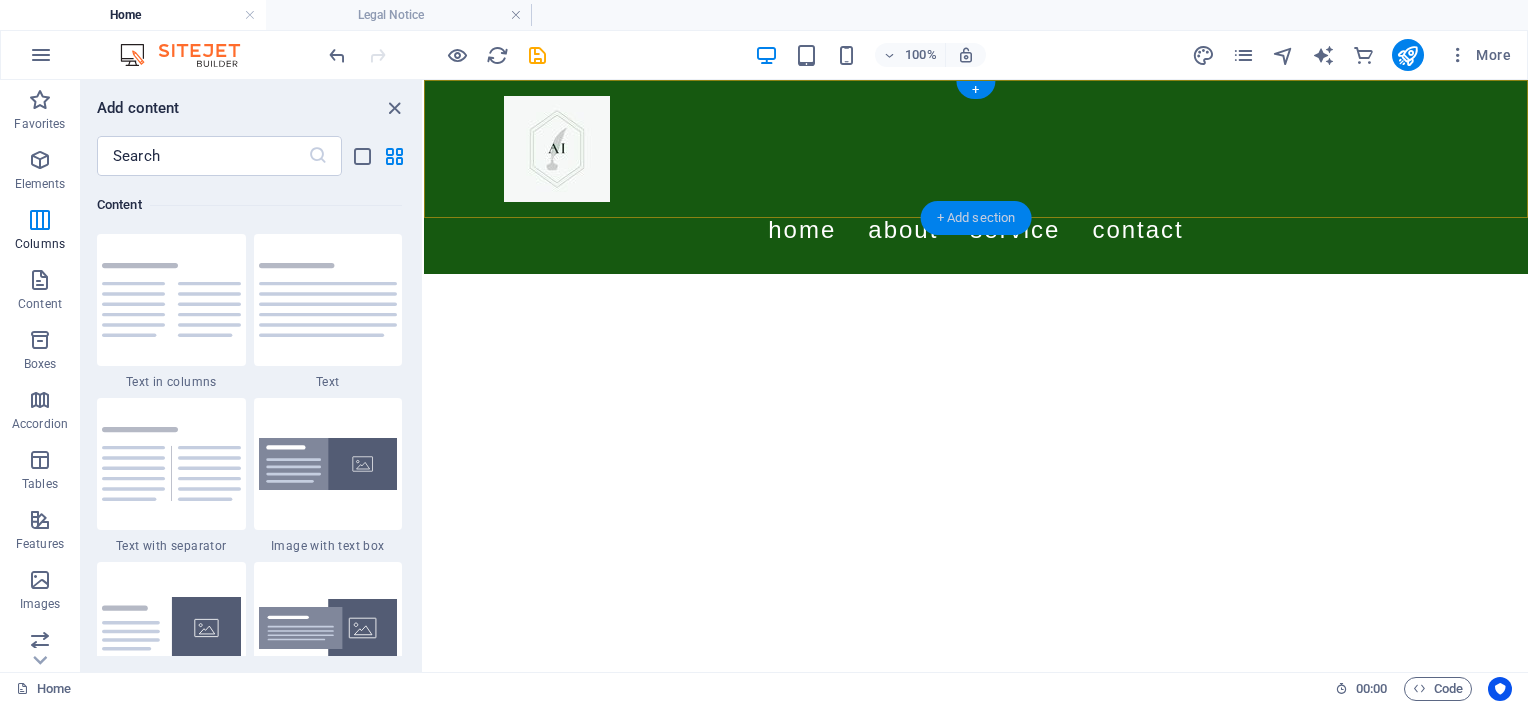 scroll, scrollTop: 3498, scrollLeft: 0, axis: vertical 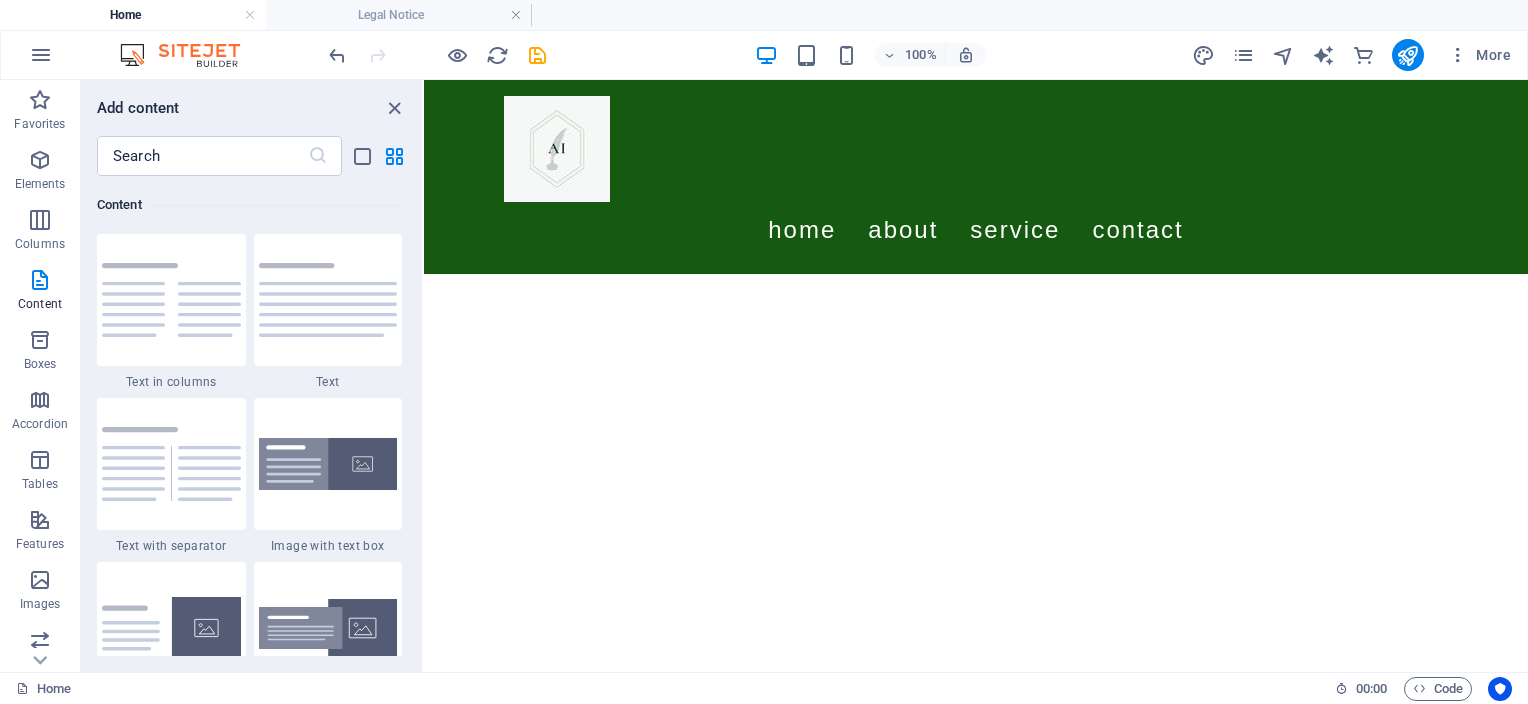 click on "Skip to main content
Menu Home About Service Contact" at bounding box center [976, 177] 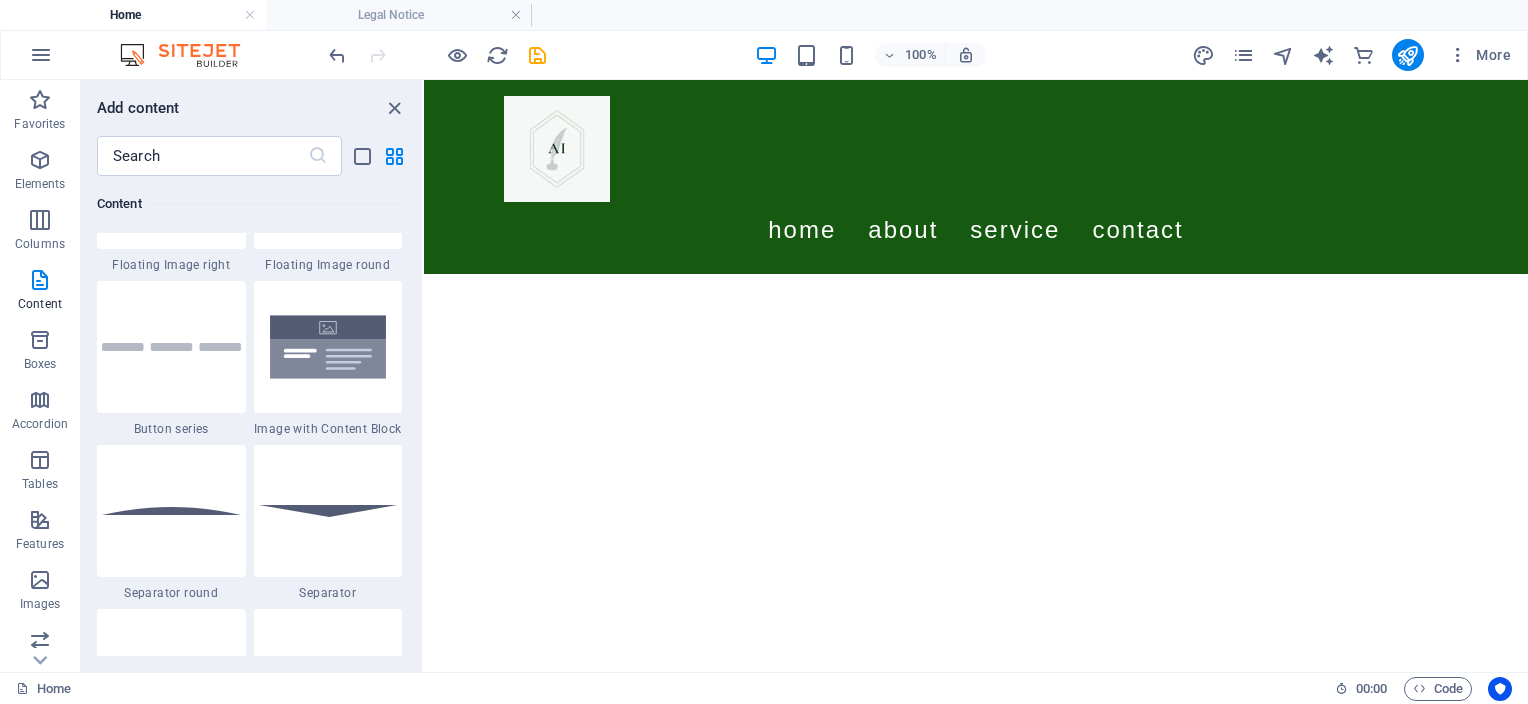 scroll, scrollTop: 4666, scrollLeft: 0, axis: vertical 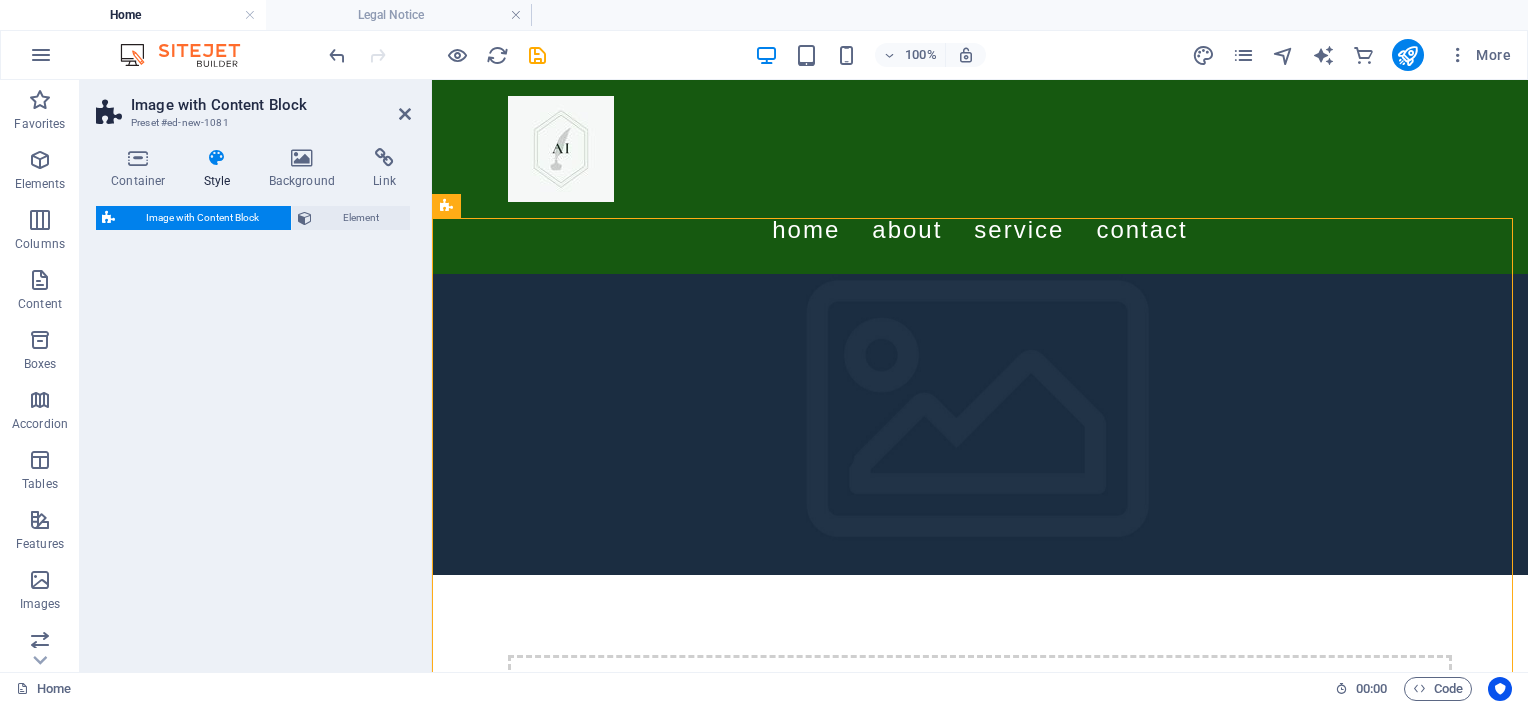select on "rem" 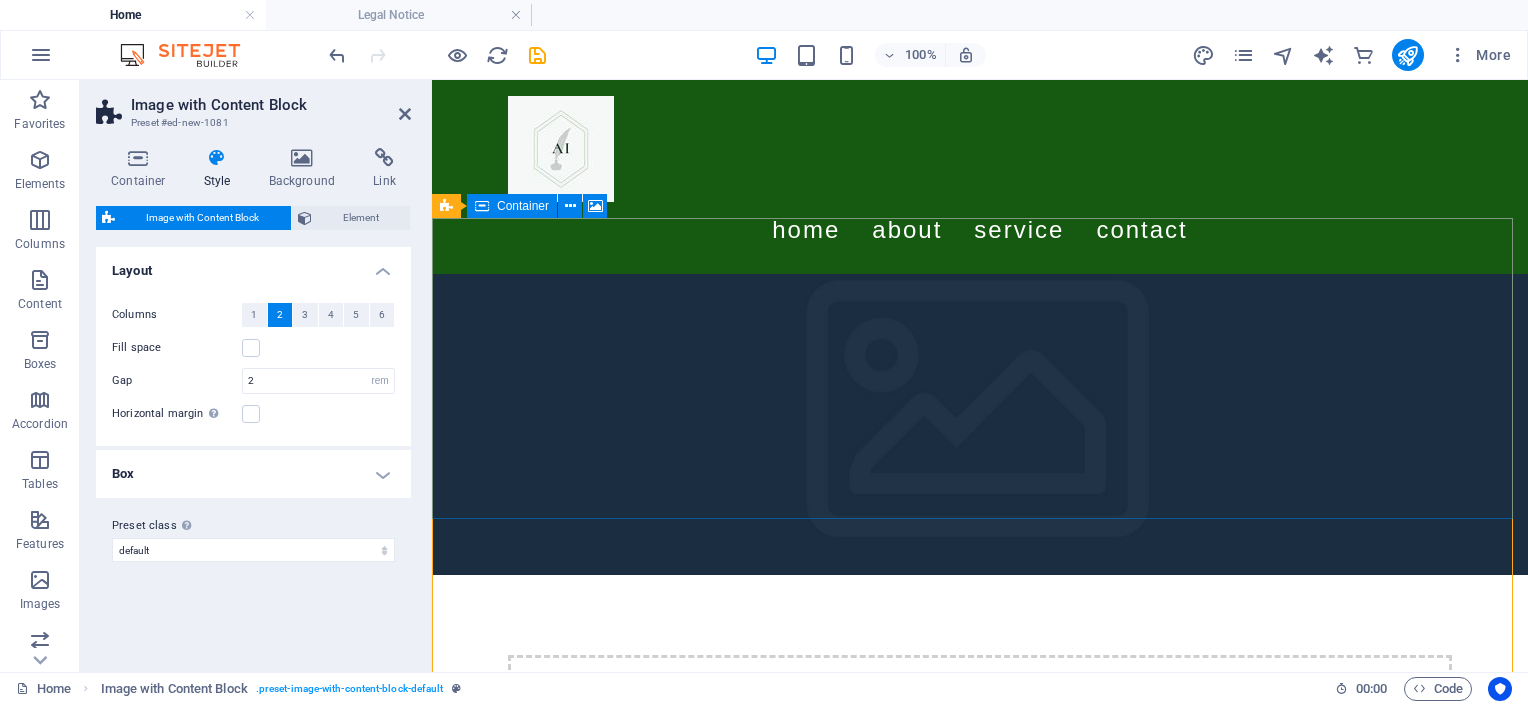 click on "Drop content here or  Add elements  Paste clipboard" at bounding box center [980, 726] 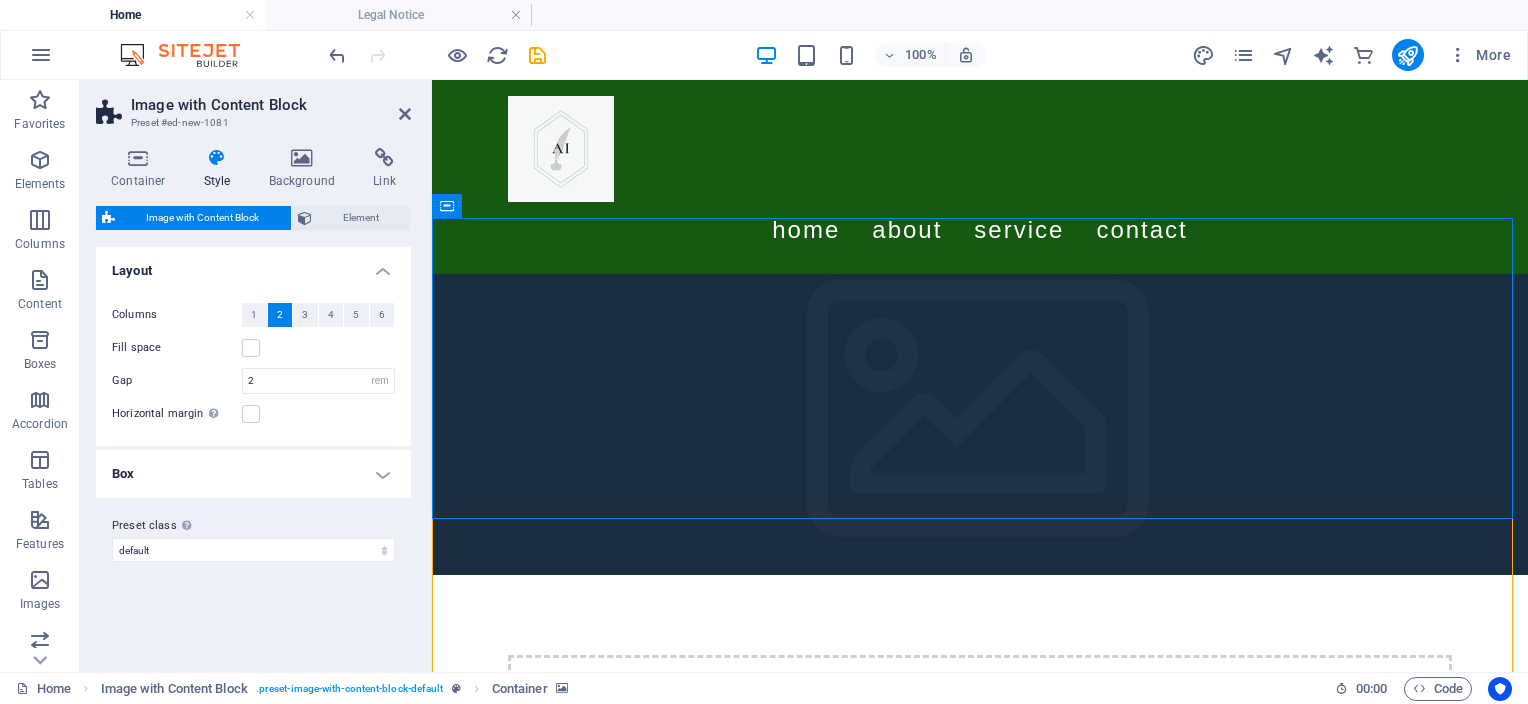 click at bounding box center (980, 424) 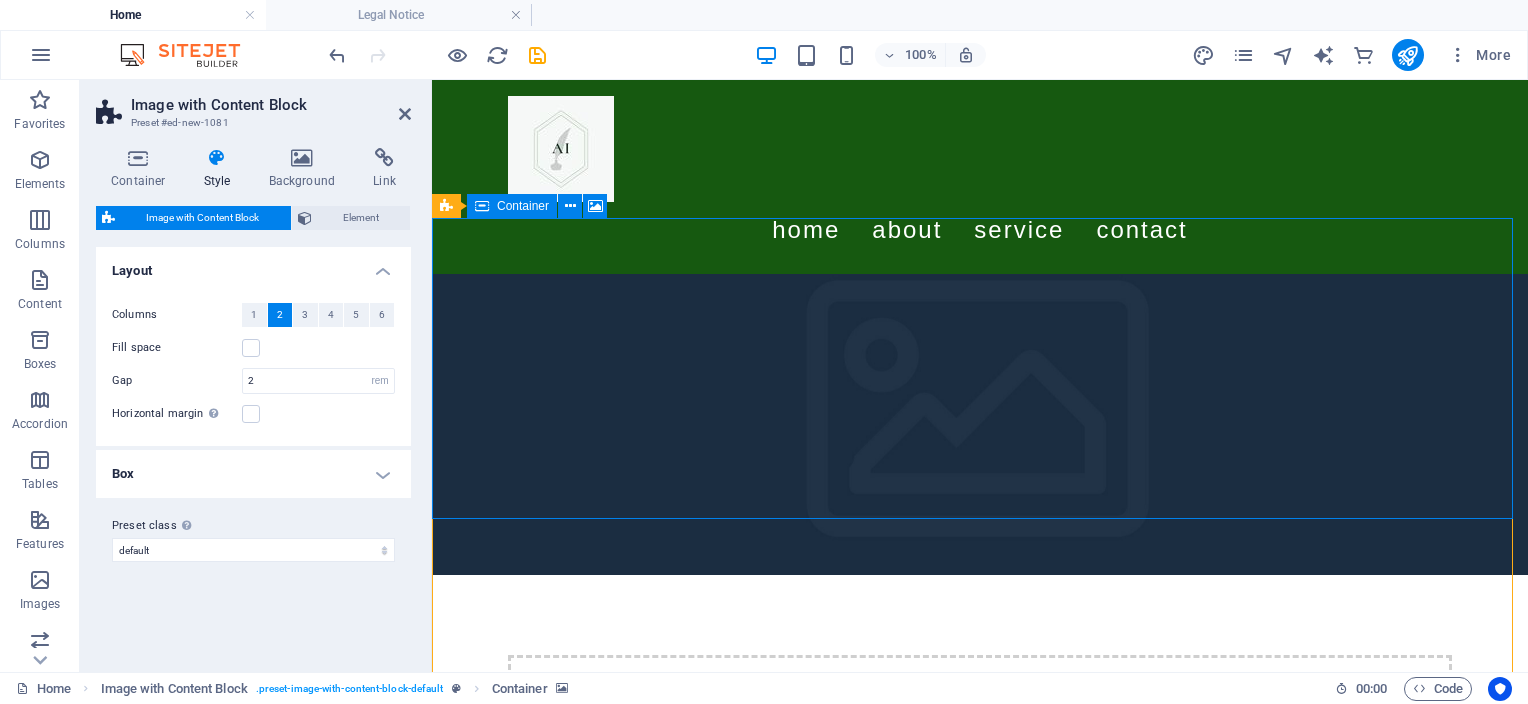 click on "Drop content here or  Add elements  Paste clipboard" at bounding box center (980, 726) 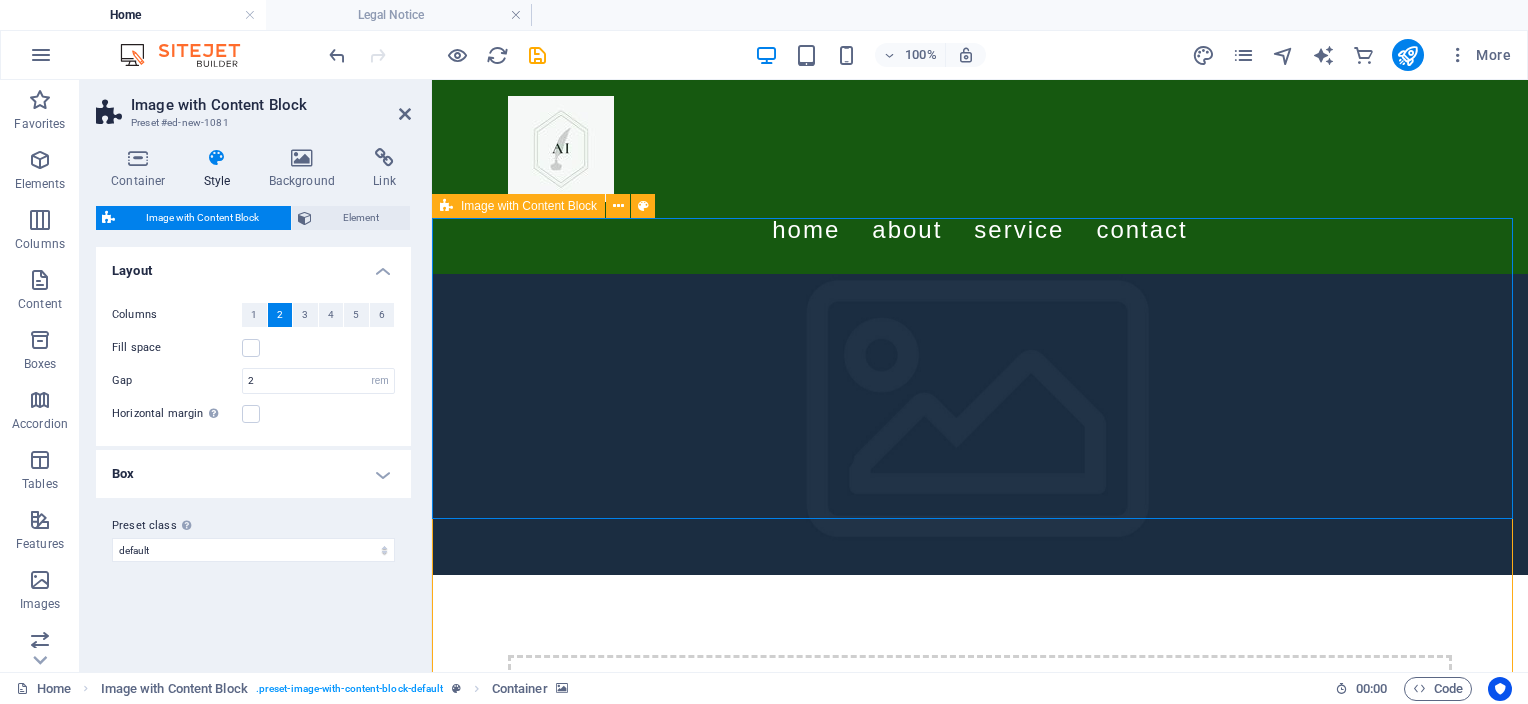 click on "Image with Content Block" at bounding box center (529, 206) 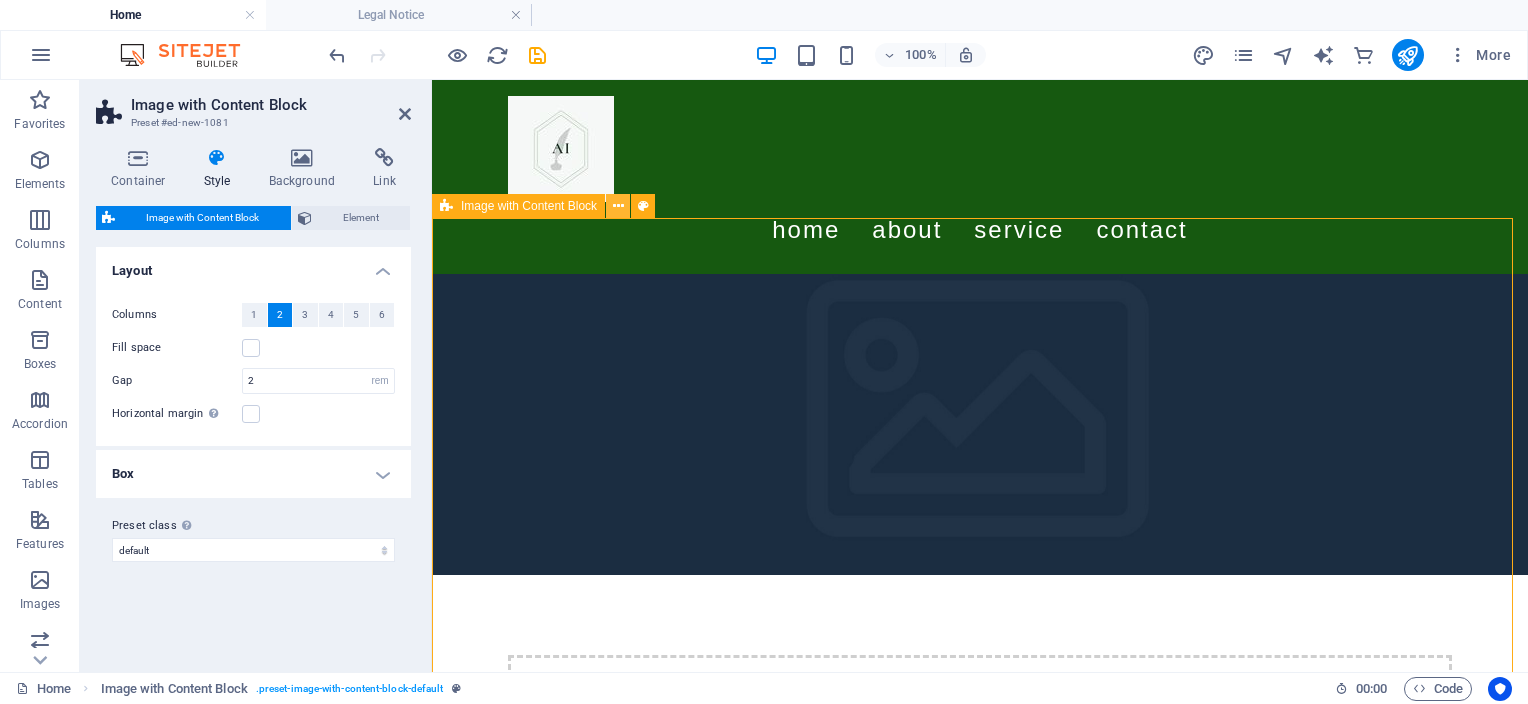 click at bounding box center [618, 206] 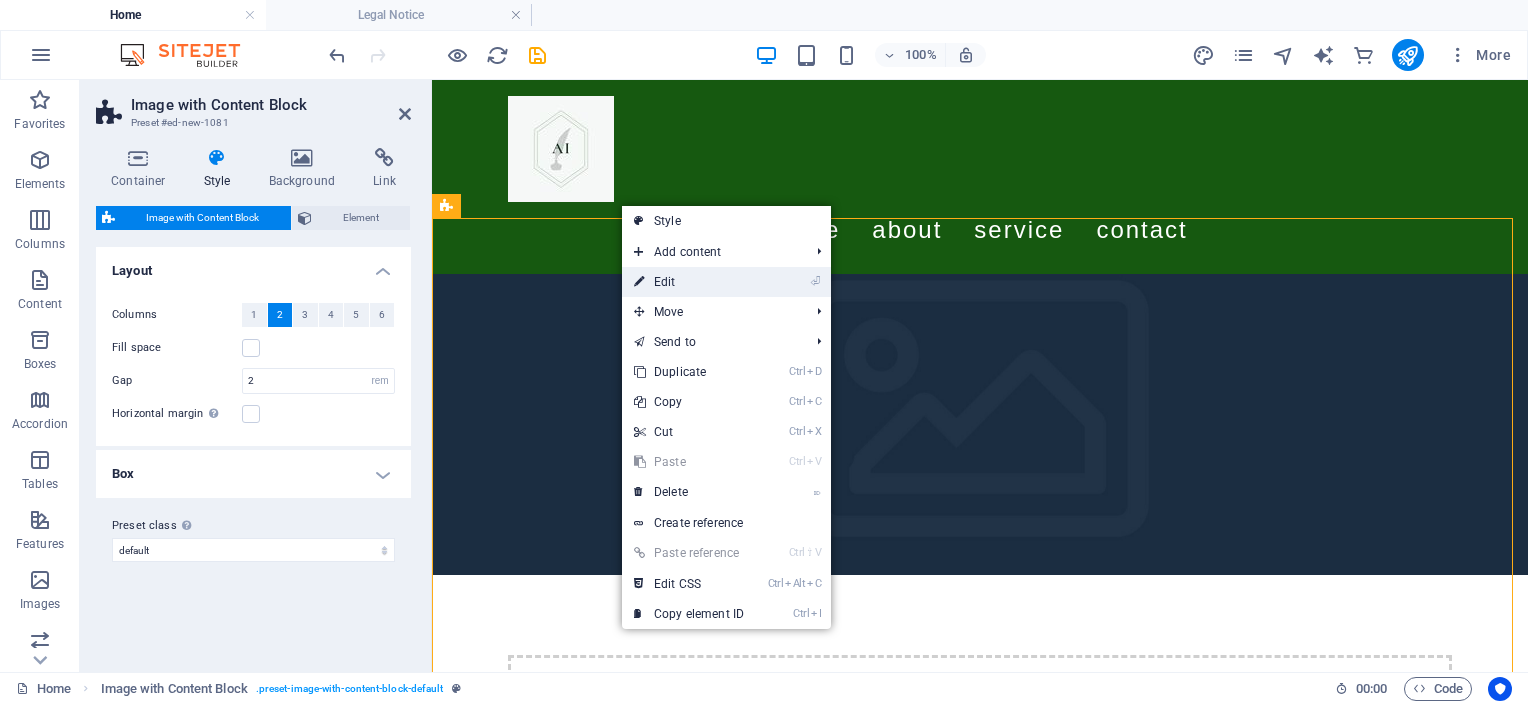 click on "⏎  Edit" at bounding box center (689, 282) 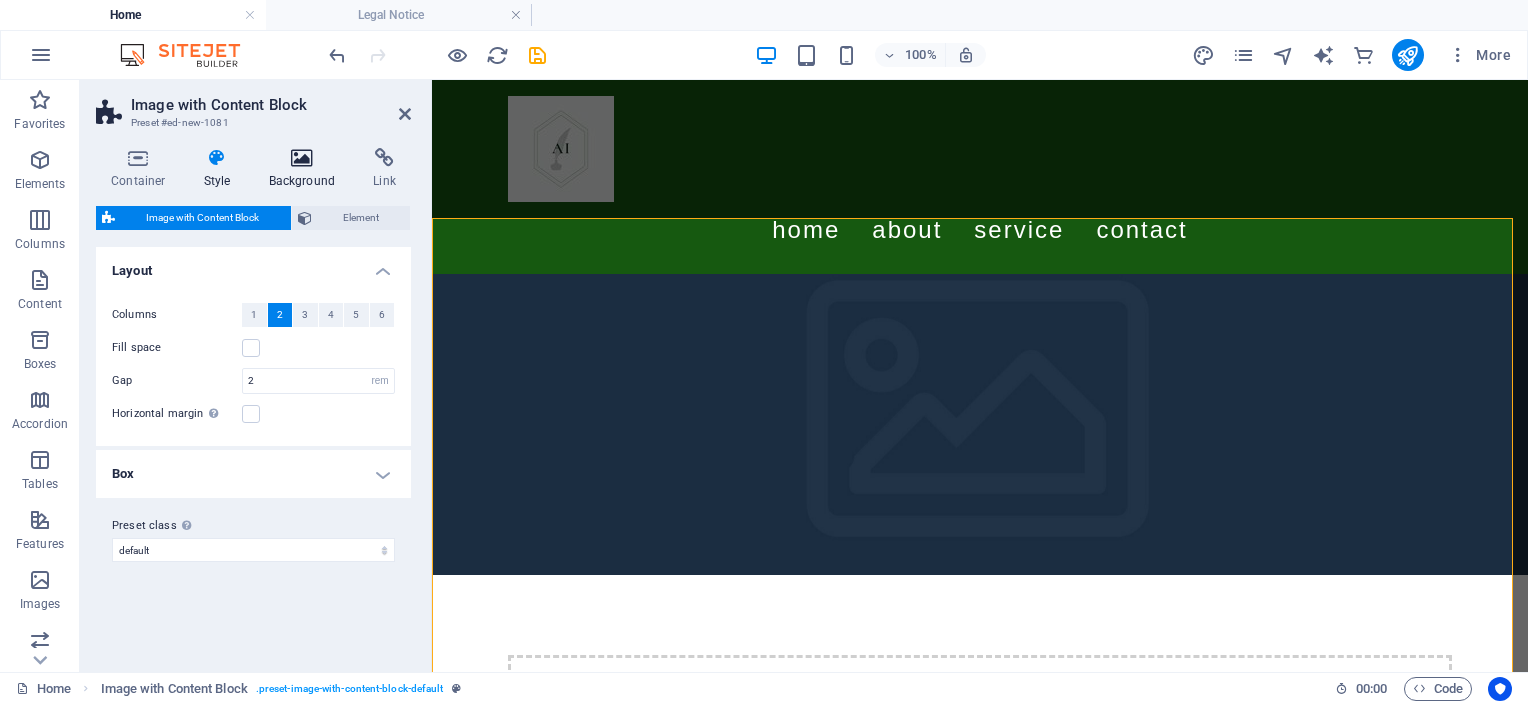 click on "Background" at bounding box center (306, 169) 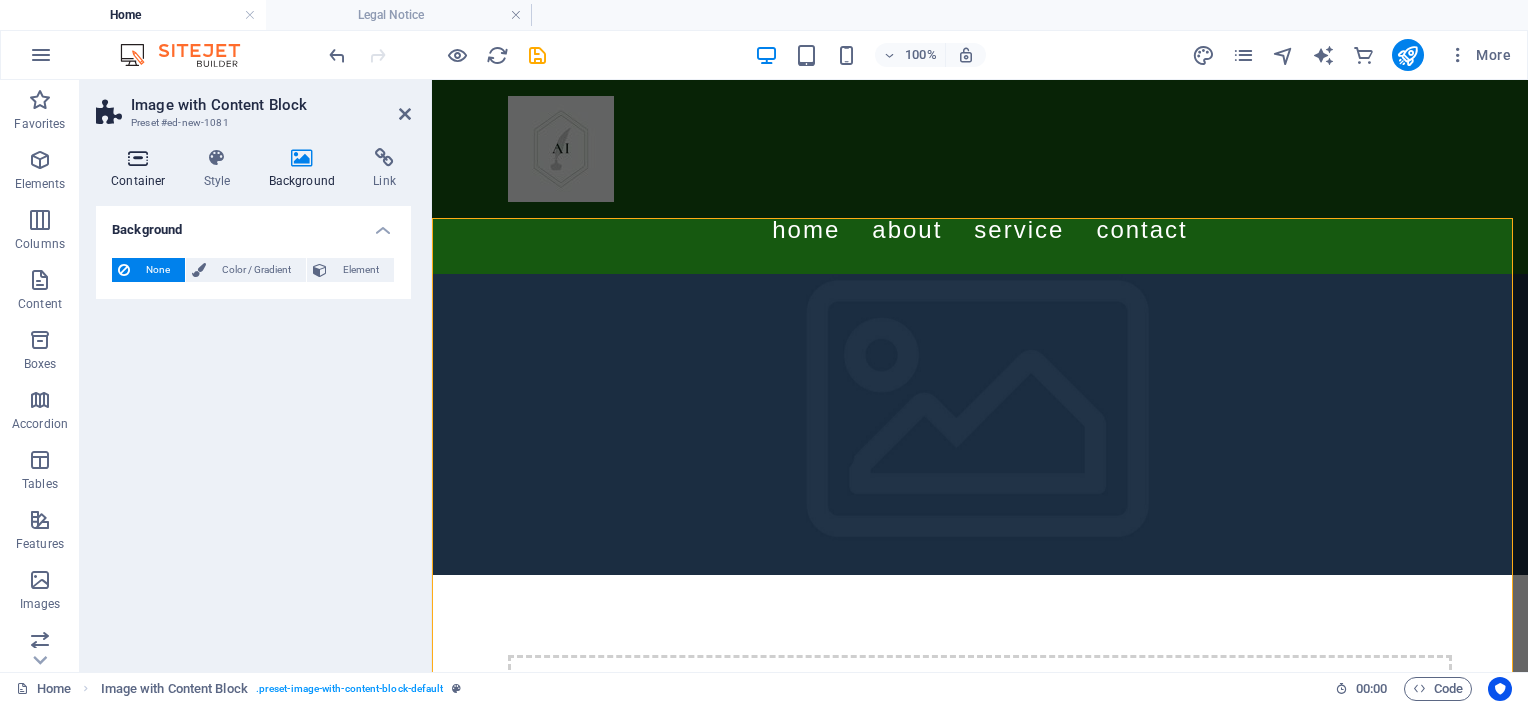 click at bounding box center (138, 158) 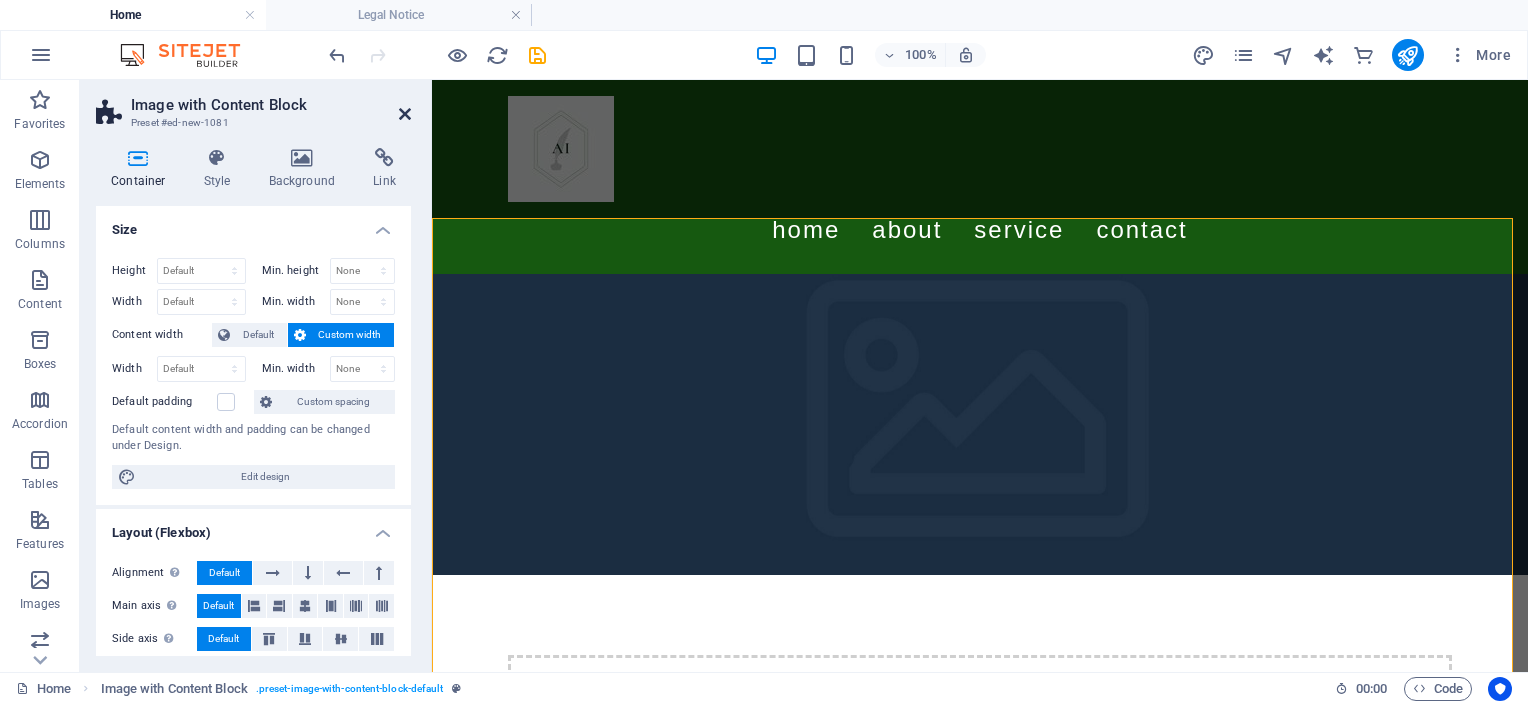 click at bounding box center [405, 114] 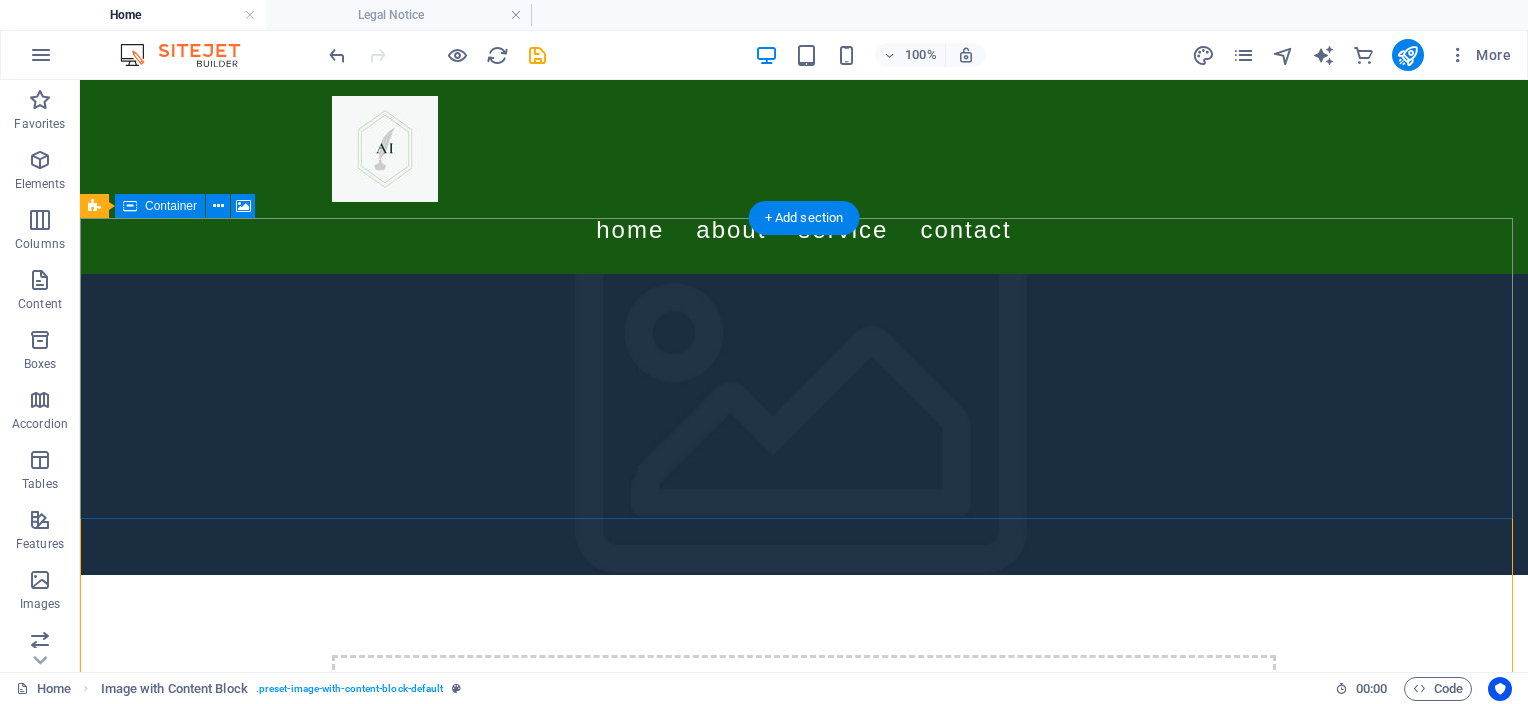 click on "Add elements" at bounding box center [745, 756] 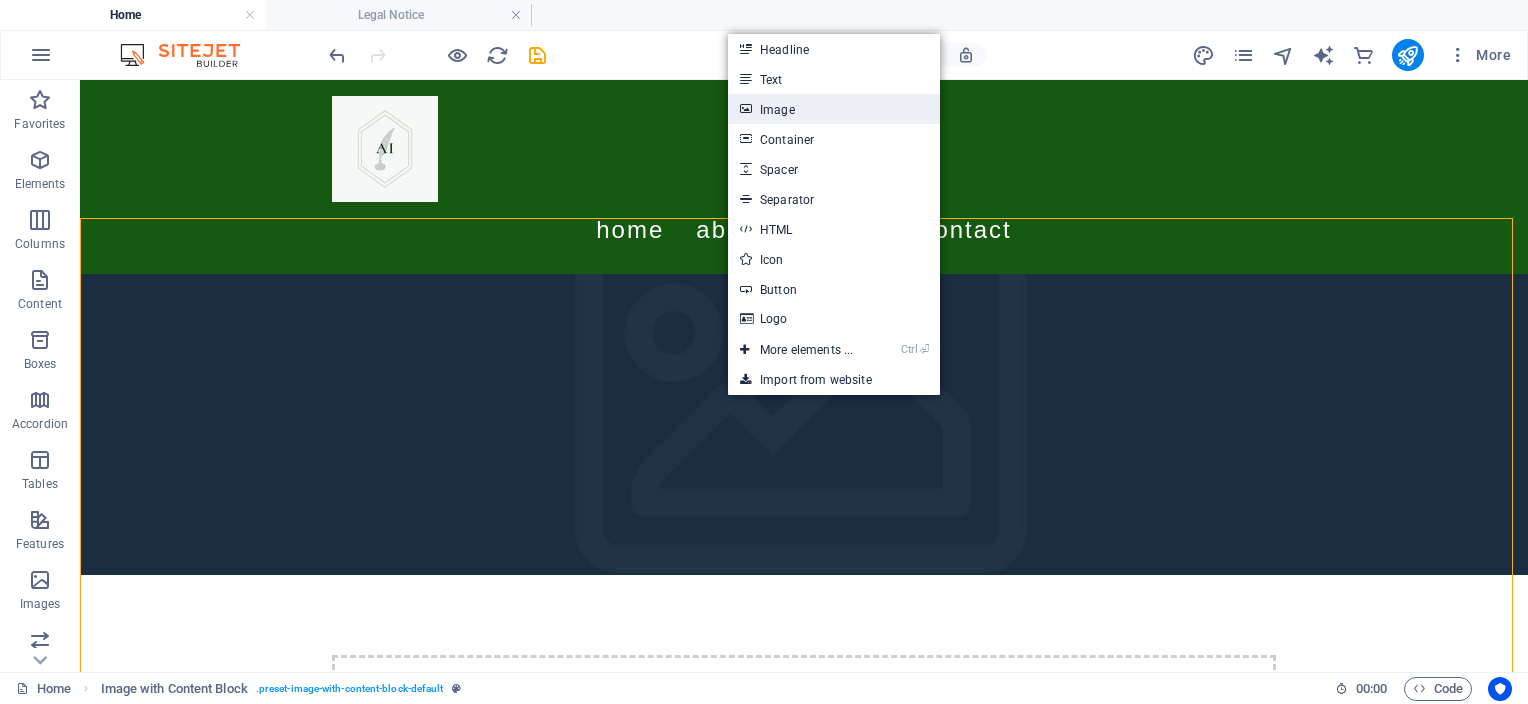 click on "Image" at bounding box center [834, 109] 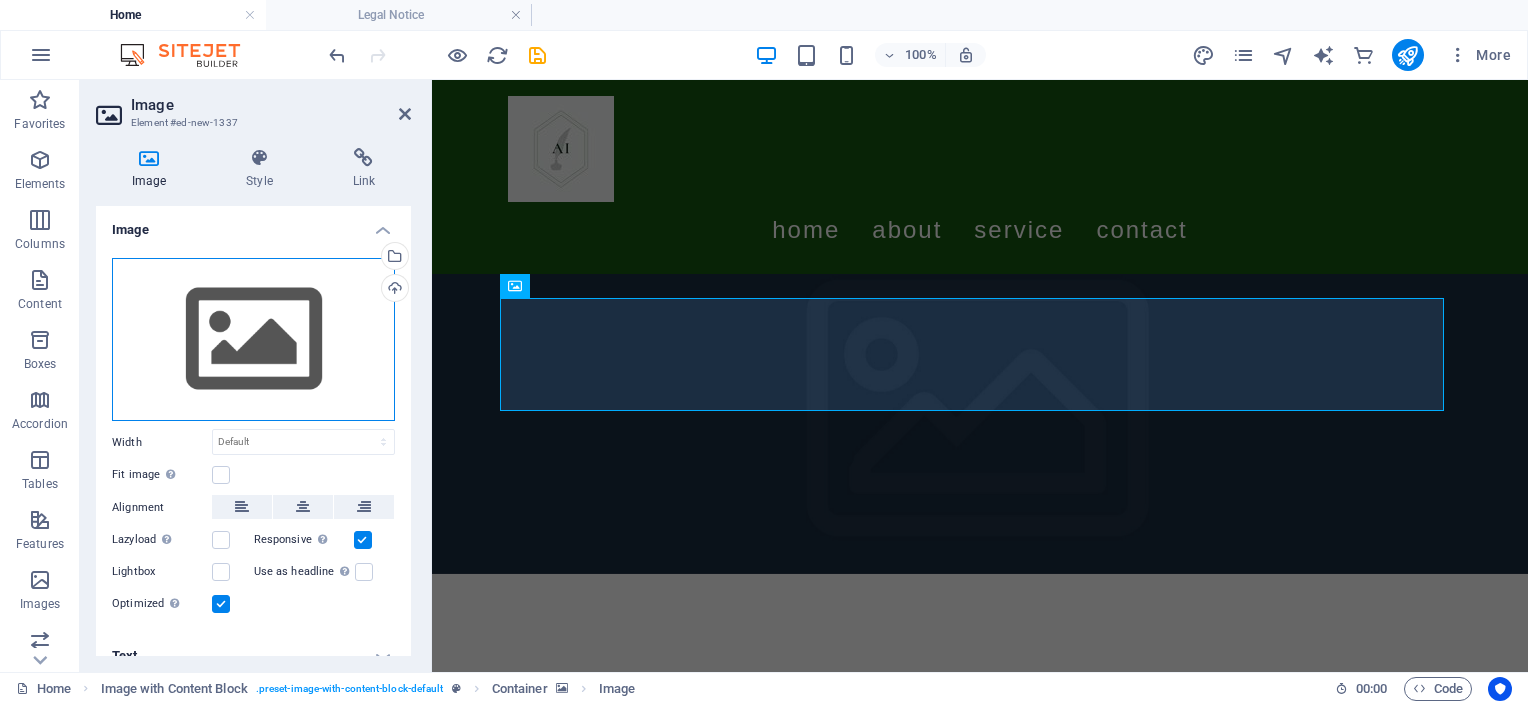 click on "Drag files here, click to choose files or select files from Files or our free stock photos & videos" at bounding box center (253, 340) 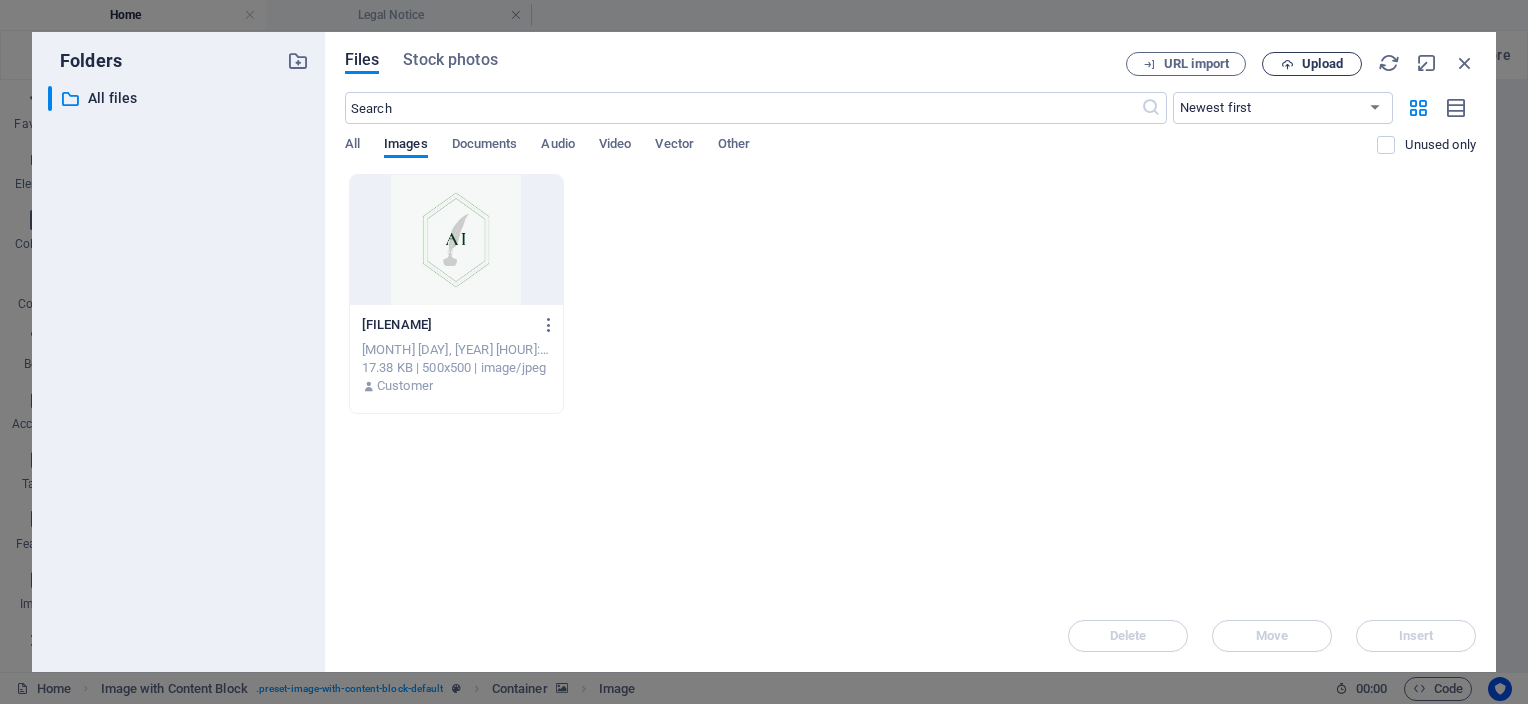click on "Upload" at bounding box center (1322, 64) 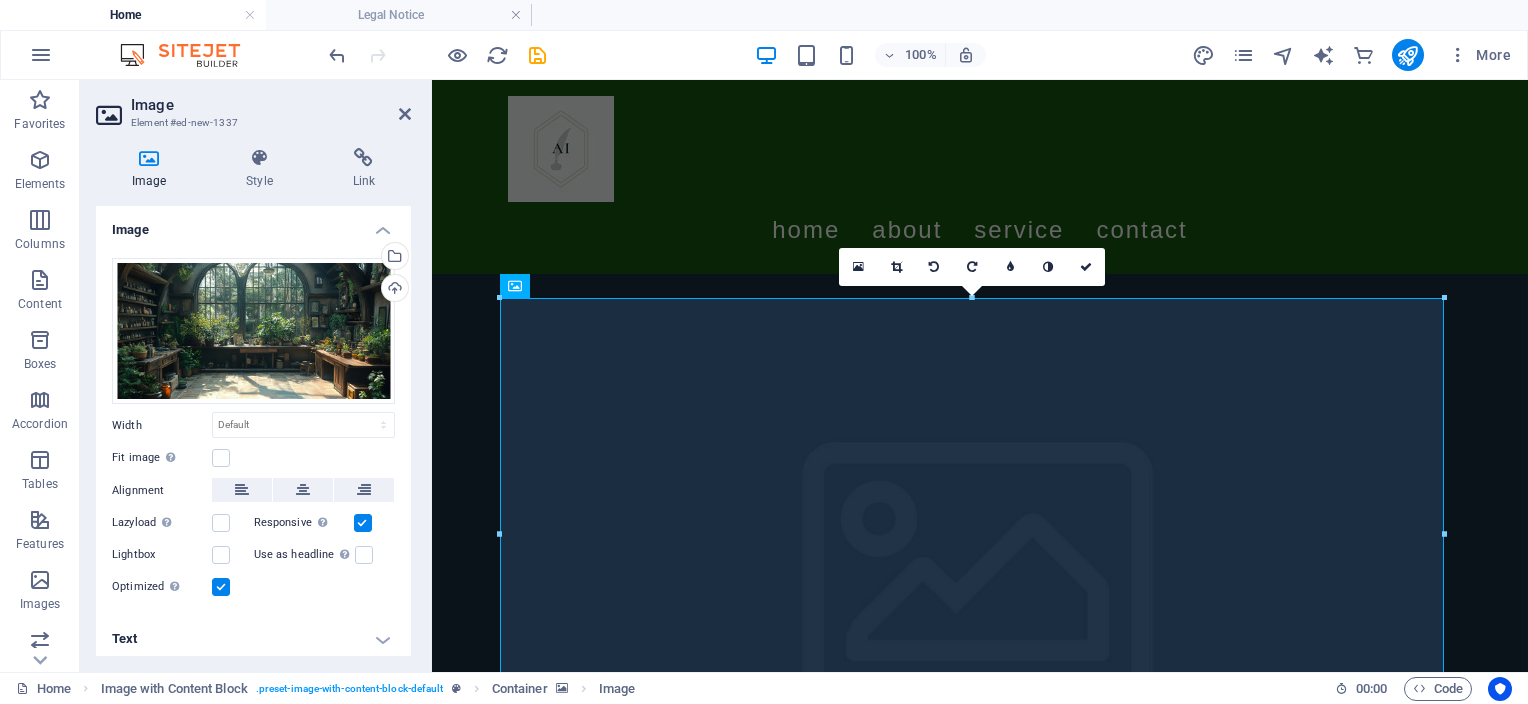 click at bounding box center [980, 590] 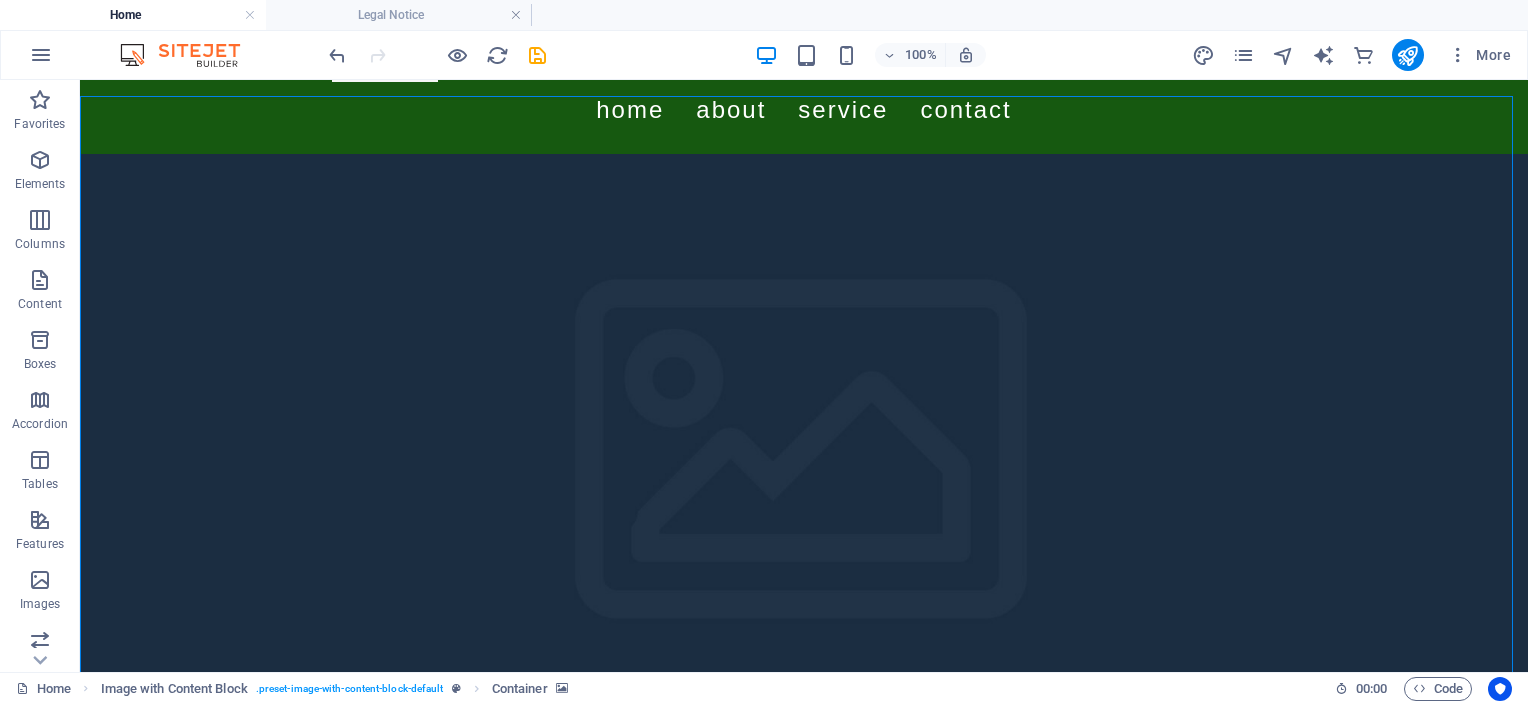 scroll, scrollTop: 117, scrollLeft: 0, axis: vertical 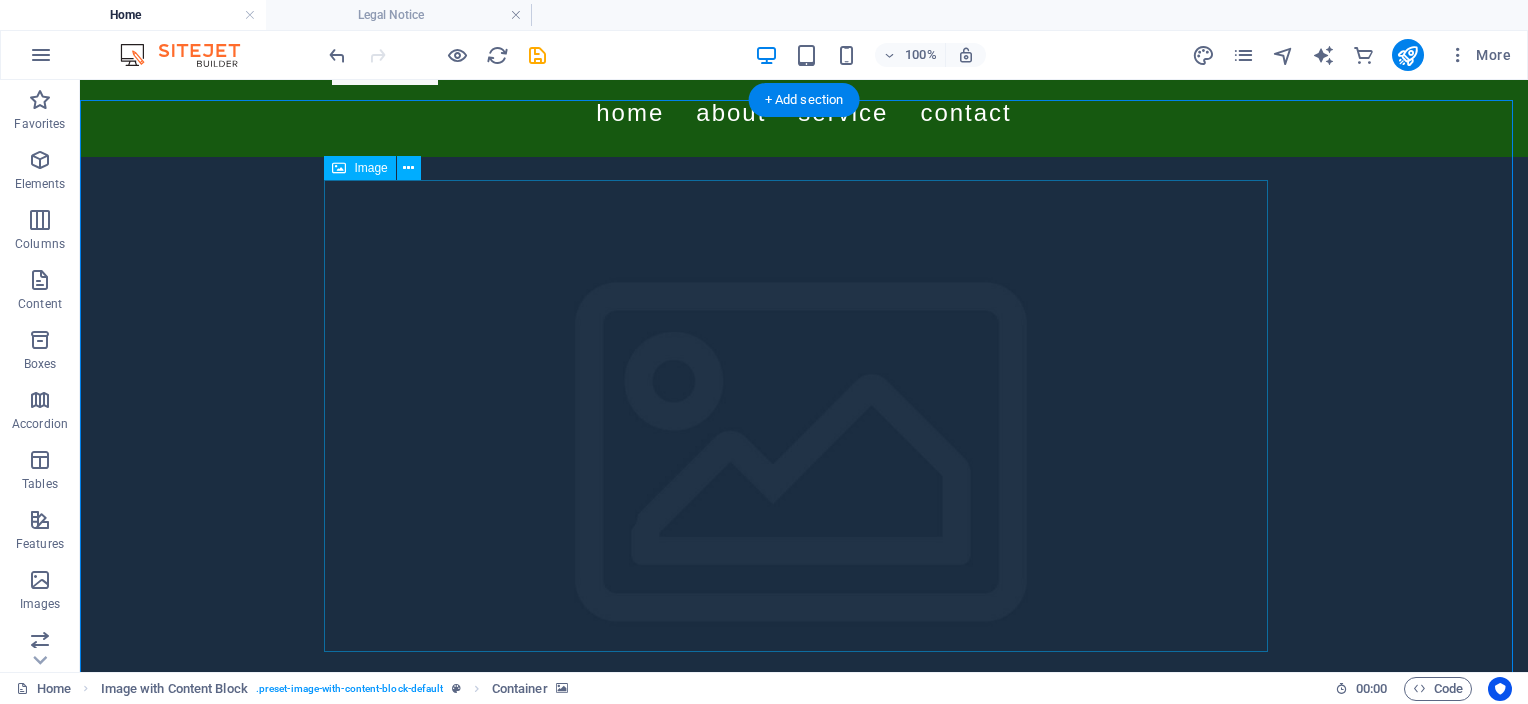click at bounding box center [804, 1231] 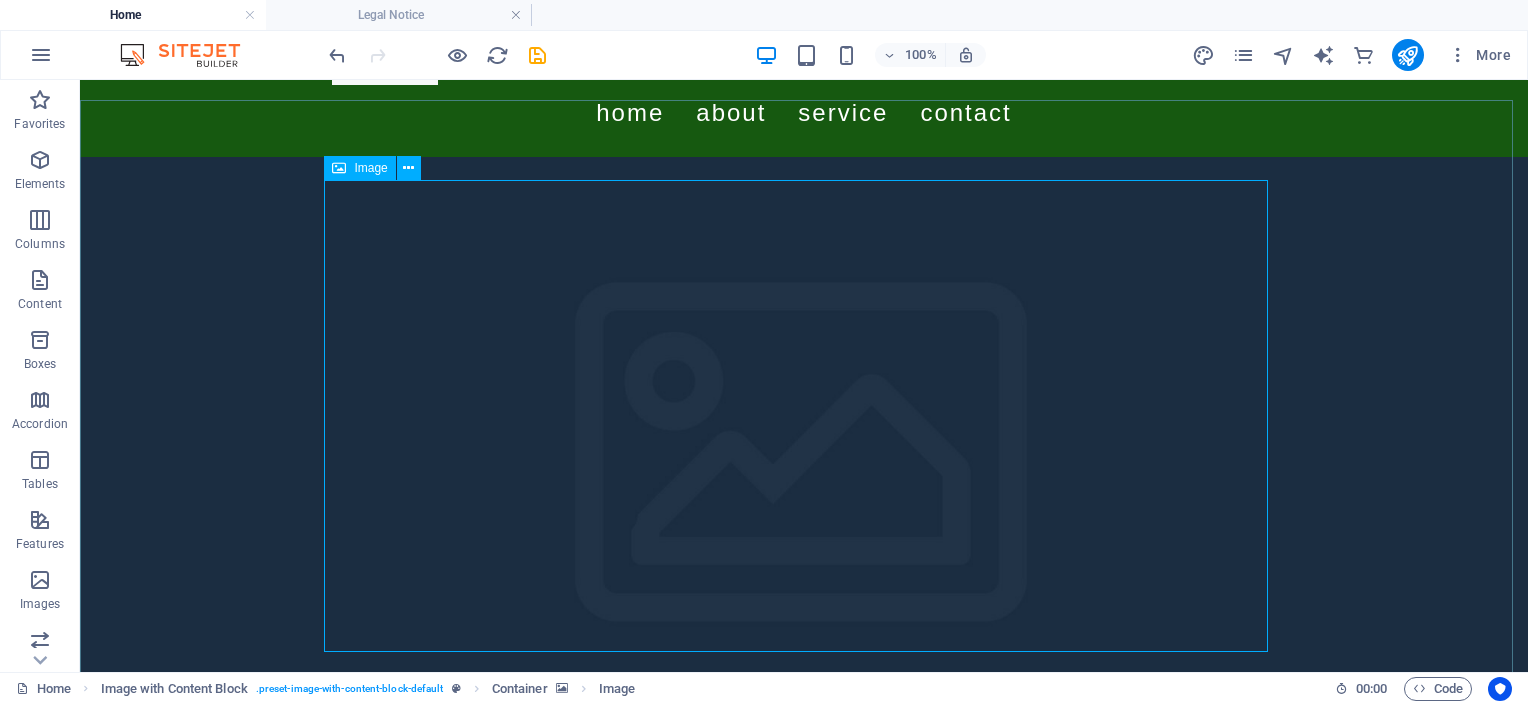 click on "Image" at bounding box center (370, 168) 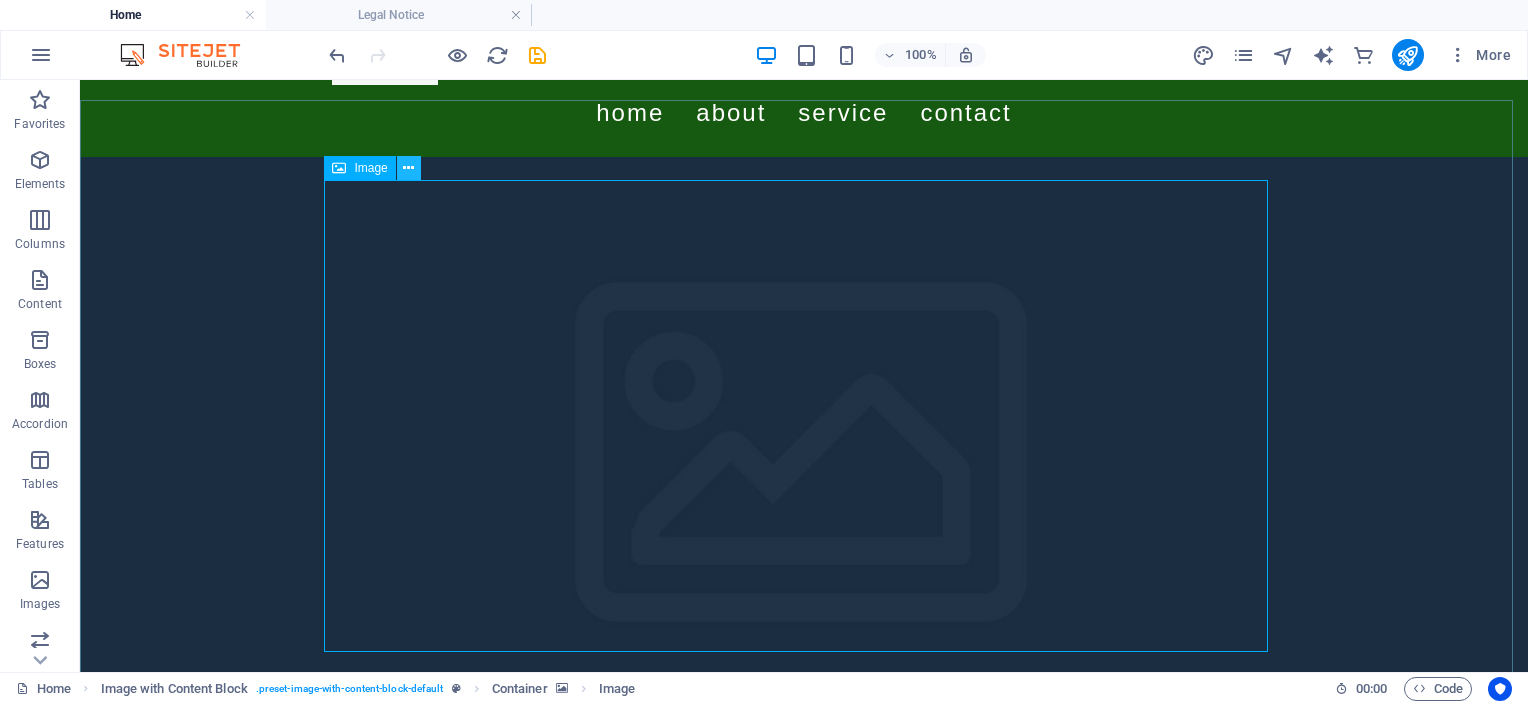 click at bounding box center (408, 168) 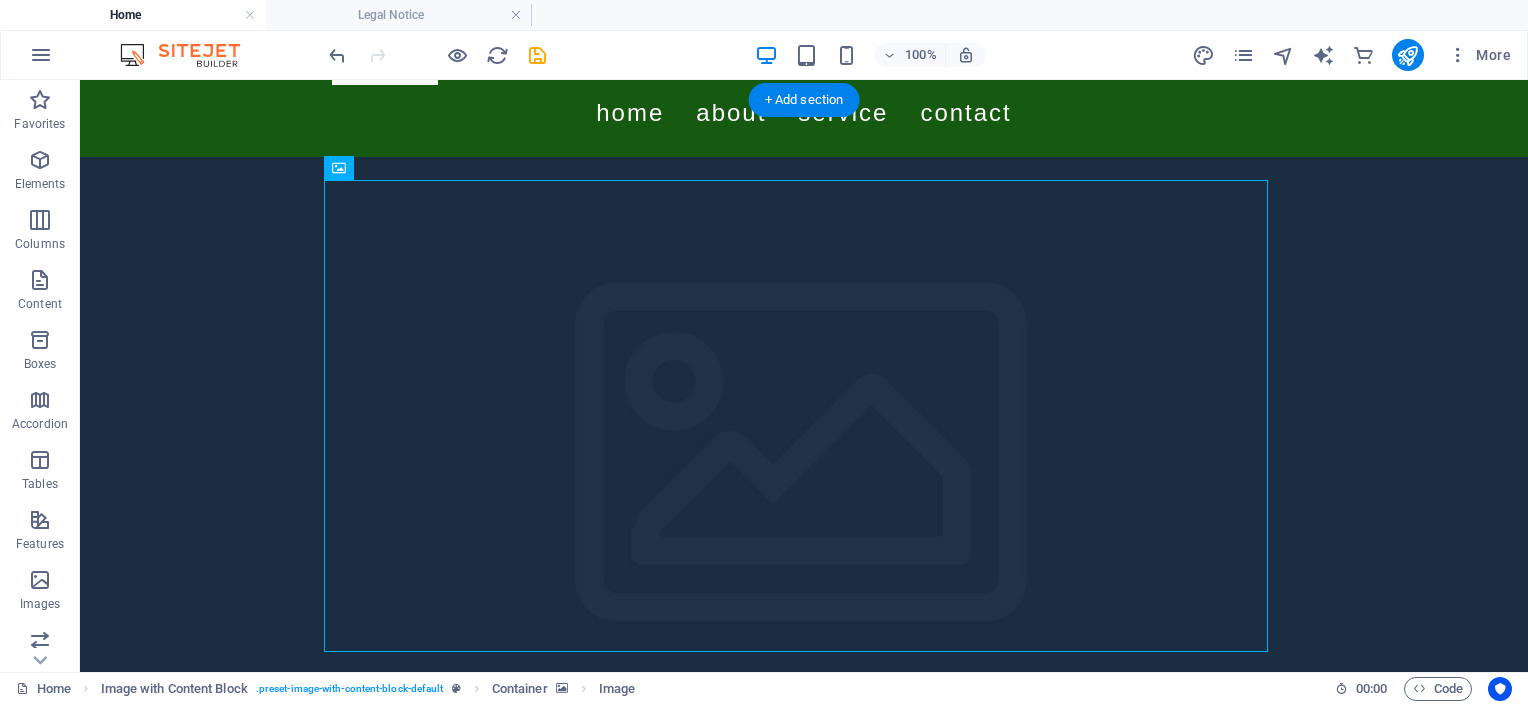 click at bounding box center [804, 473] 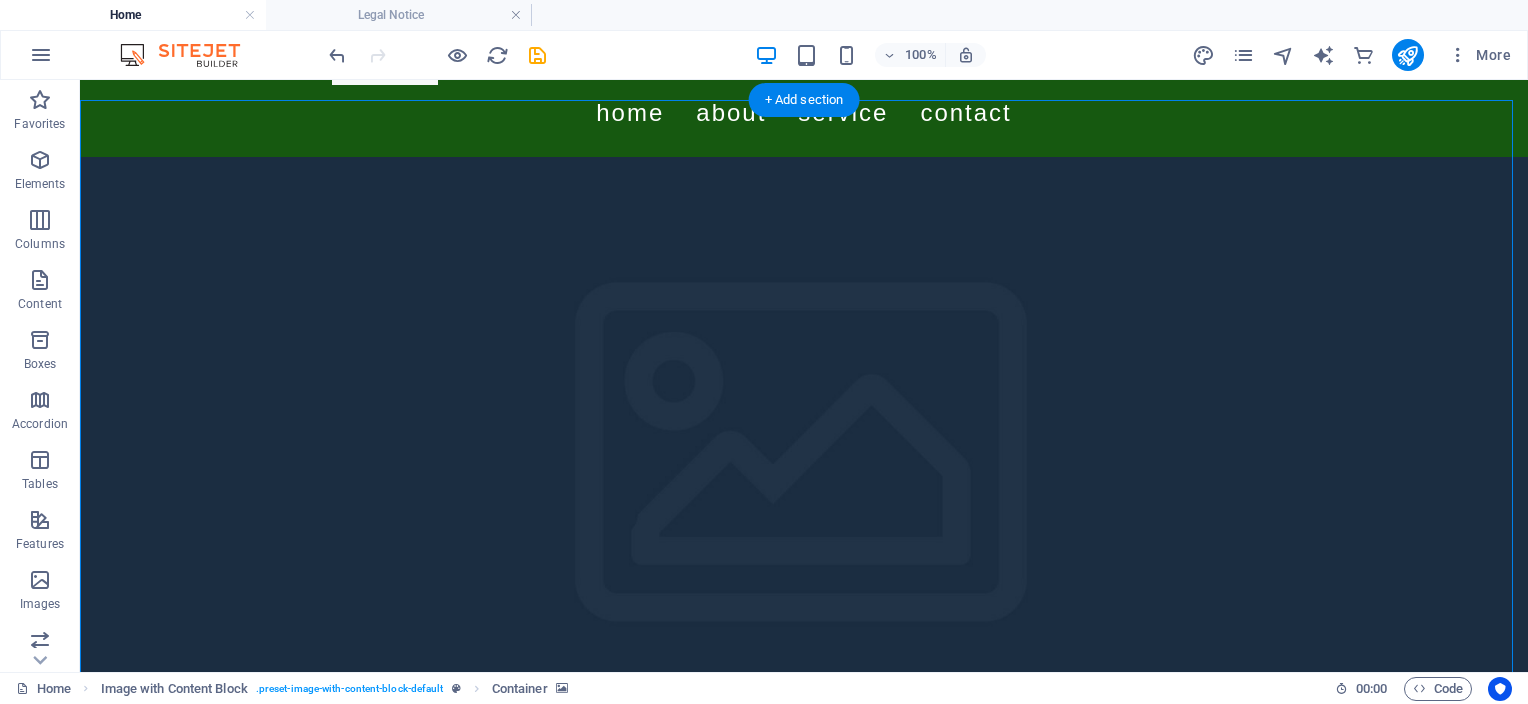 click at bounding box center (804, 473) 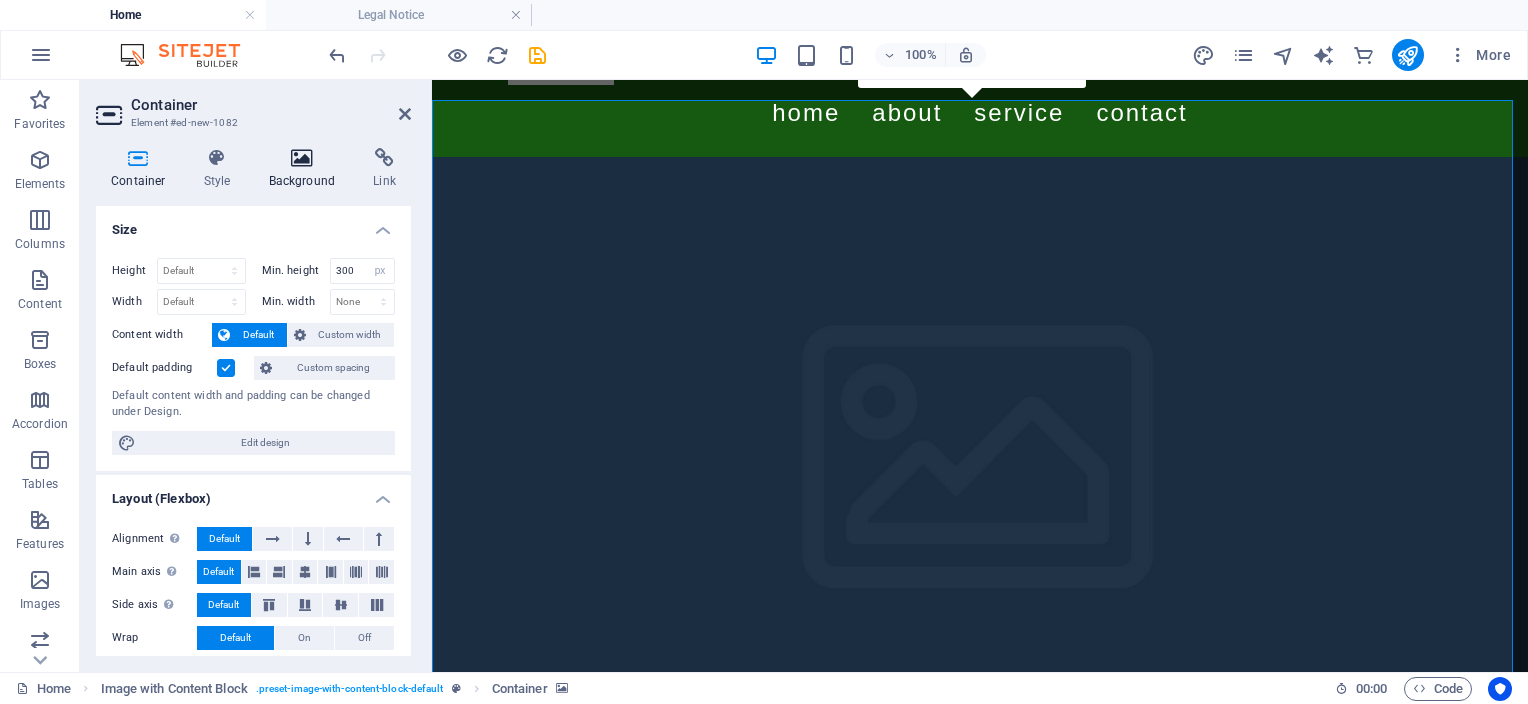 click at bounding box center [302, 158] 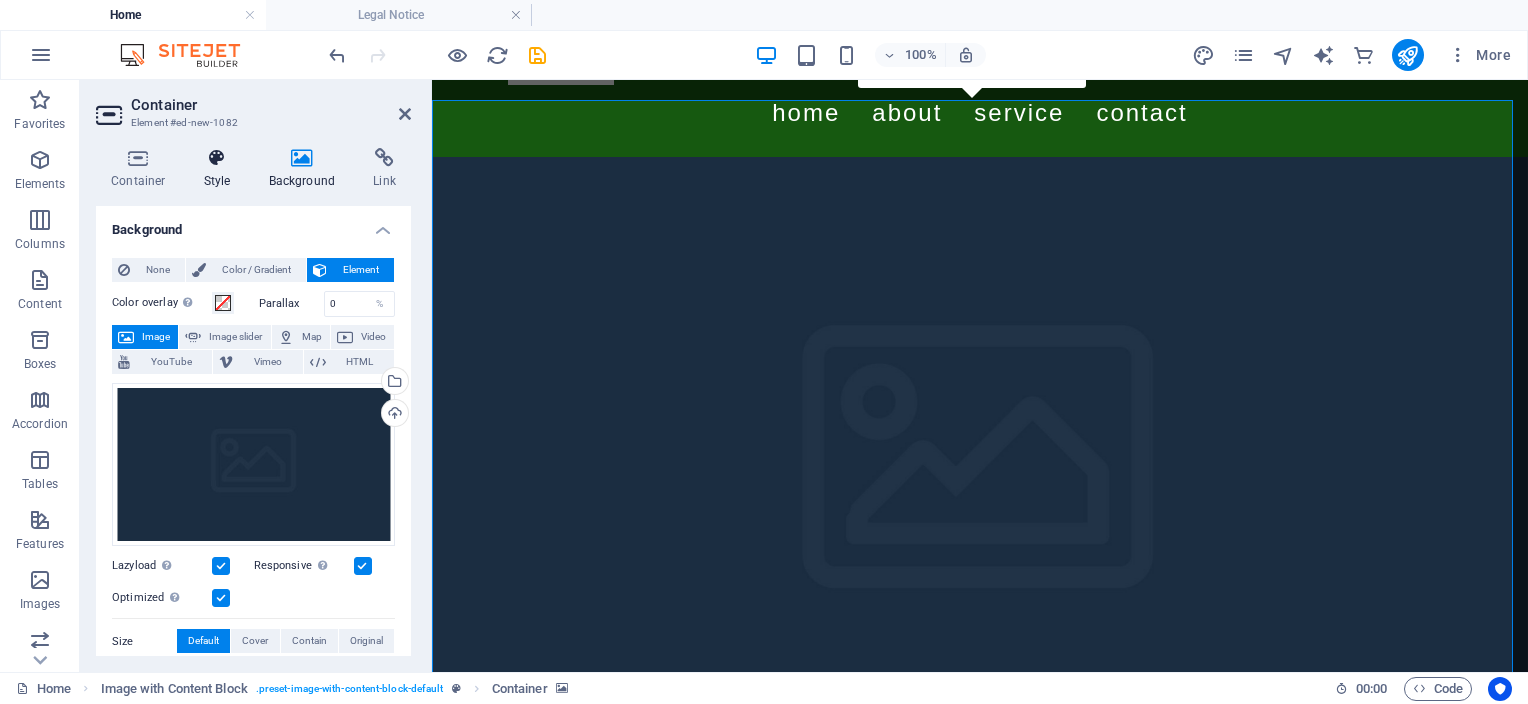 click on "Style" at bounding box center (221, 169) 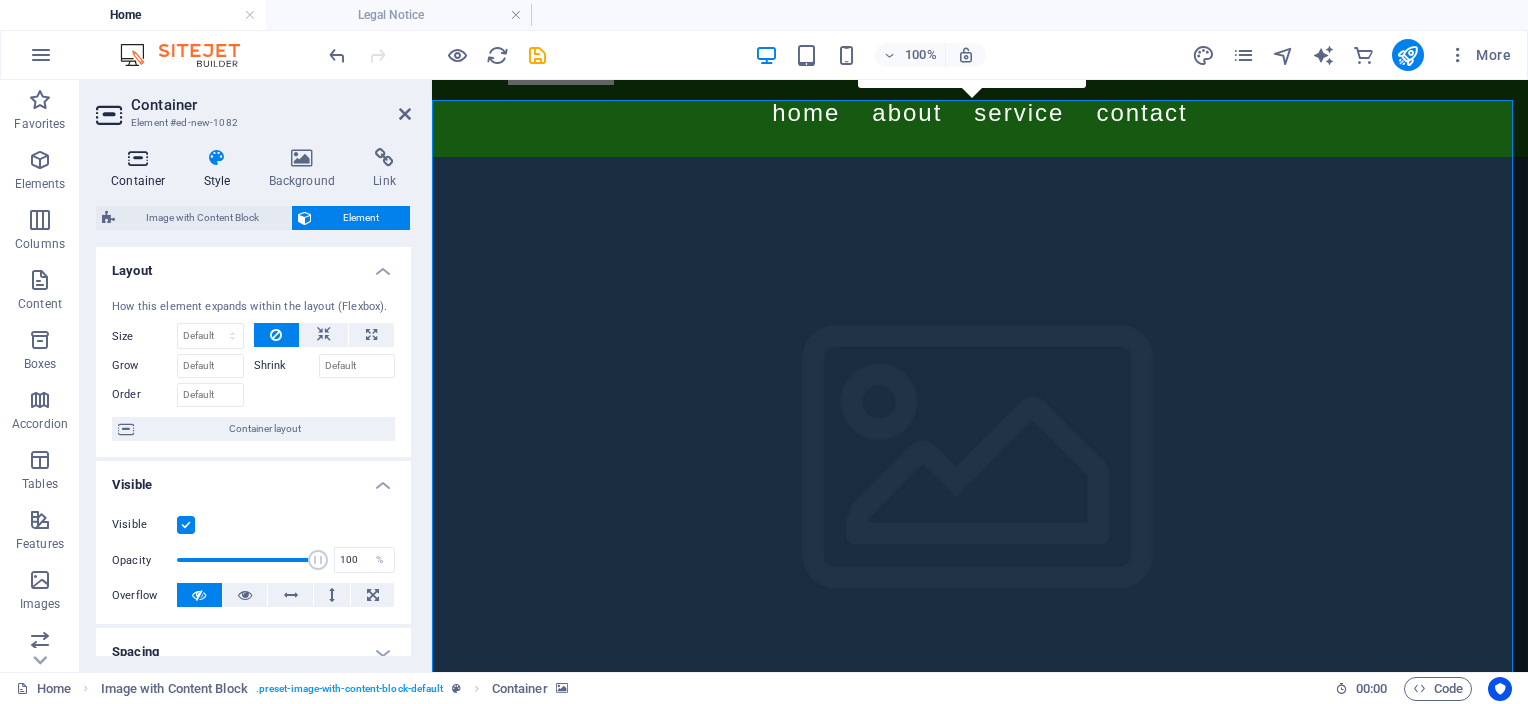 click at bounding box center (138, 158) 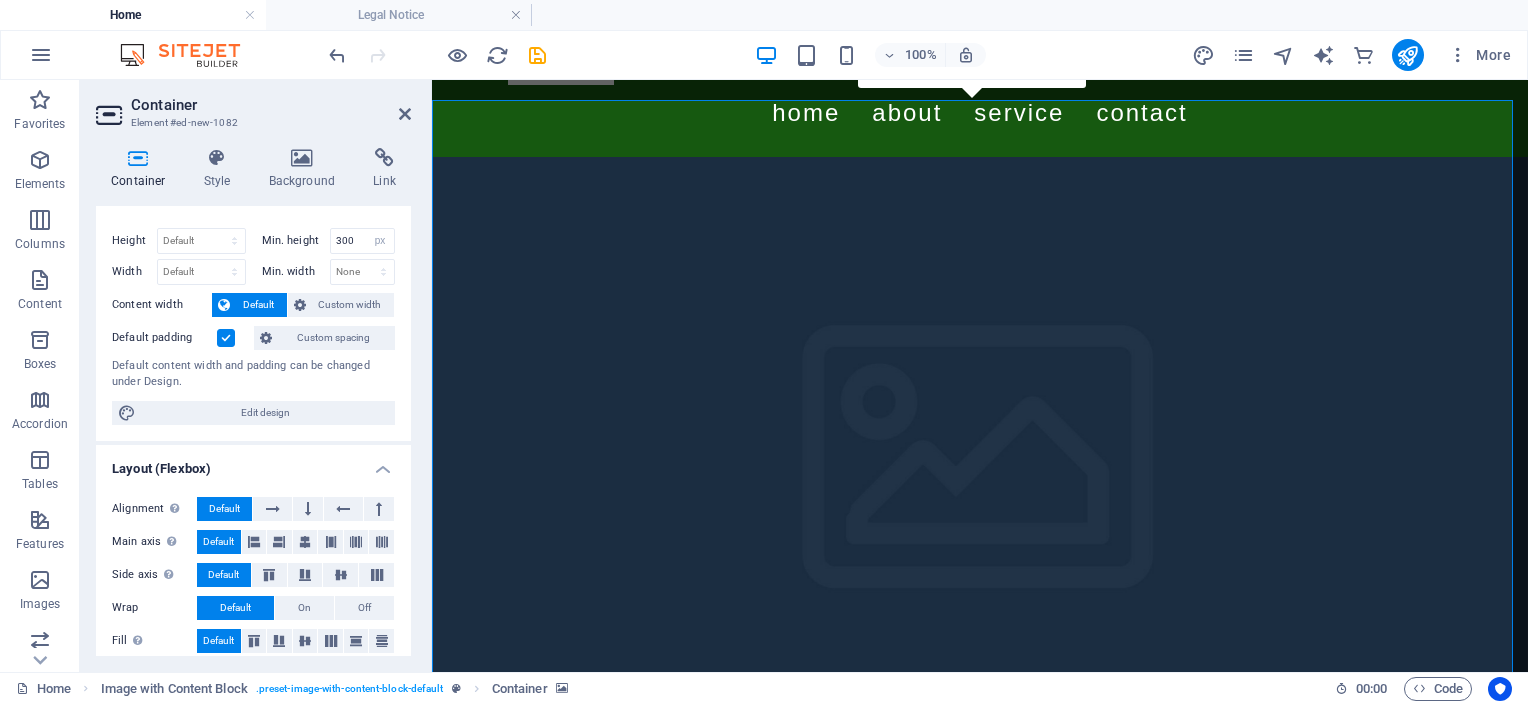 scroll, scrollTop: 0, scrollLeft: 0, axis: both 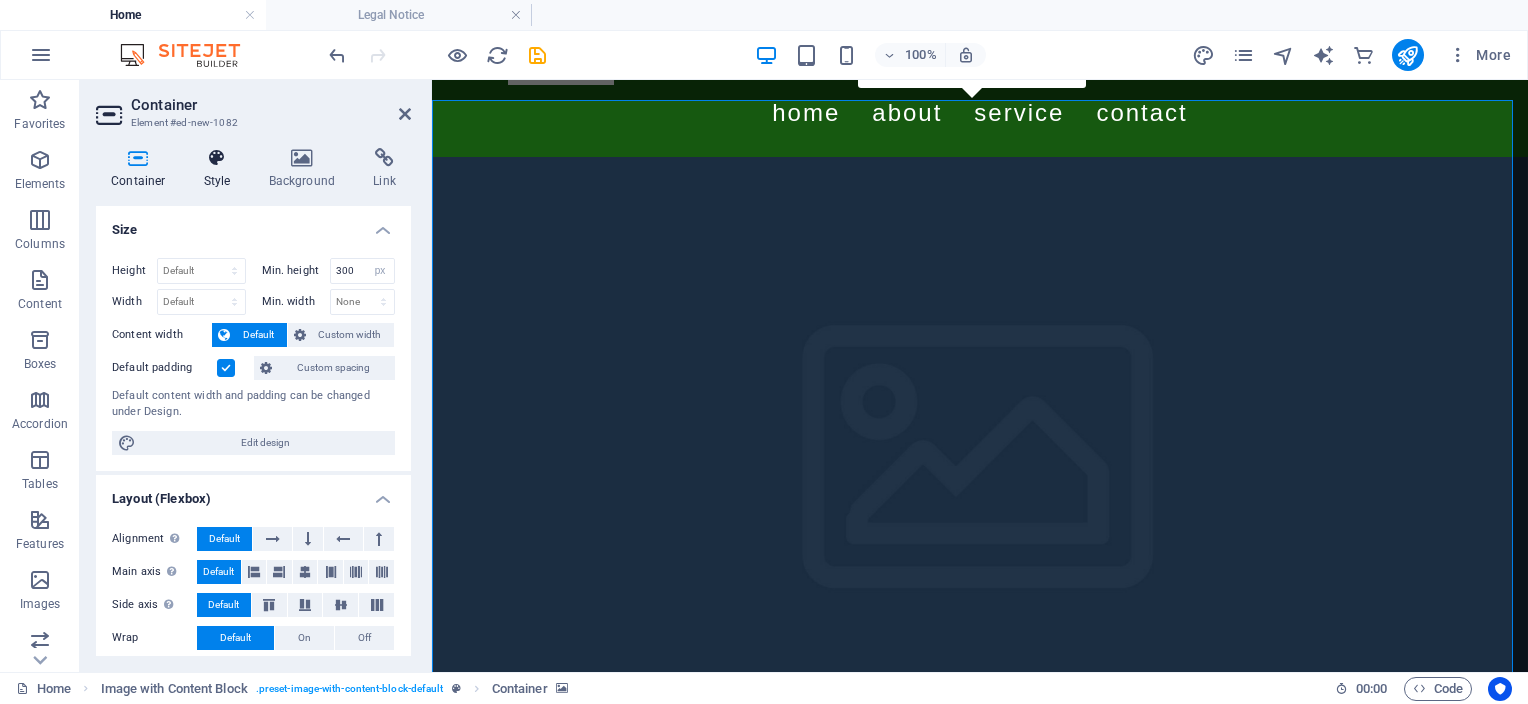 click at bounding box center [217, 158] 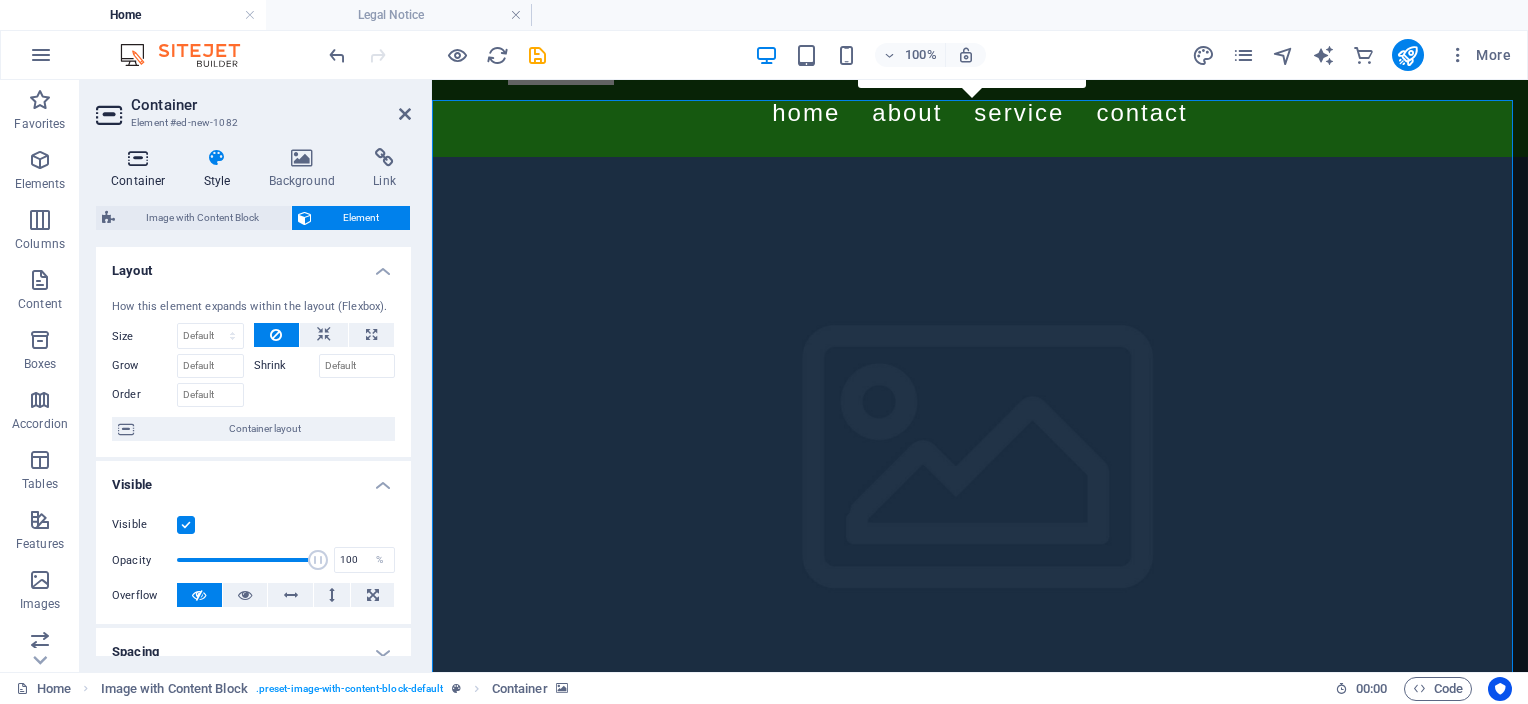 click on "Container" at bounding box center [142, 169] 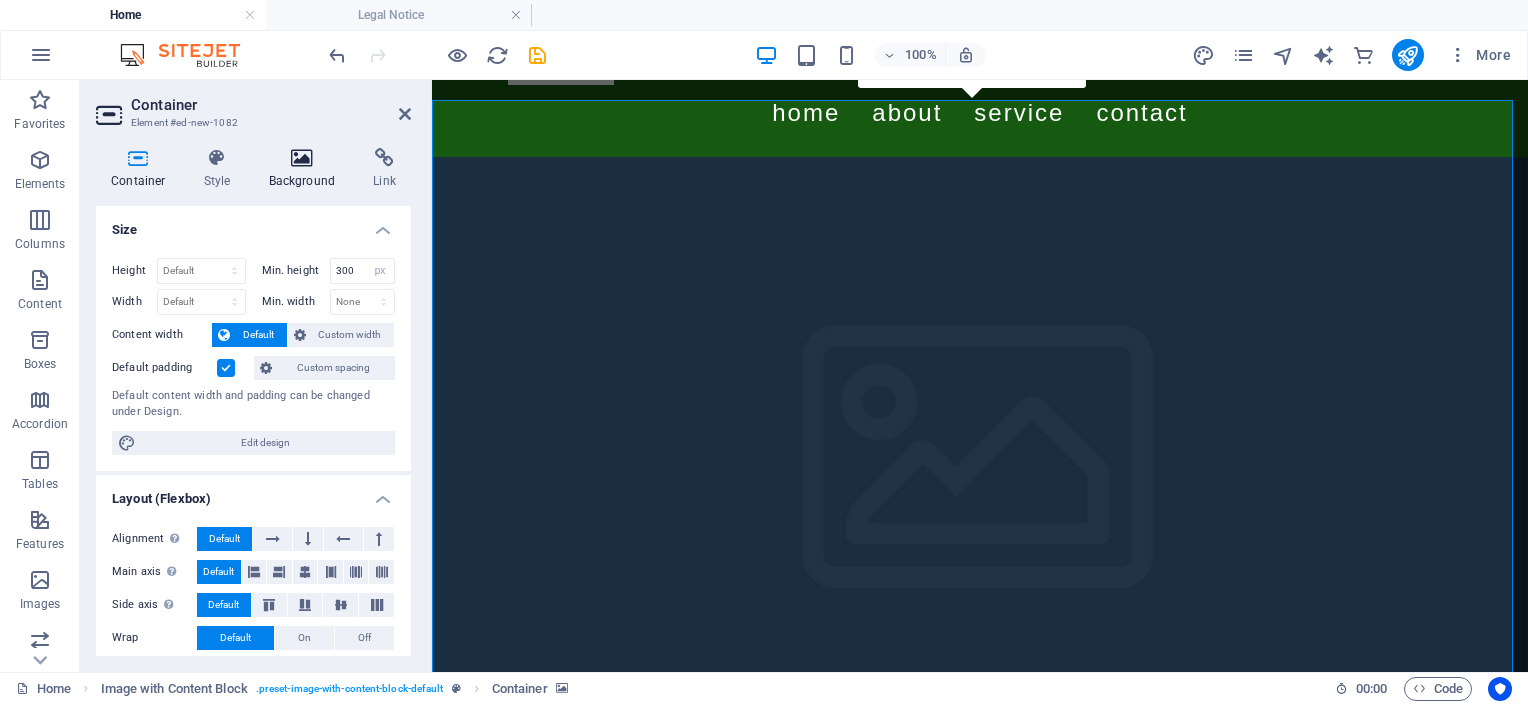 click on "Background" at bounding box center (306, 169) 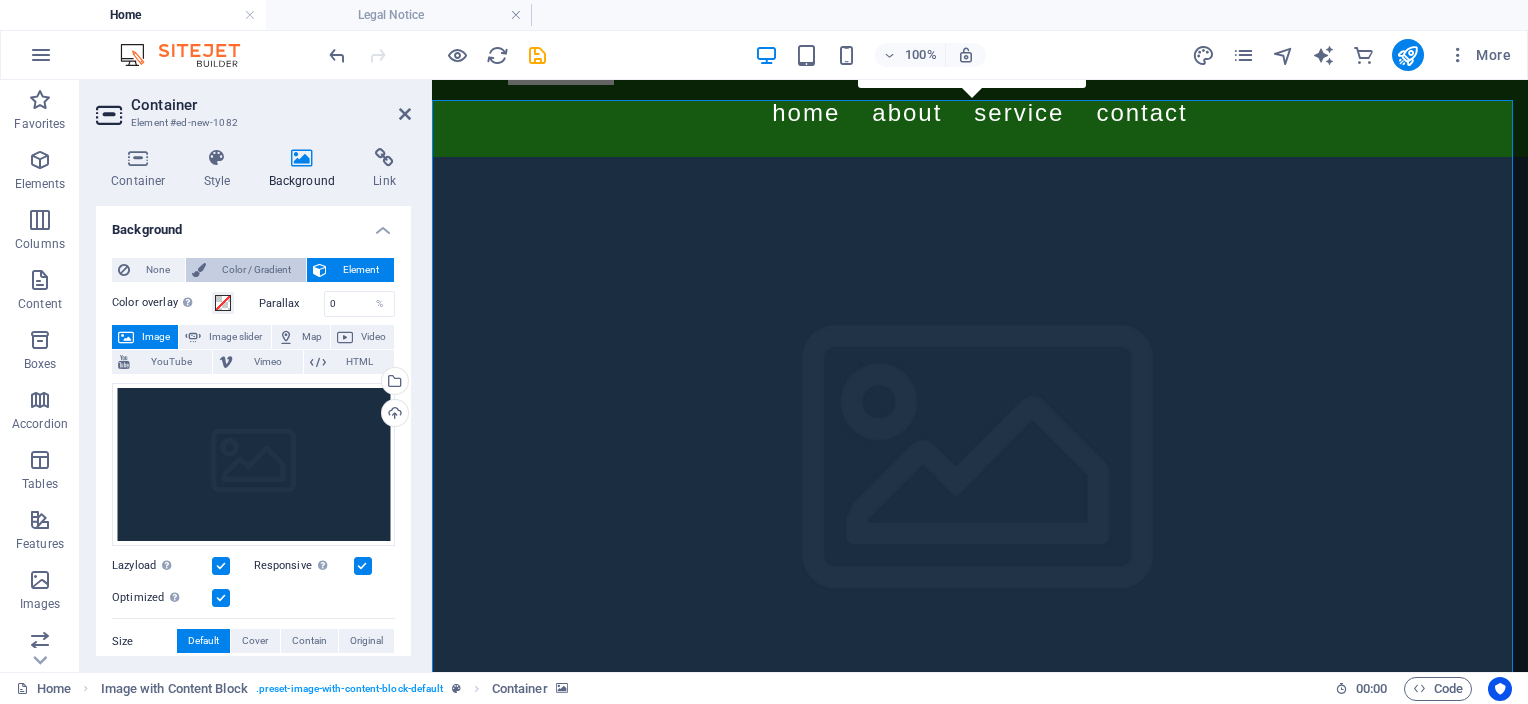 click on "Color / Gradient" at bounding box center [256, 270] 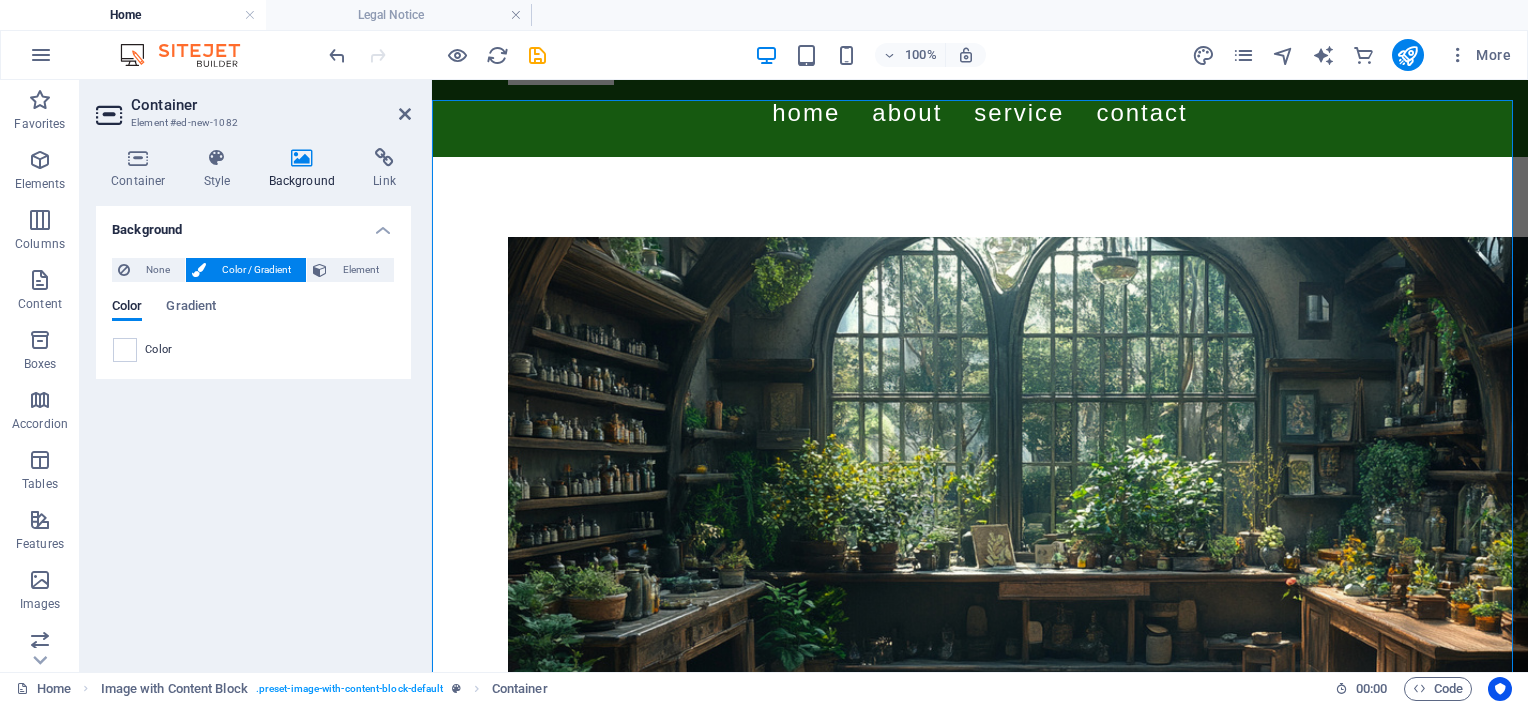 click on "Background None Color / Gradient Element Stretch background to full-width Color overlay Places an overlay over the background to colorize it Parallax 0 % Image Image slider Map Video YouTube Vimeo HTML Drag files here, click to choose files or select files from Files or our free stock photos & videos Select files from the file manager, stock photos, or upload file(s) Upload Lazyload Loading images after the page loads improves page speed. Responsive Automatically load retina image and smartphone optimized sizes. Optimized Images are compressed to improve page speed. Size Default Cover Contain Original Repeat Default Position Direction Custom X offset 50 px rem % vh vw Y offset 50 px rem % vh vw Alternative text The alternative text is used by devices that cannot display images (e.g. image search engines) and should be added to every image to improve website accessibility. Image caption Paragraph Format Normal Heading 1 Heading 2 Heading 3 Heading 4 Heading 5 Heading 6 Code Font Family Arial Georgia Impact 8 9" at bounding box center (253, 431) 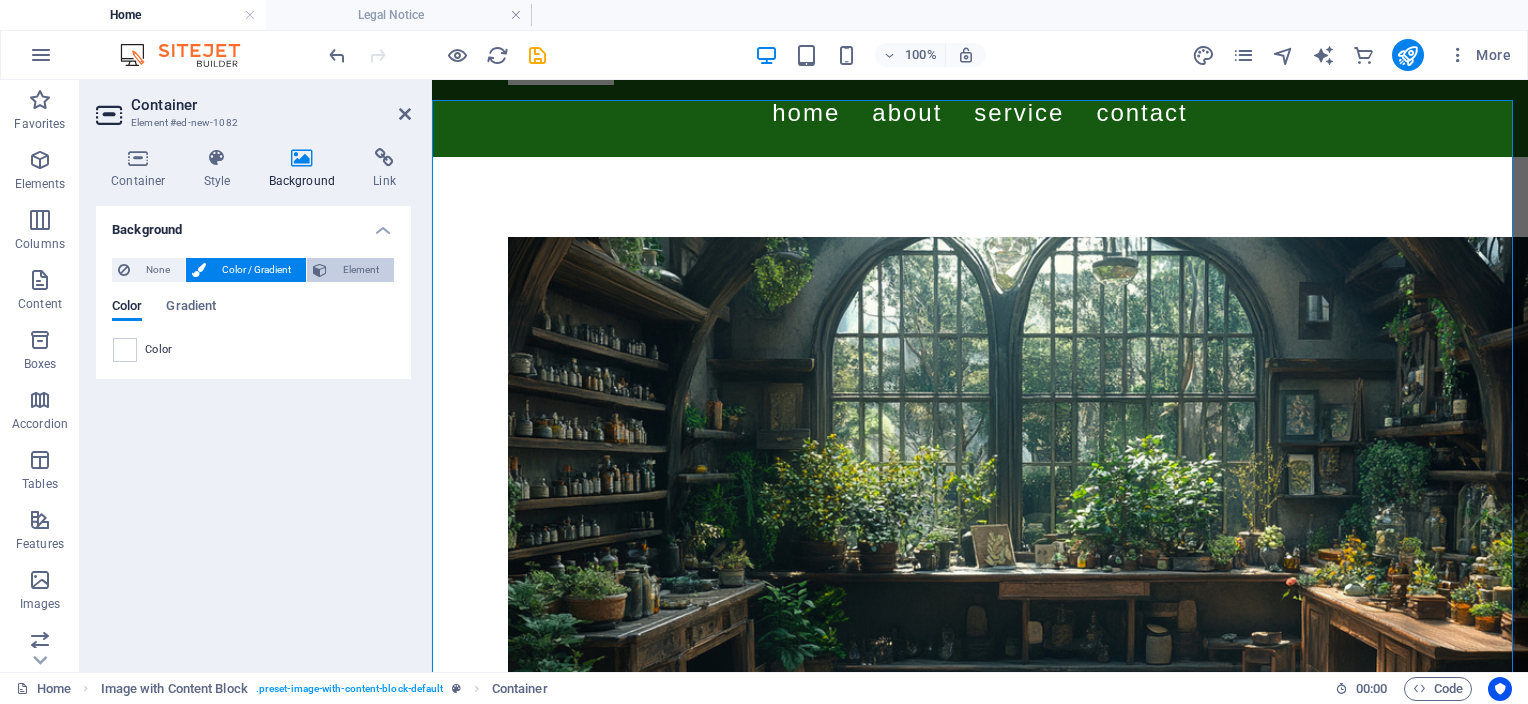click on "Element" at bounding box center (360, 270) 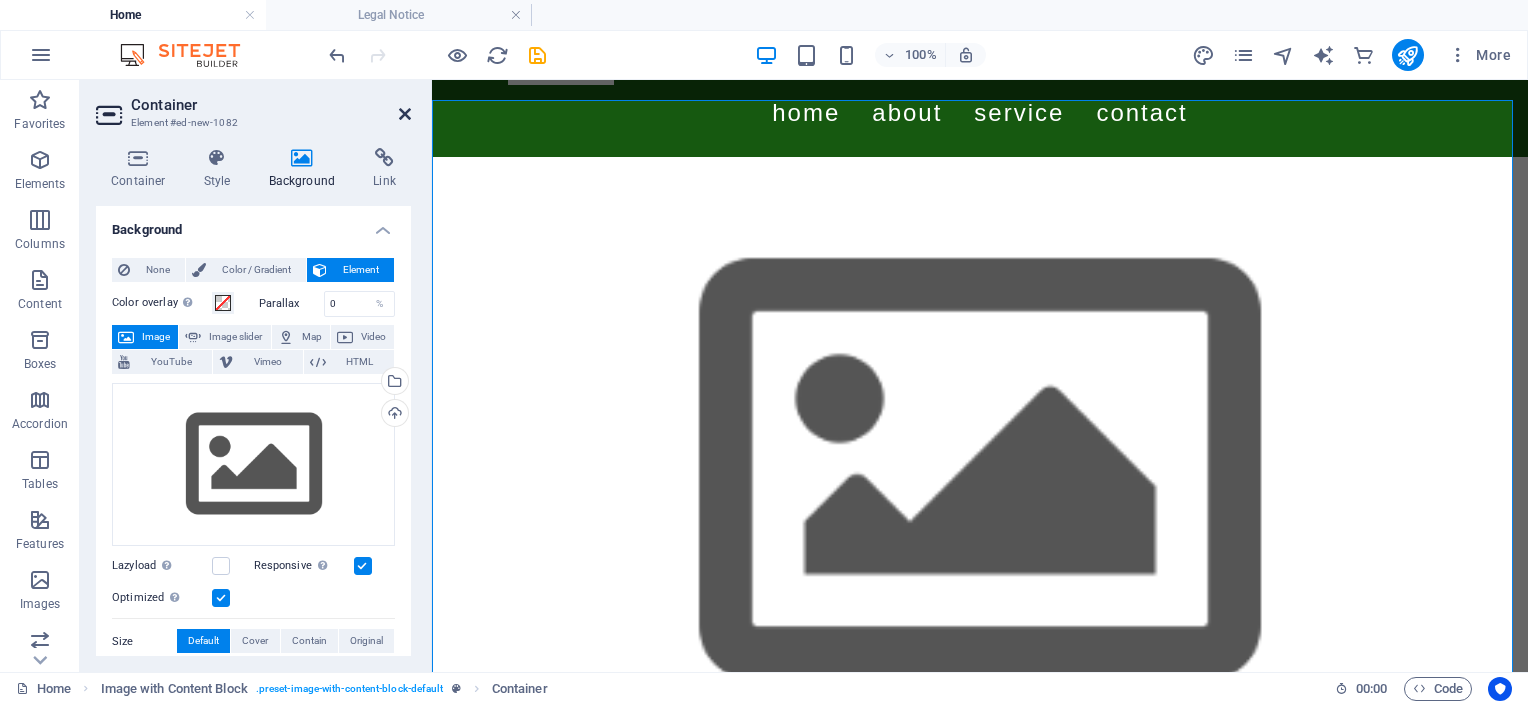 click at bounding box center [405, 114] 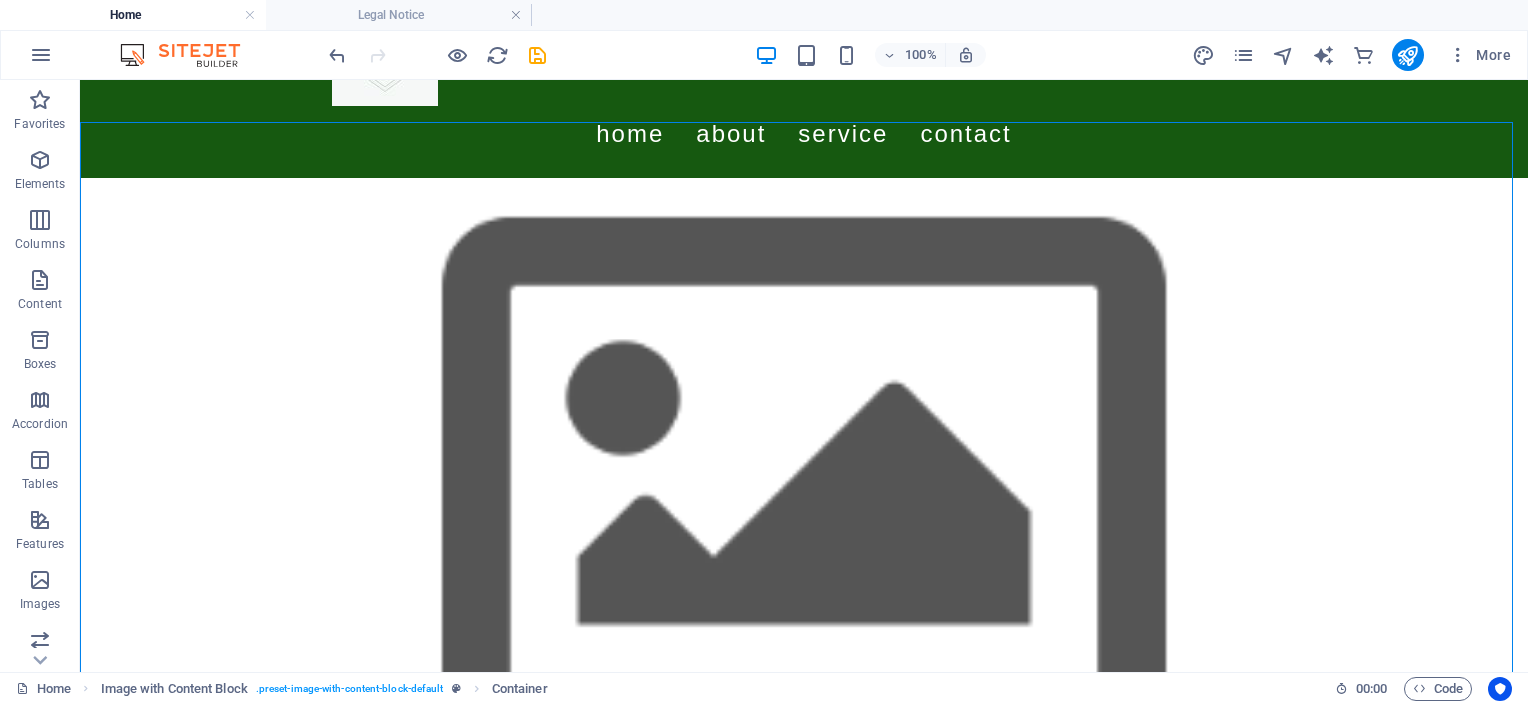 scroll, scrollTop: 94, scrollLeft: 0, axis: vertical 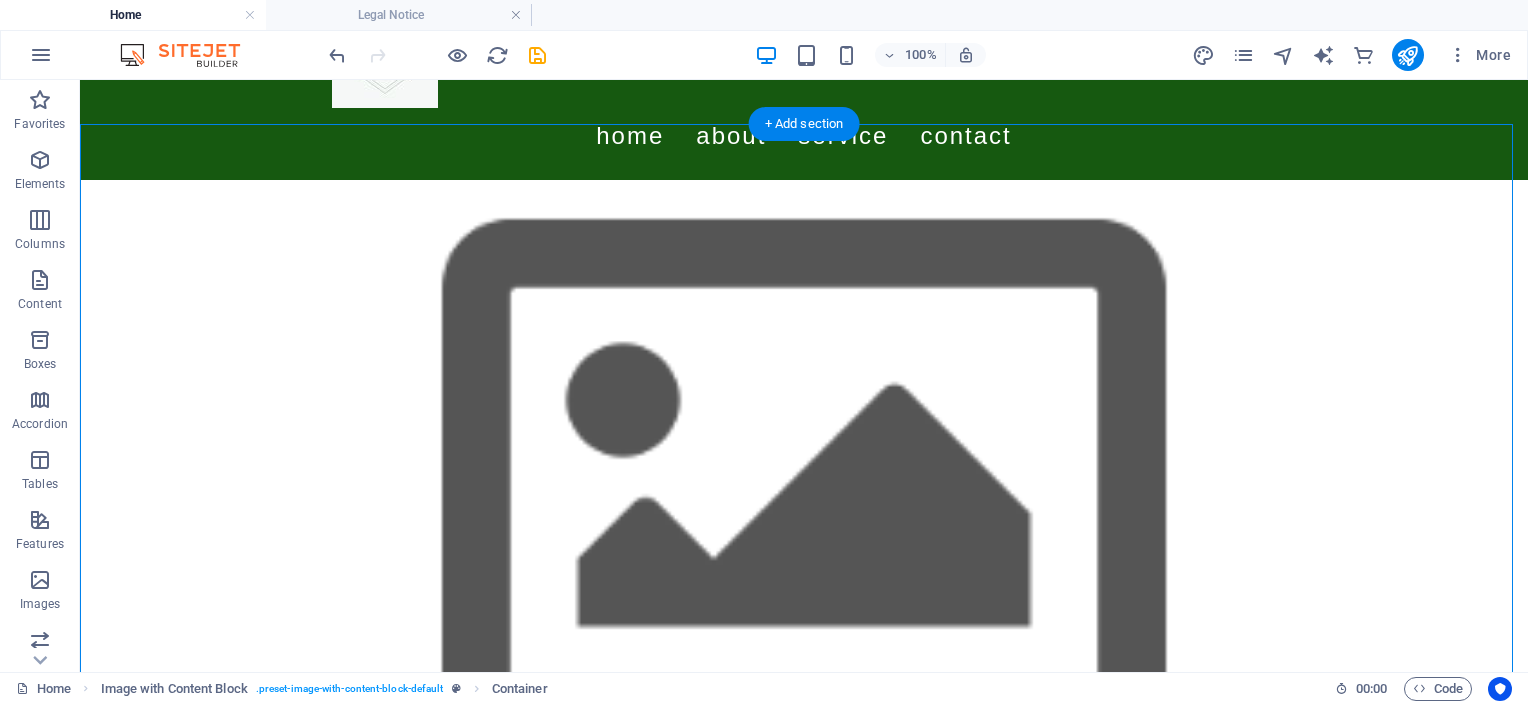 click at bounding box center (804, 496) 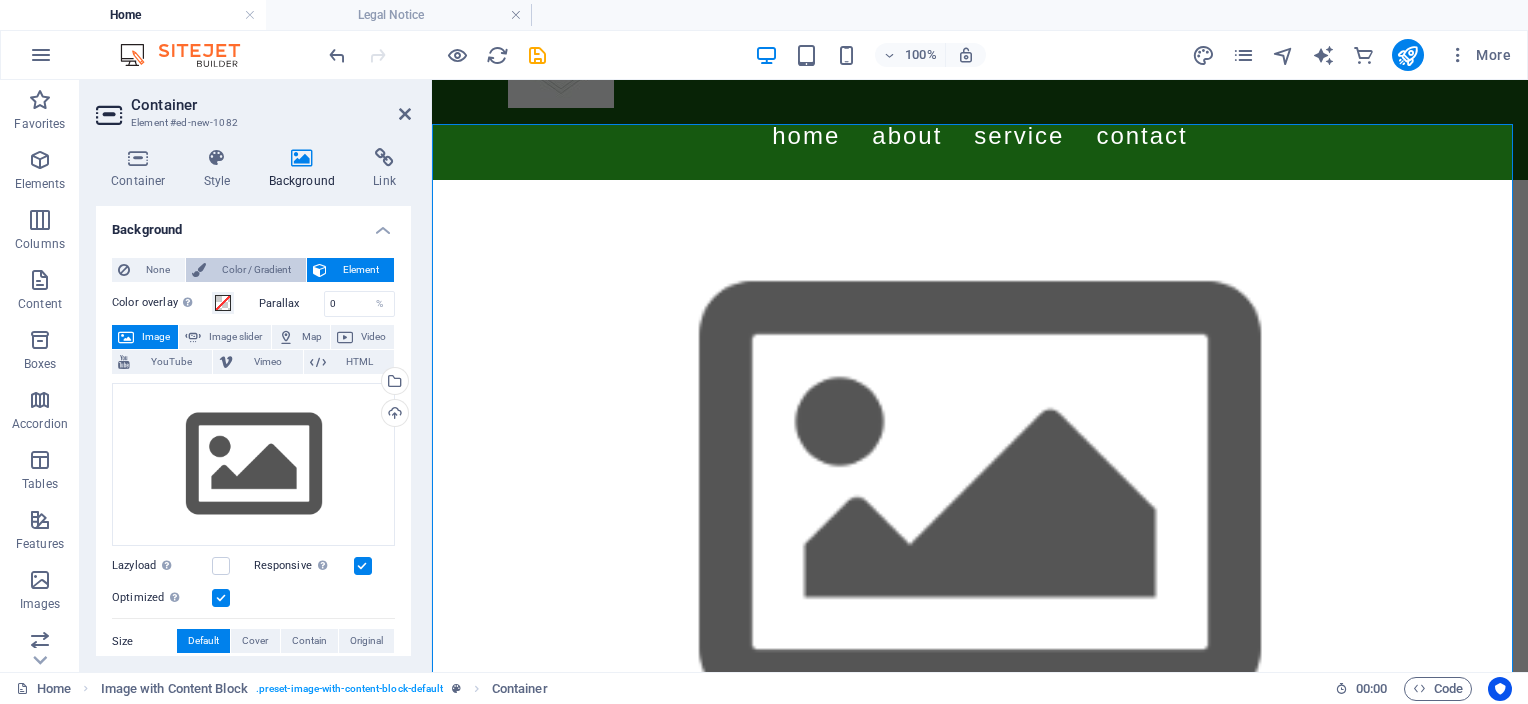 click on "Color / Gradient" at bounding box center [256, 270] 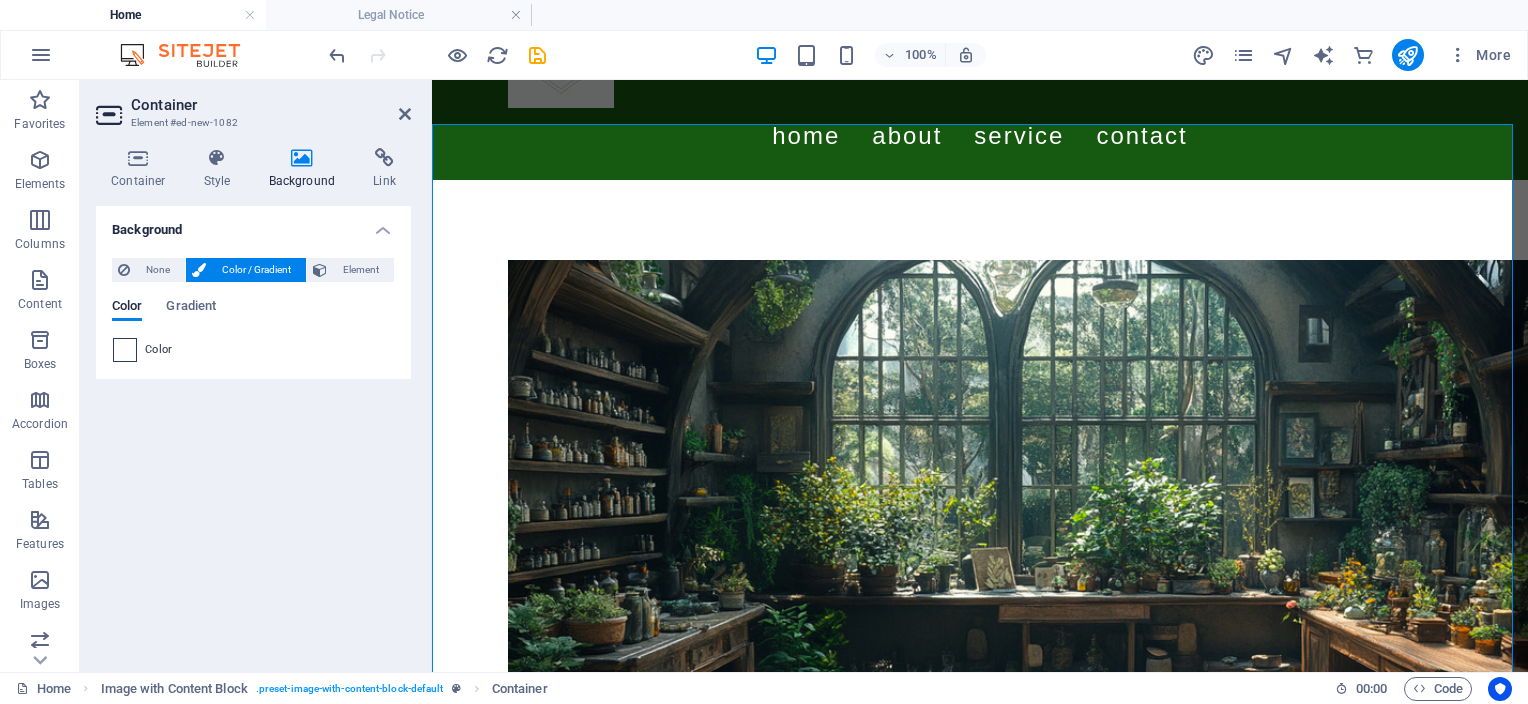 click at bounding box center (125, 350) 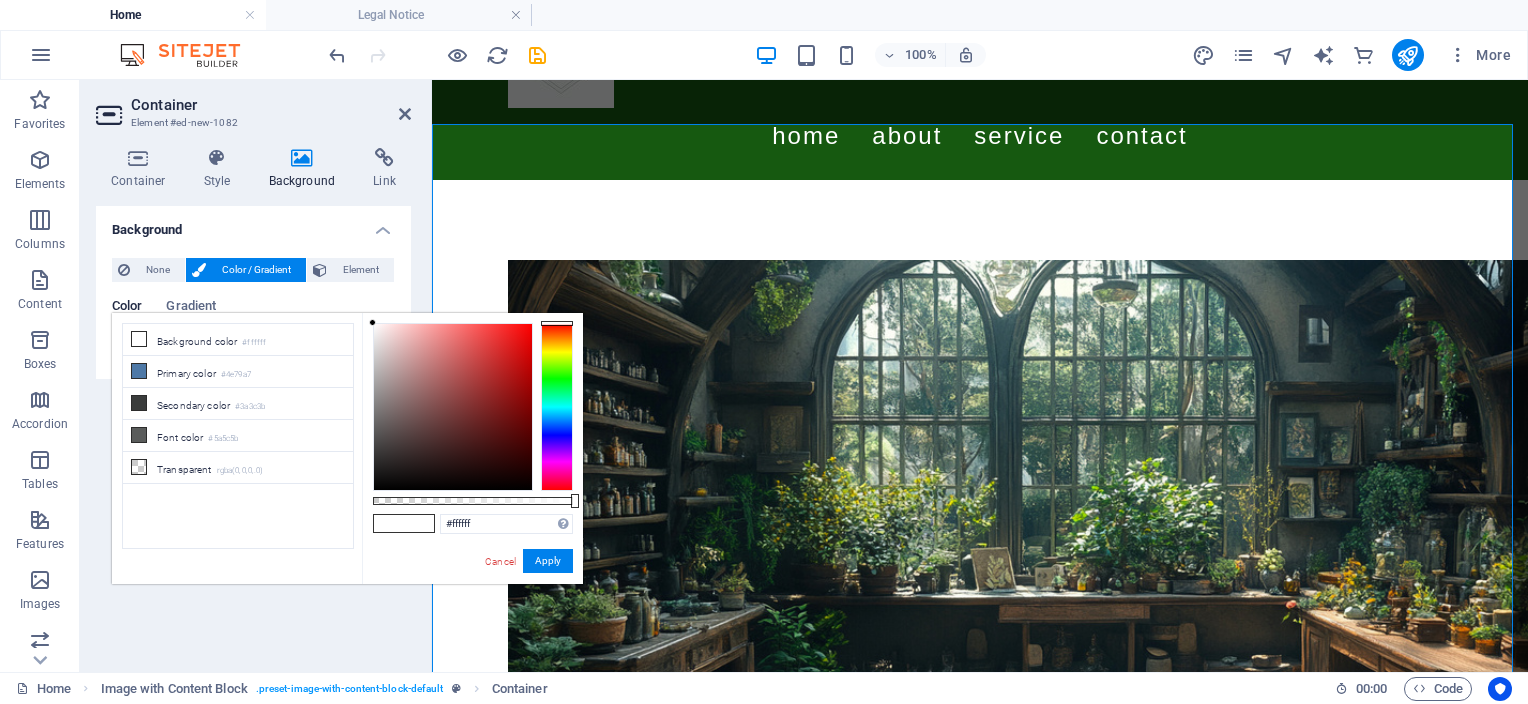 click on "less
Background color
#ffffff
Primary color
#4e79a7
Secondary color
#3a3c3b
Font color
#ffffff" at bounding box center (347, 448) 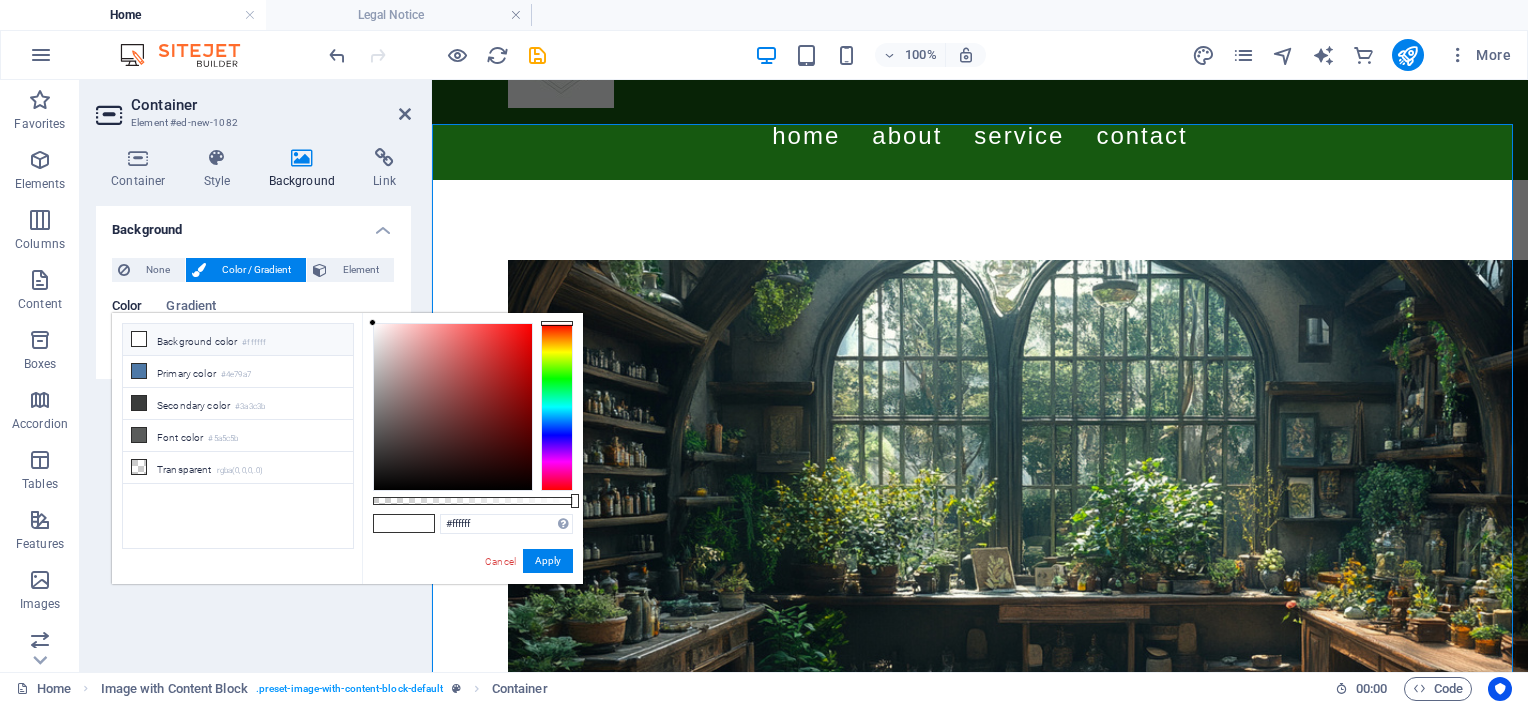 click at bounding box center (139, 339) 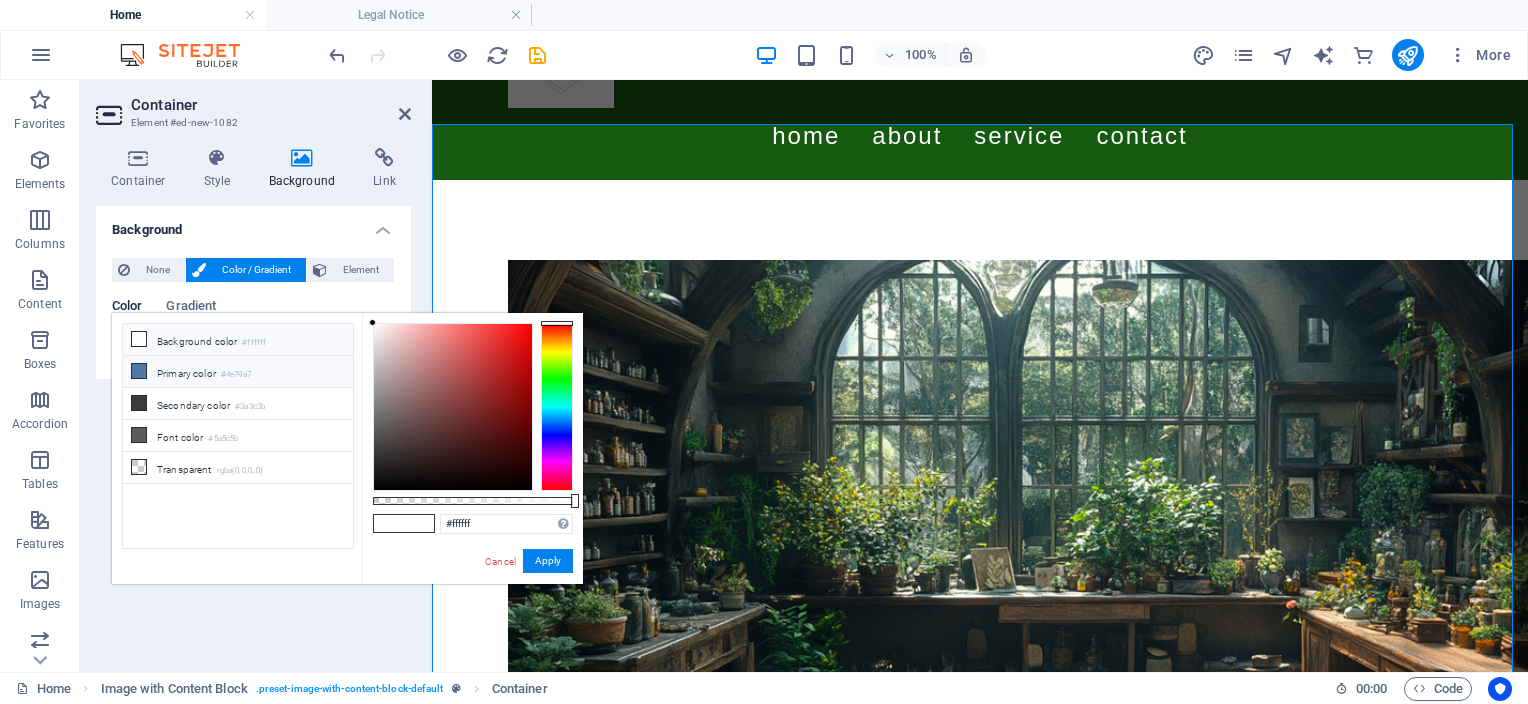 click on "Primary color
#4e79a7" at bounding box center (238, 372) 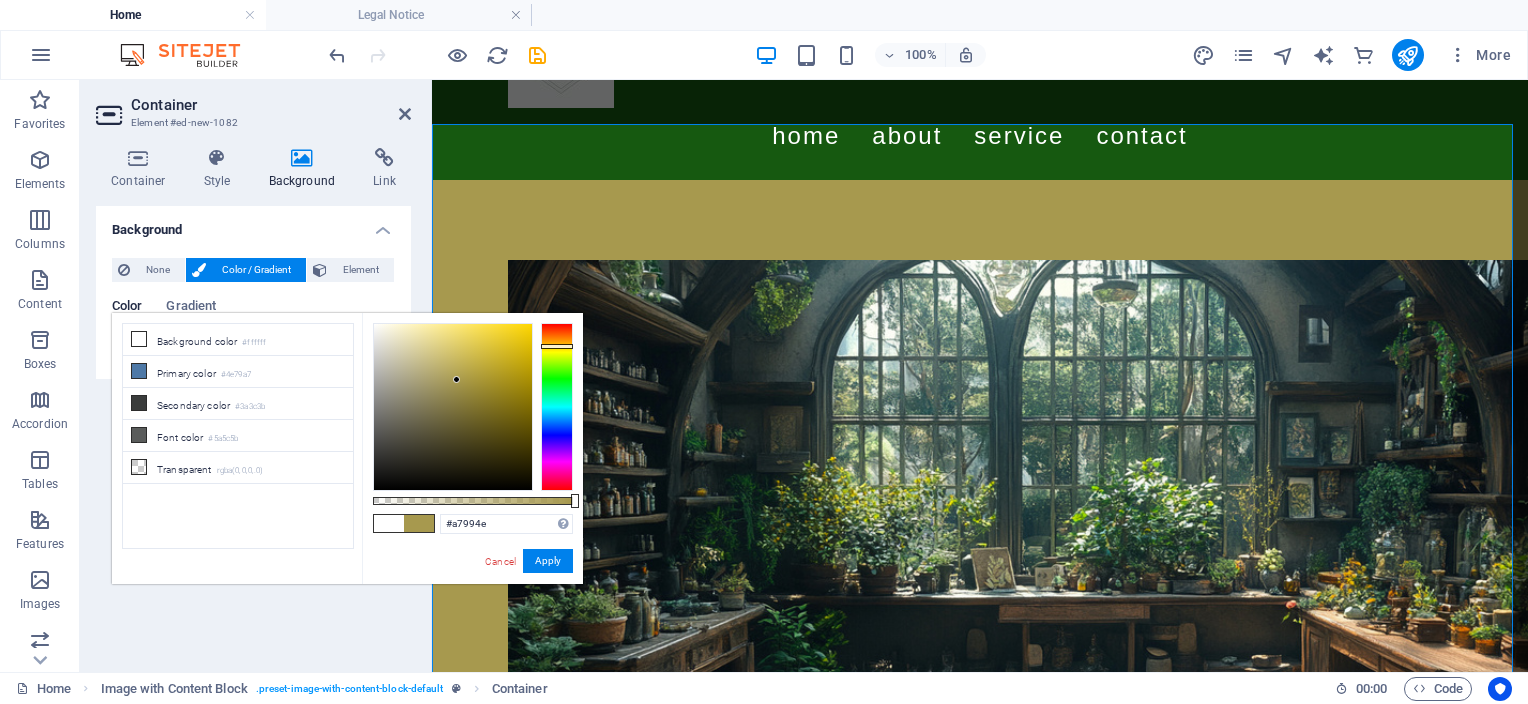 click at bounding box center (557, 407) 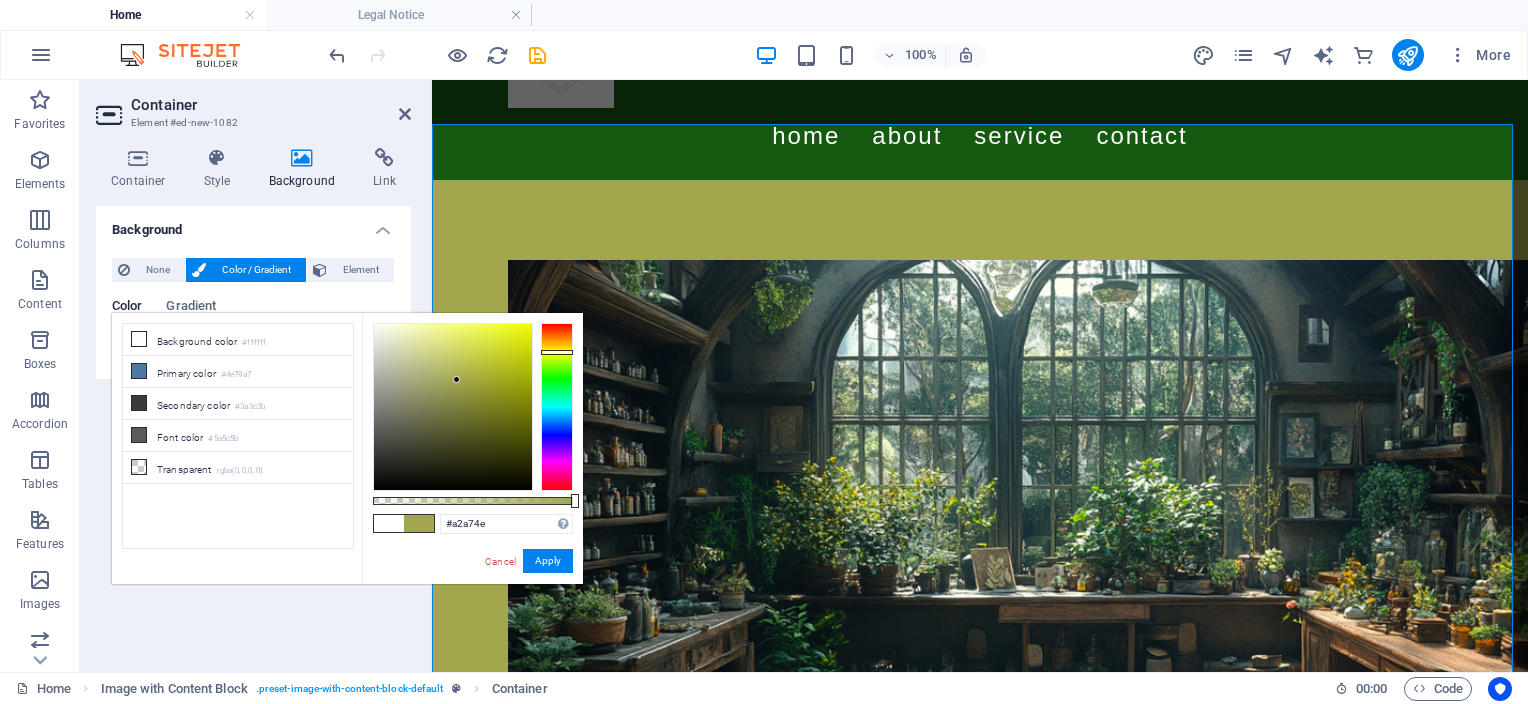 click at bounding box center [557, 407] 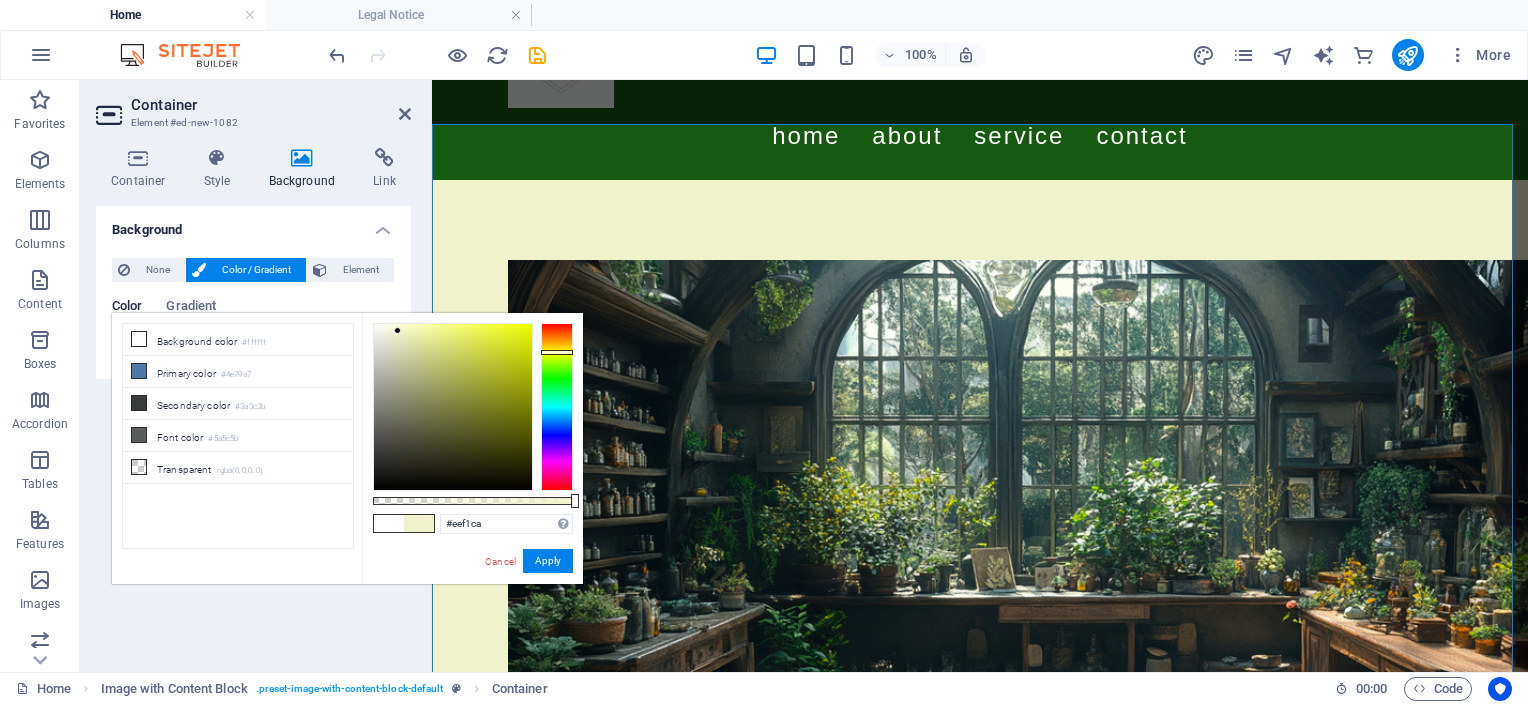 drag, startPoint x: 455, startPoint y: 376, endPoint x: 399, endPoint y: 332, distance: 71.21797 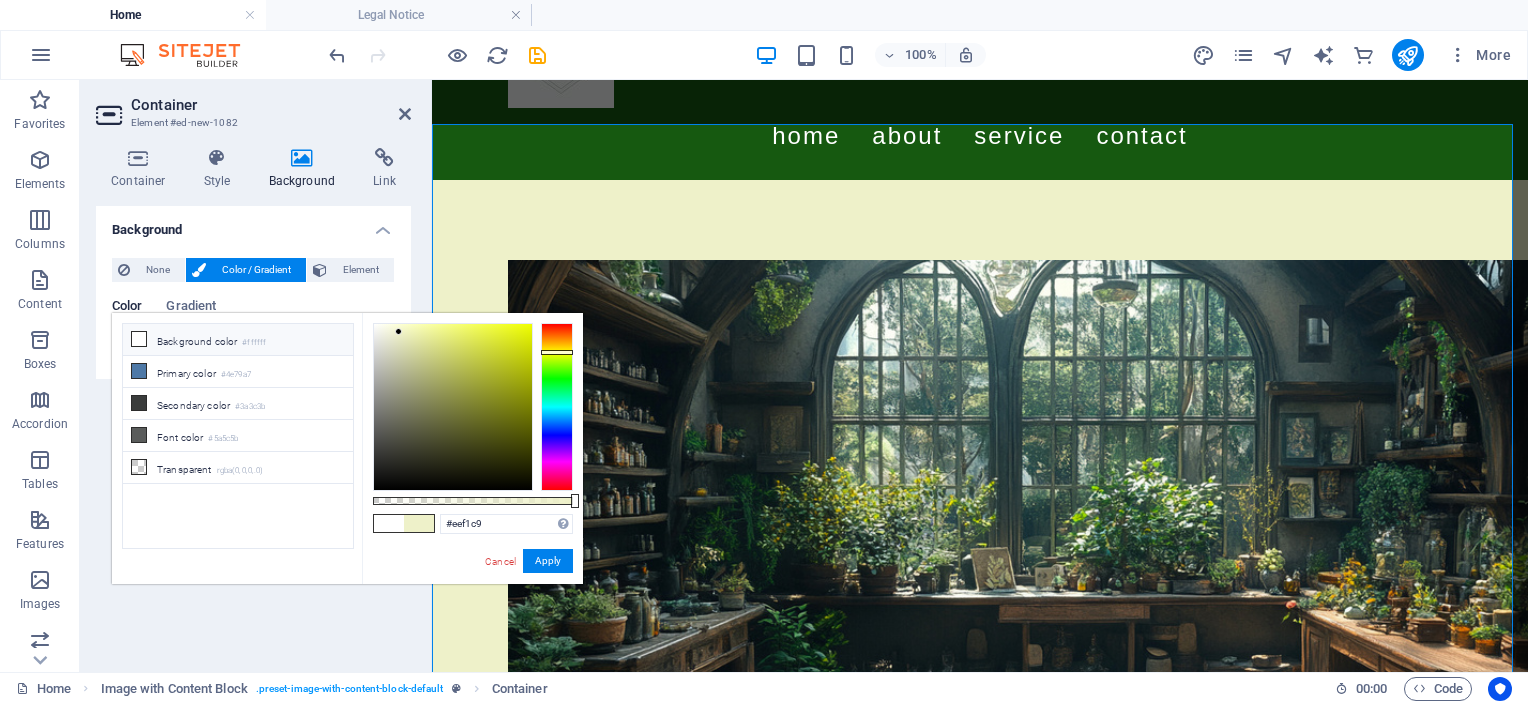 click on "Background color
#ffffff" at bounding box center (238, 340) 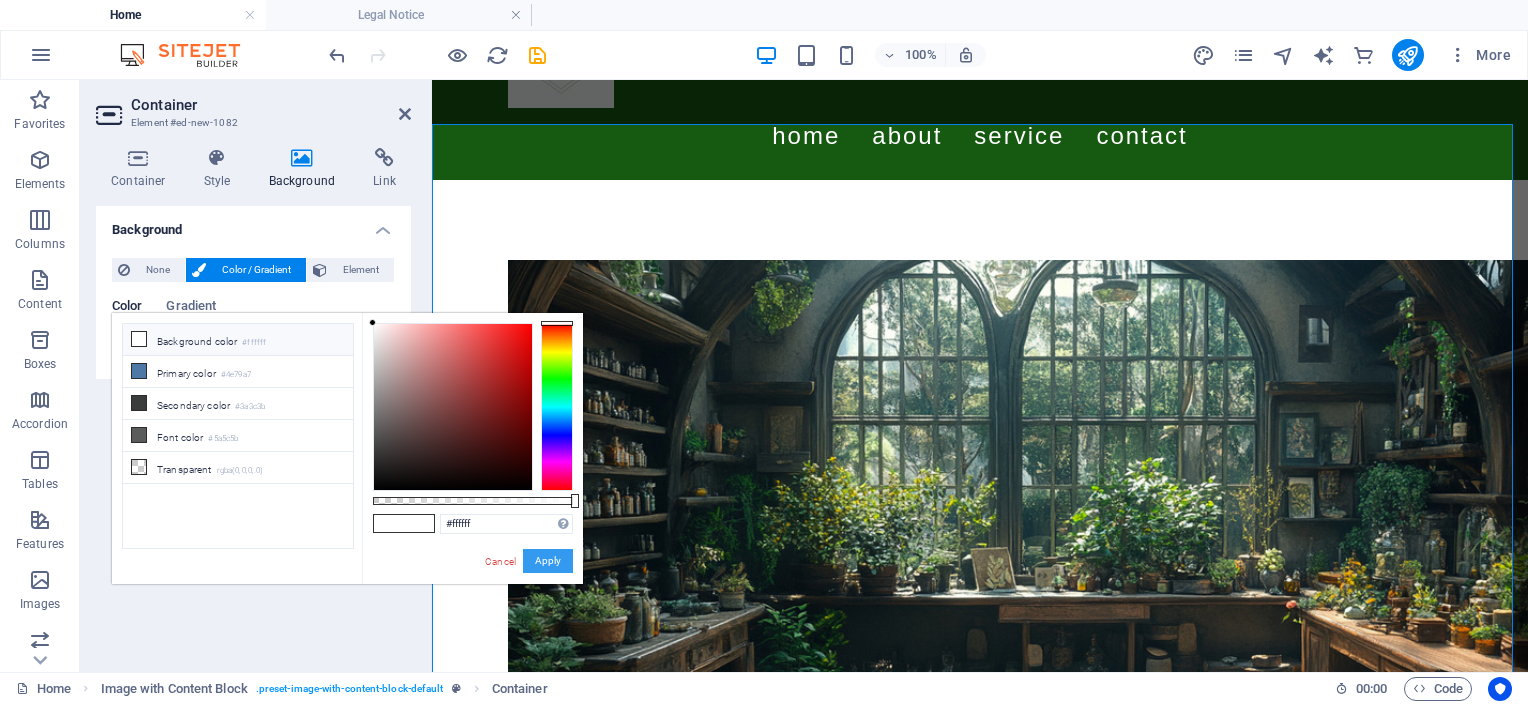 click on "Apply" at bounding box center (548, 561) 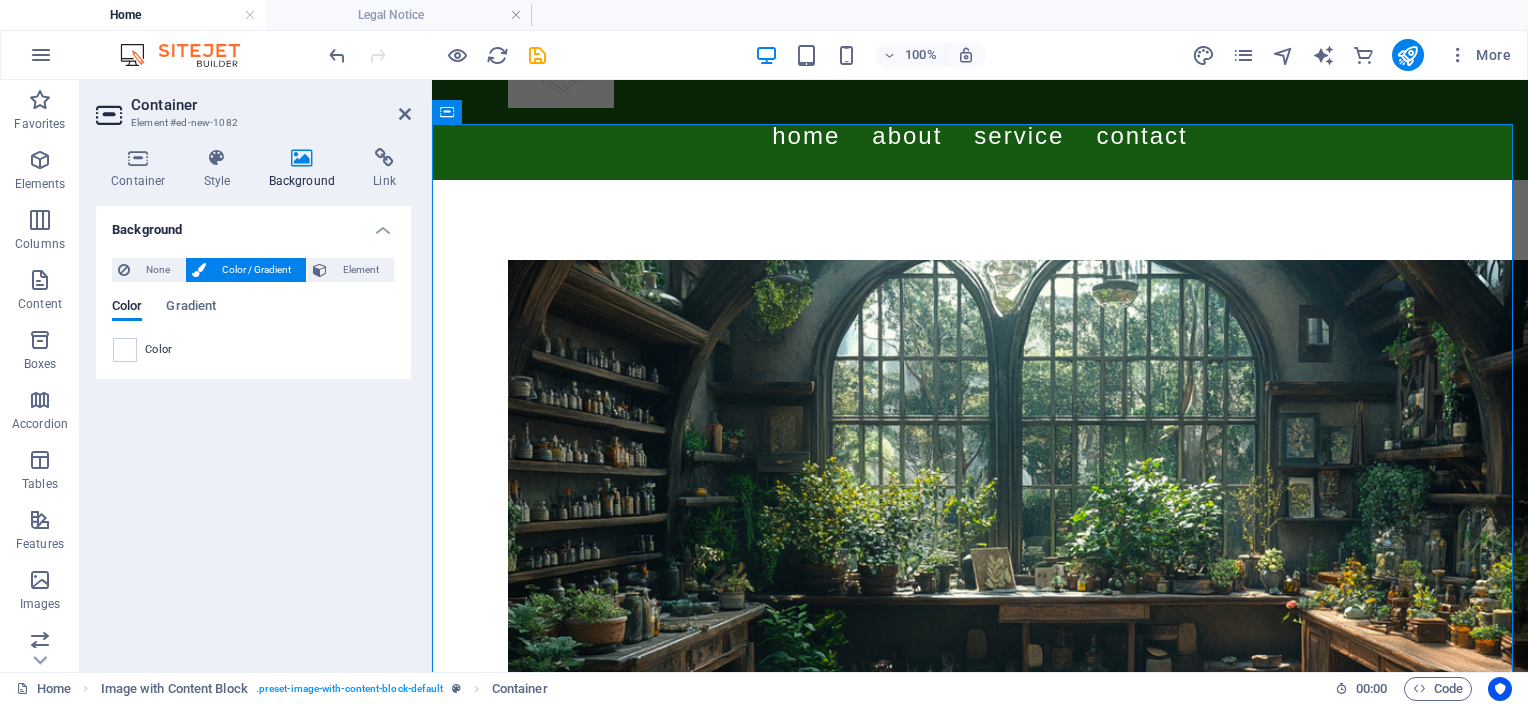 click on "Background None Color / Gradient Element Stretch background to full-width Color overlay Places an overlay over the background to colorize it Parallax 0 % Image Image slider Map Video YouTube Vimeo HTML Drag files here, click to choose files or select files from Files or our free stock photos & videos Select files from the file manager, stock photos, or upload file(s) Upload Lazyload Loading images after the page loads improves page speed. Responsive Automatically load retina image and smartphone optimized sizes. Optimized Images are compressed to improve page speed. Size Default Cover Contain Original Repeat Default Position Direction Custom X offset 50 px rem % vh vw Y offset 50 px rem % vh vw Alternative text The alternative text is used by devices that cannot display images (e.g. image search engines) and should be added to every image to improve website accessibility. Image caption Paragraph Format Normal Heading 1 Heading 2 Heading 3 Heading 4 Heading 5 Heading 6 Code Font Family Arial Georgia Impact 8 9" at bounding box center [253, 431] 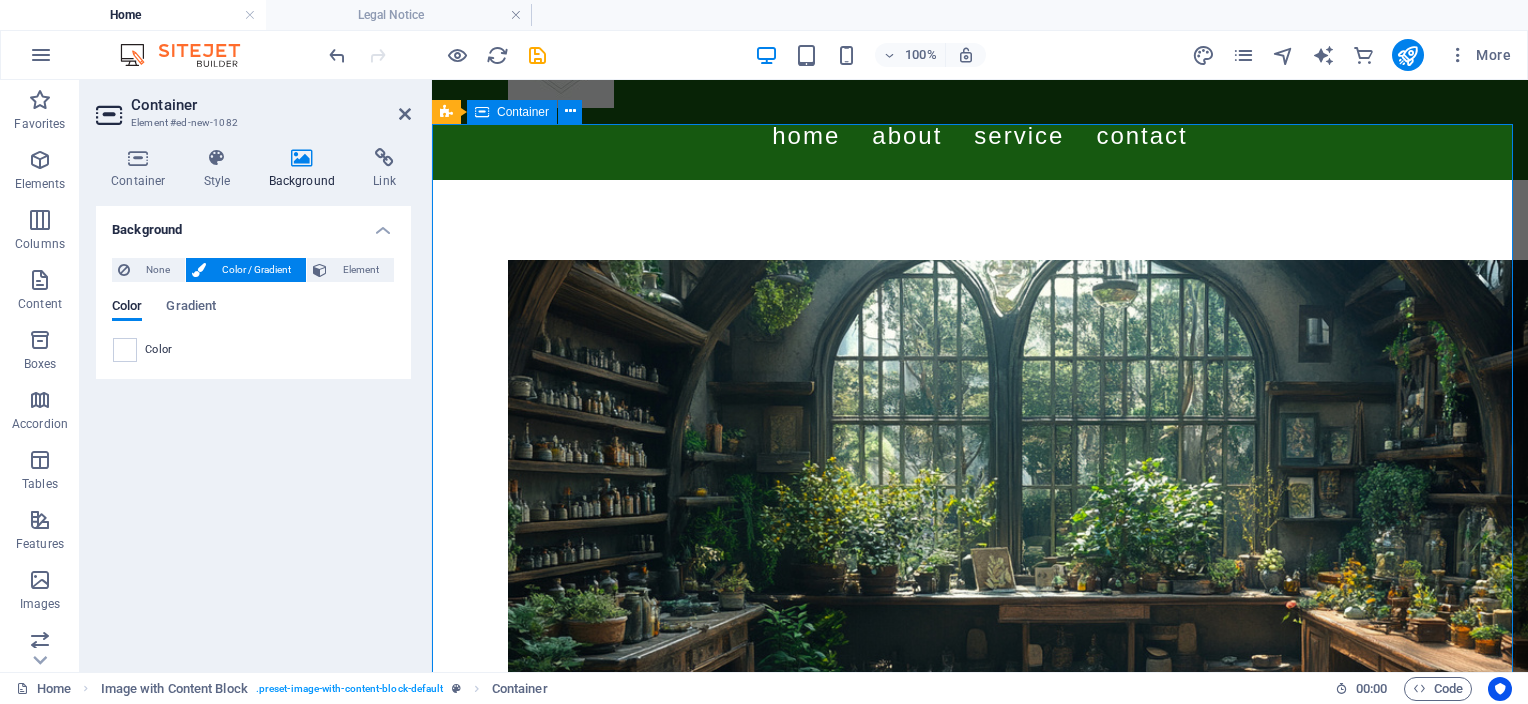 click at bounding box center (980, 534) 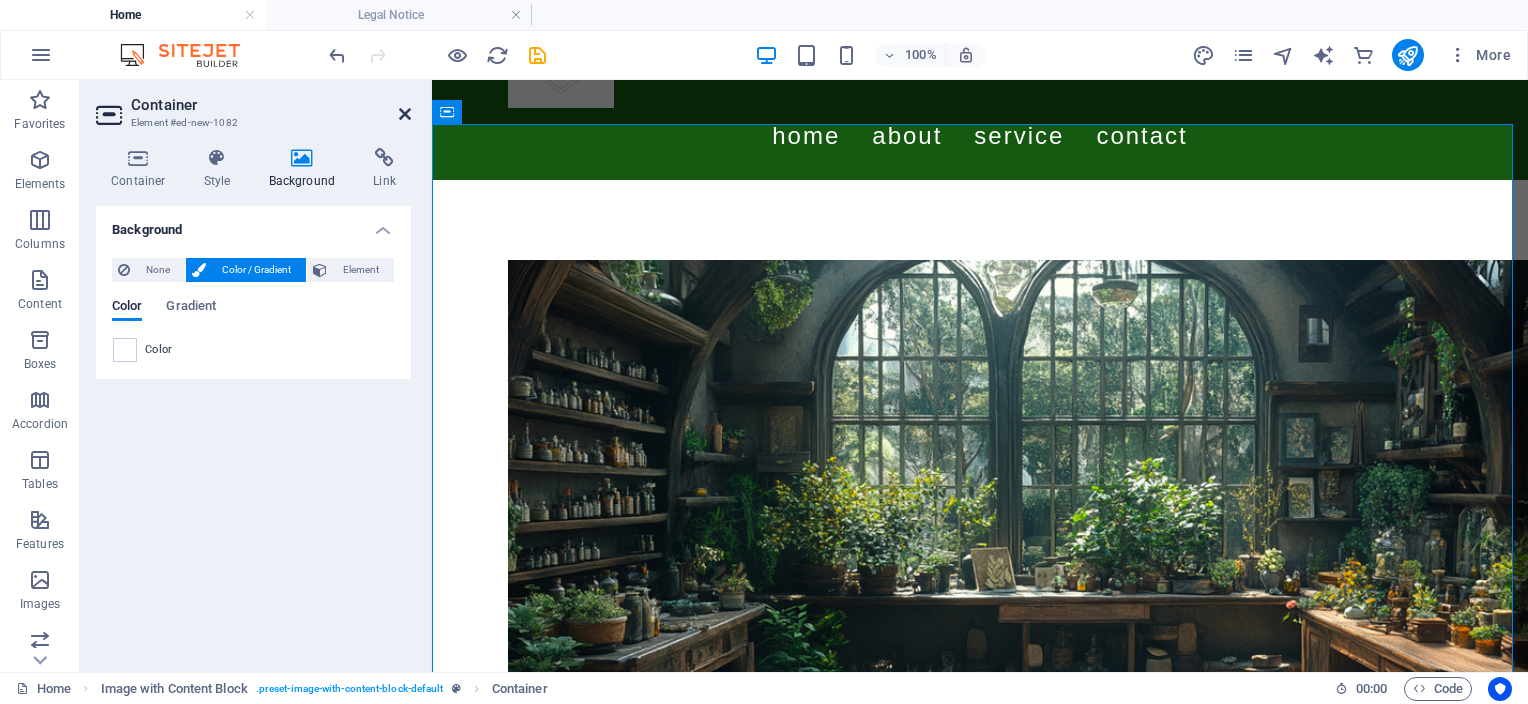 click at bounding box center [405, 114] 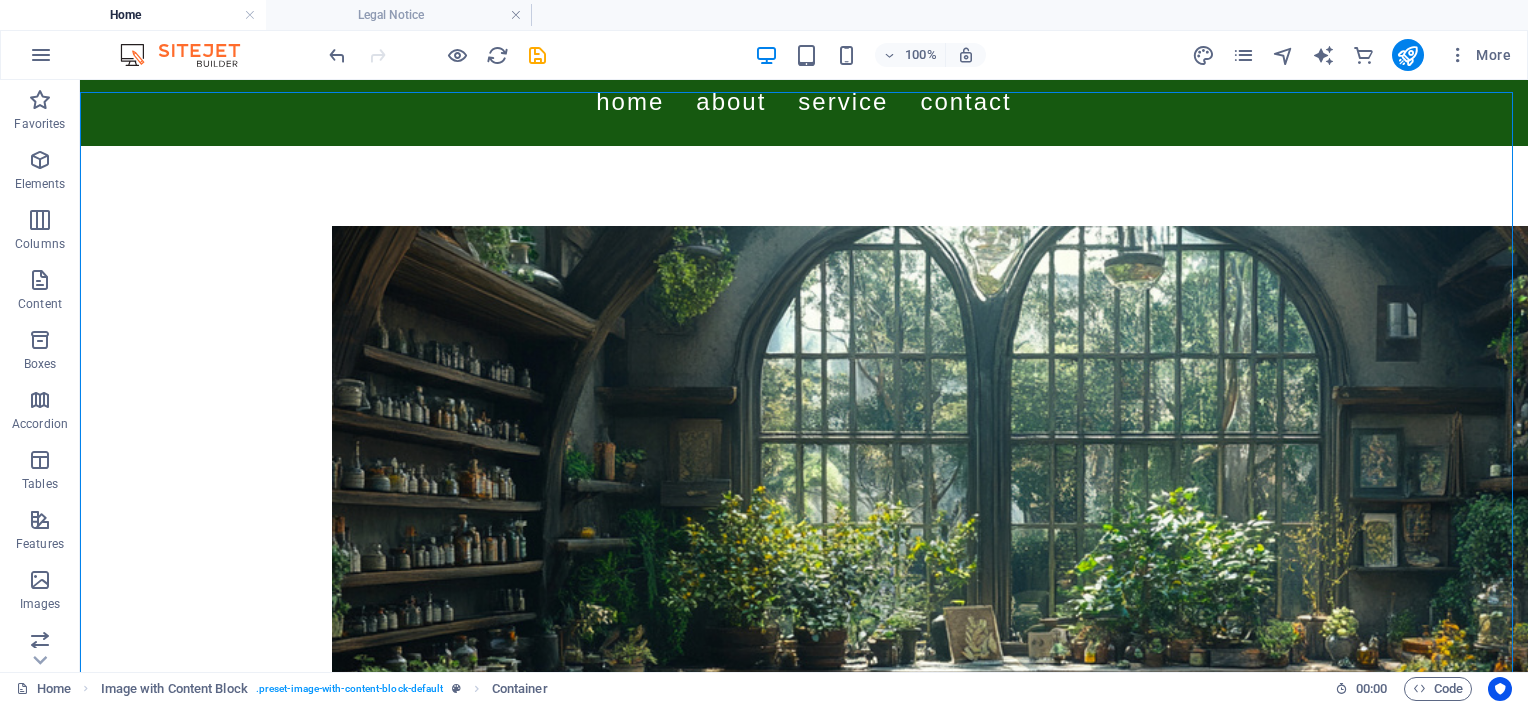 scroll, scrollTop: 132, scrollLeft: 0, axis: vertical 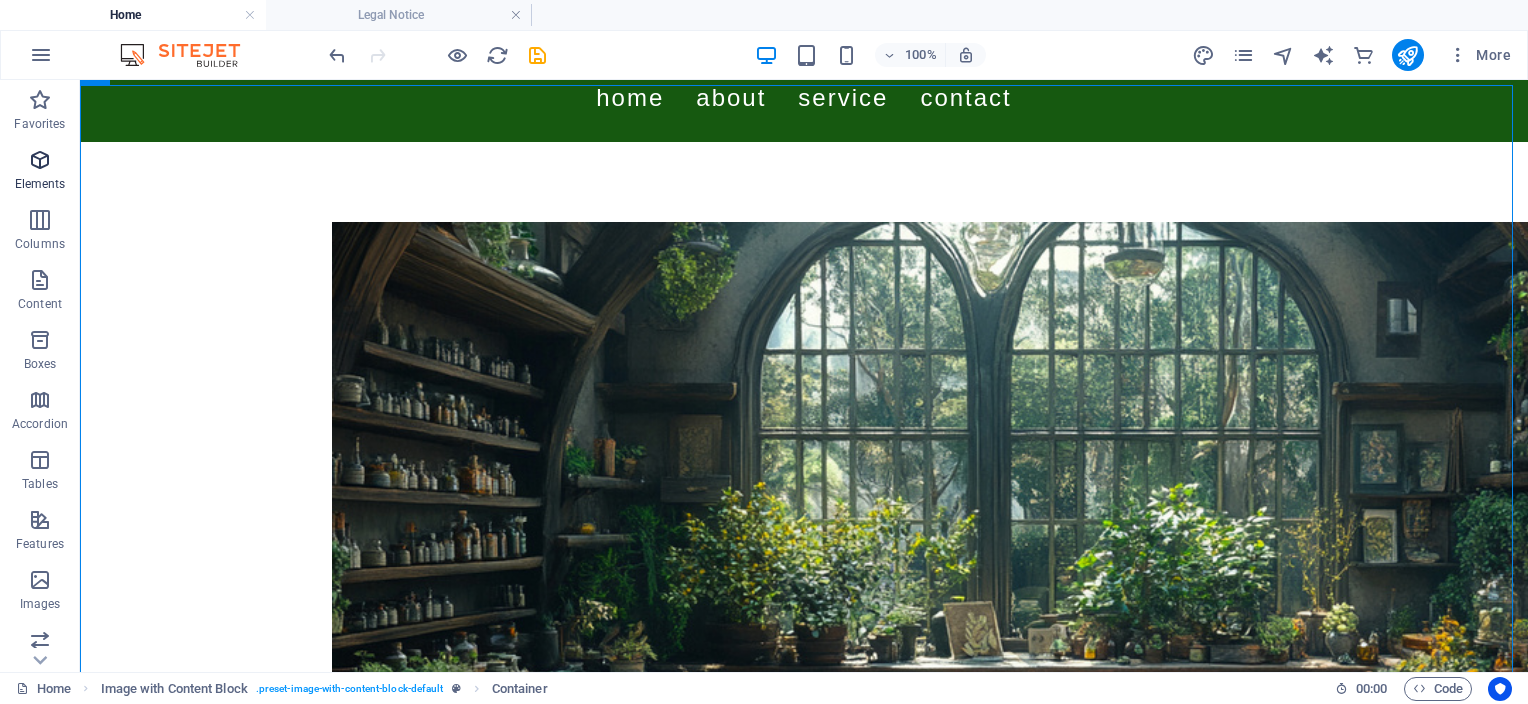 click on "Elements" at bounding box center (40, 172) 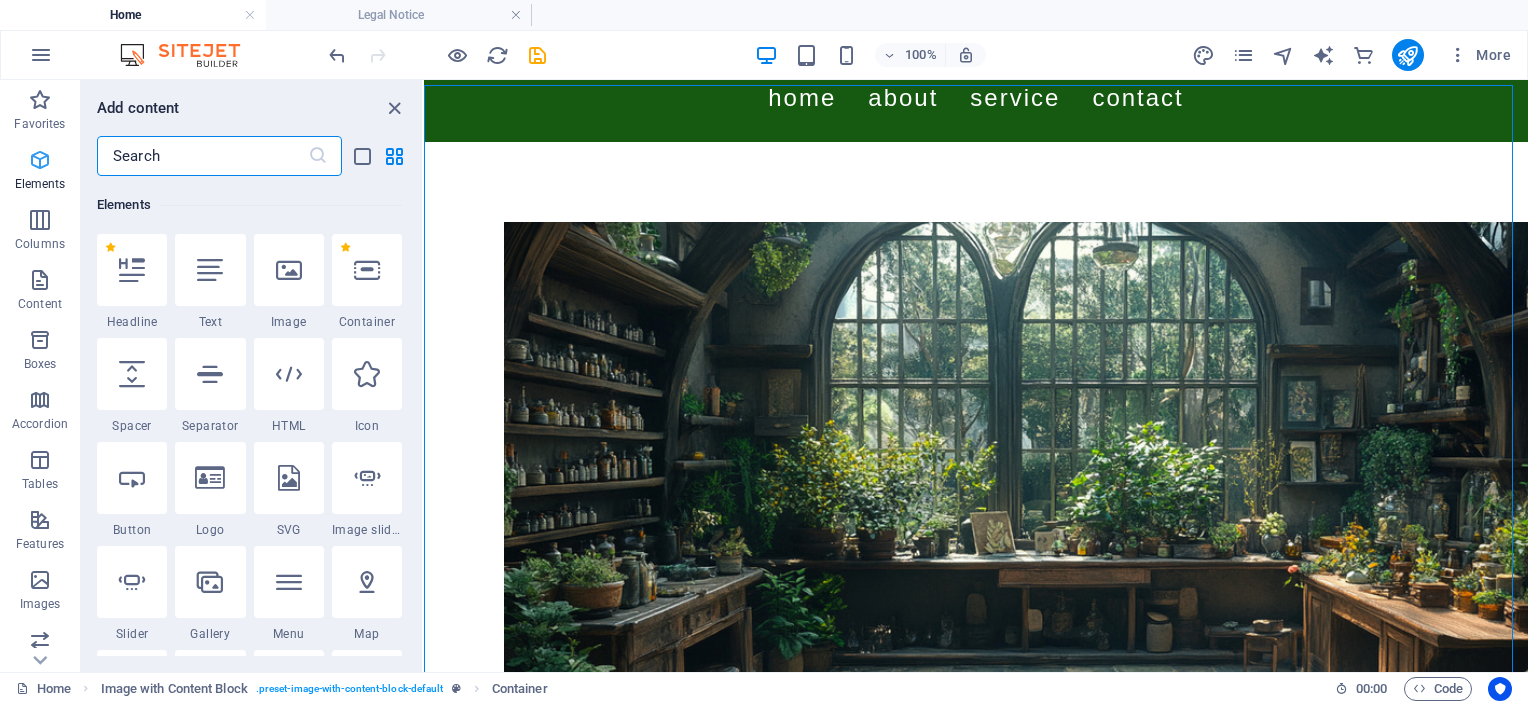scroll, scrollTop: 212, scrollLeft: 0, axis: vertical 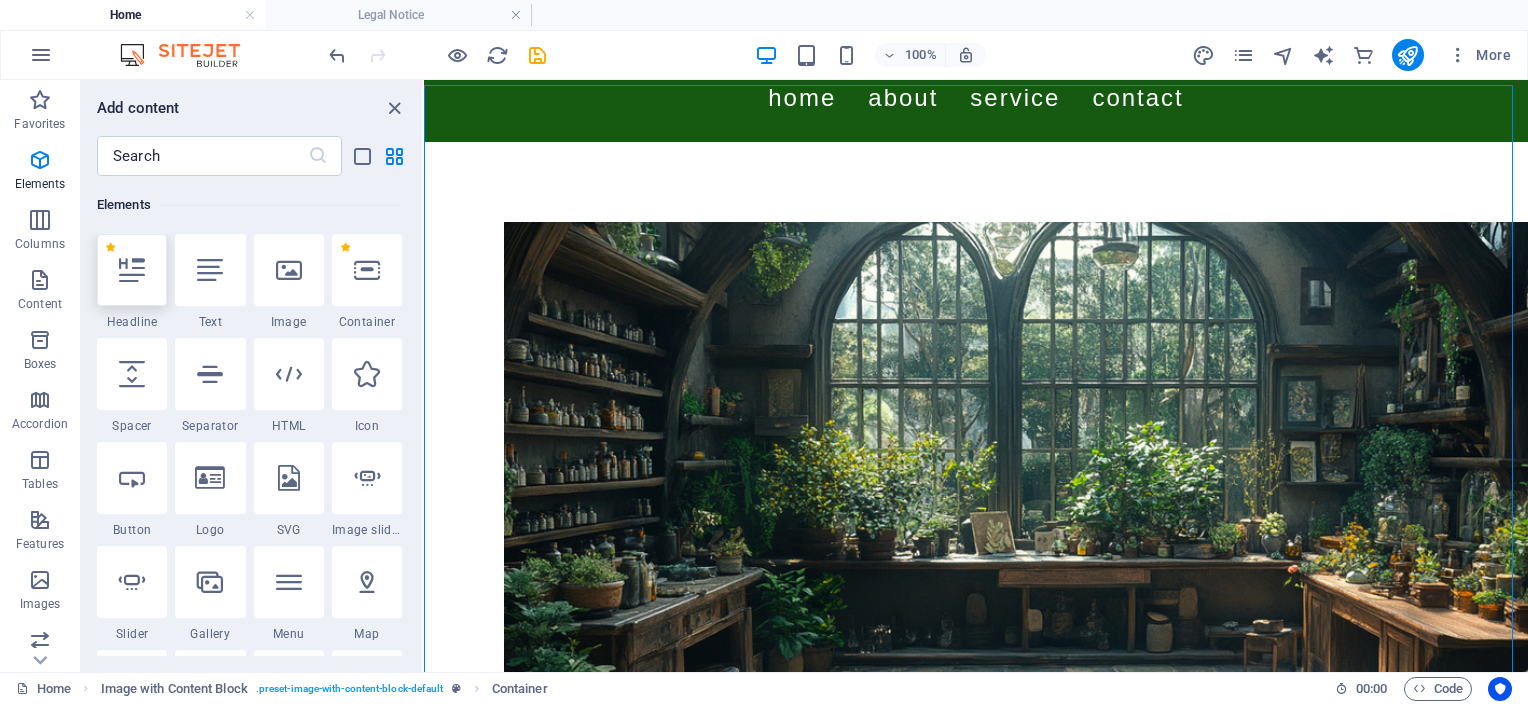 click at bounding box center (132, 270) 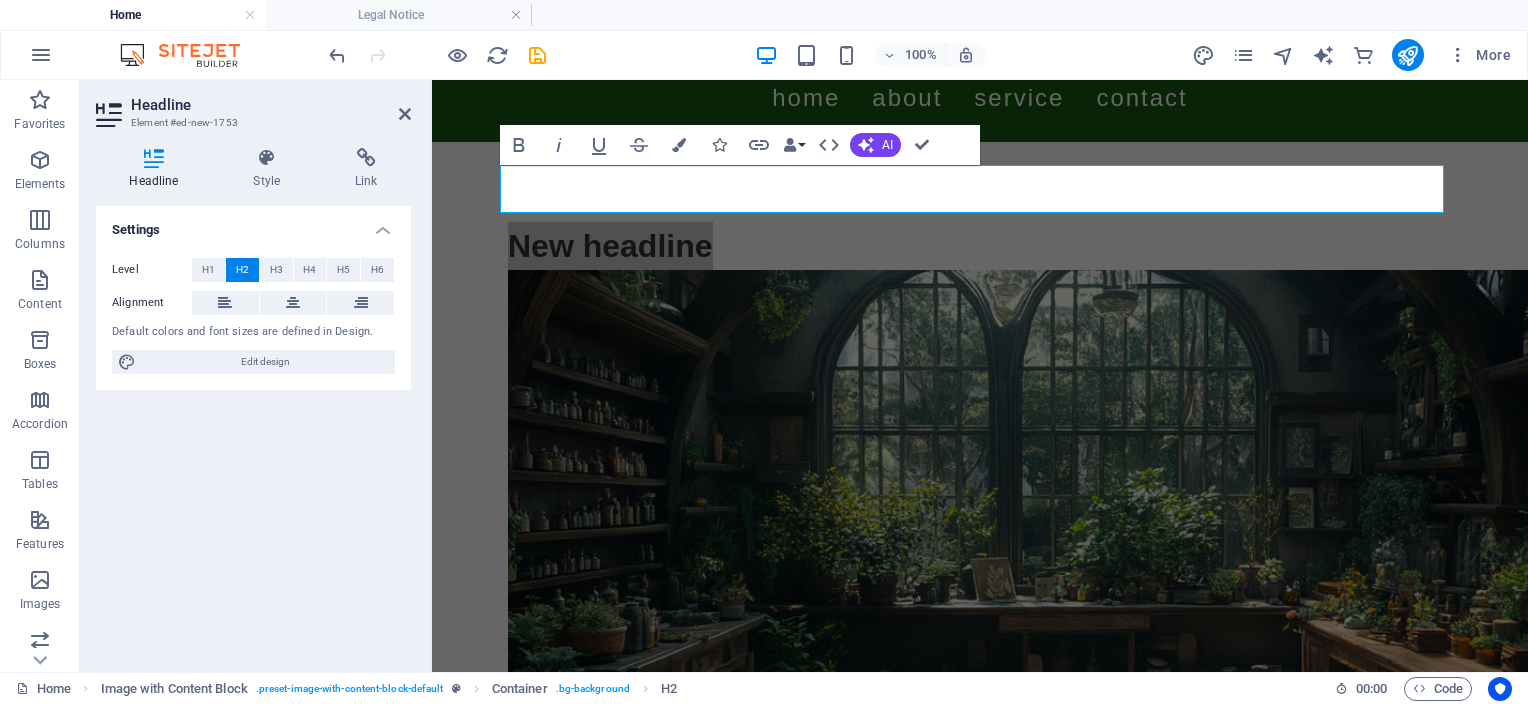 click on "Headline Element #ed-new-1753 Headline Style Link Settings Level H1 H2 H3 H4 H5 H6 Alignment Default colors and font sizes are defined in Design. Edit design Image with Content Block Element Layout How this element expands within the layout (Flexbox). Size Default auto px % 1/1 1/2 1/3 1/4 1/5 1/6 1/7 1/8 1/9 1/10 Grow Shrink Order Container layout Visible Visible Opacity 100 % Overflow Spacing Margin Default auto px % rem vw vh Custom Custom auto px % rem vw vh auto px % rem vw vh auto px % rem vw vh auto px % rem vw vh Padding Default px rem % vh vw Custom Custom px rem % vh vw px rem % vh vw px rem % vh vw px rem % vh vw Border Style              - Width 1 auto px rem % vh vw Custom Custom 1 auto px rem % vh vw 1 auto px rem % vh vw 1 auto px rem % vh vw 1 auto px rem % vh vw  - Color Round corners Default px rem % vh vw Custom Custom px rem % vh vw px rem % vh vw px rem % vh vw px rem % vh vw Shadow Default None Outside Inside Color X offset 0 px rem vh vw Y offset 0 px rem vh vw Blur 0 px rem %" at bounding box center [256, 376] 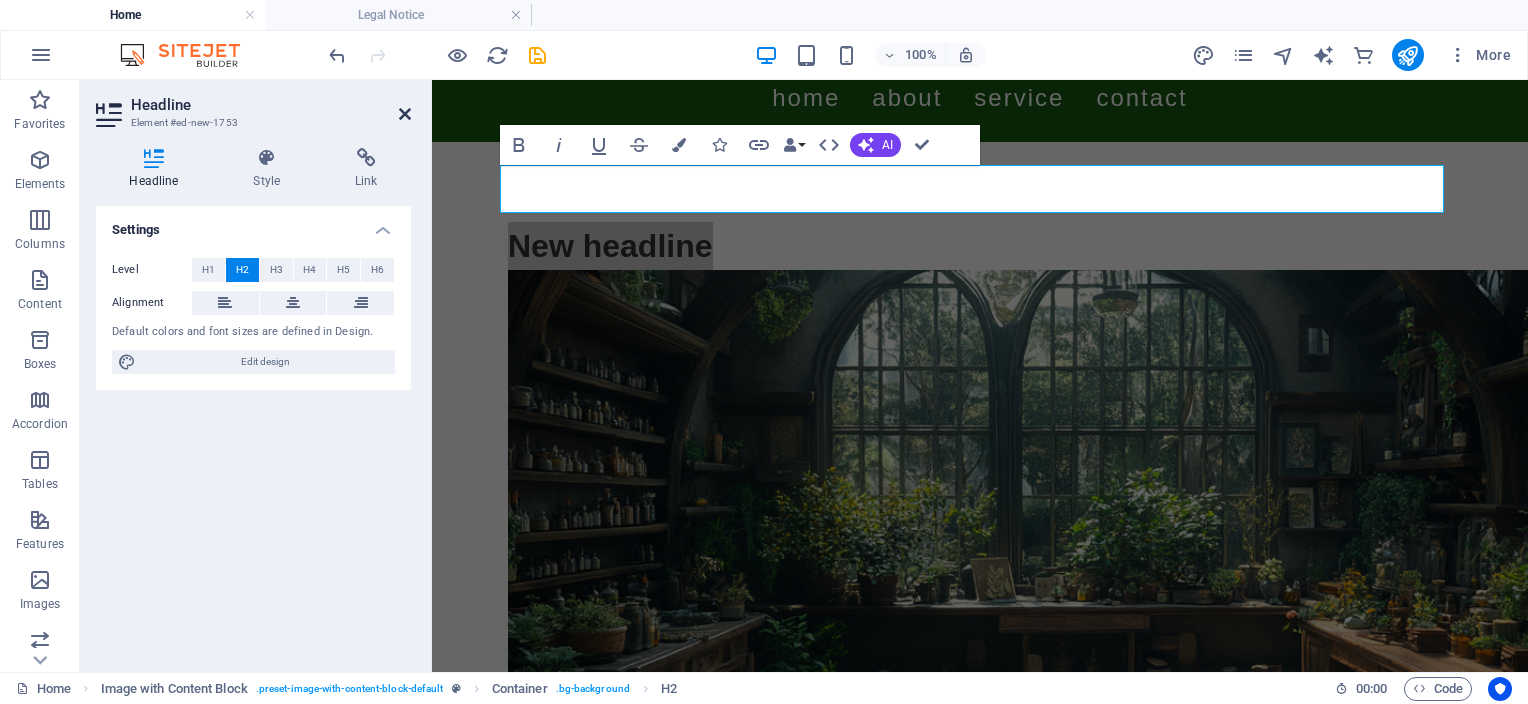 click at bounding box center [405, 114] 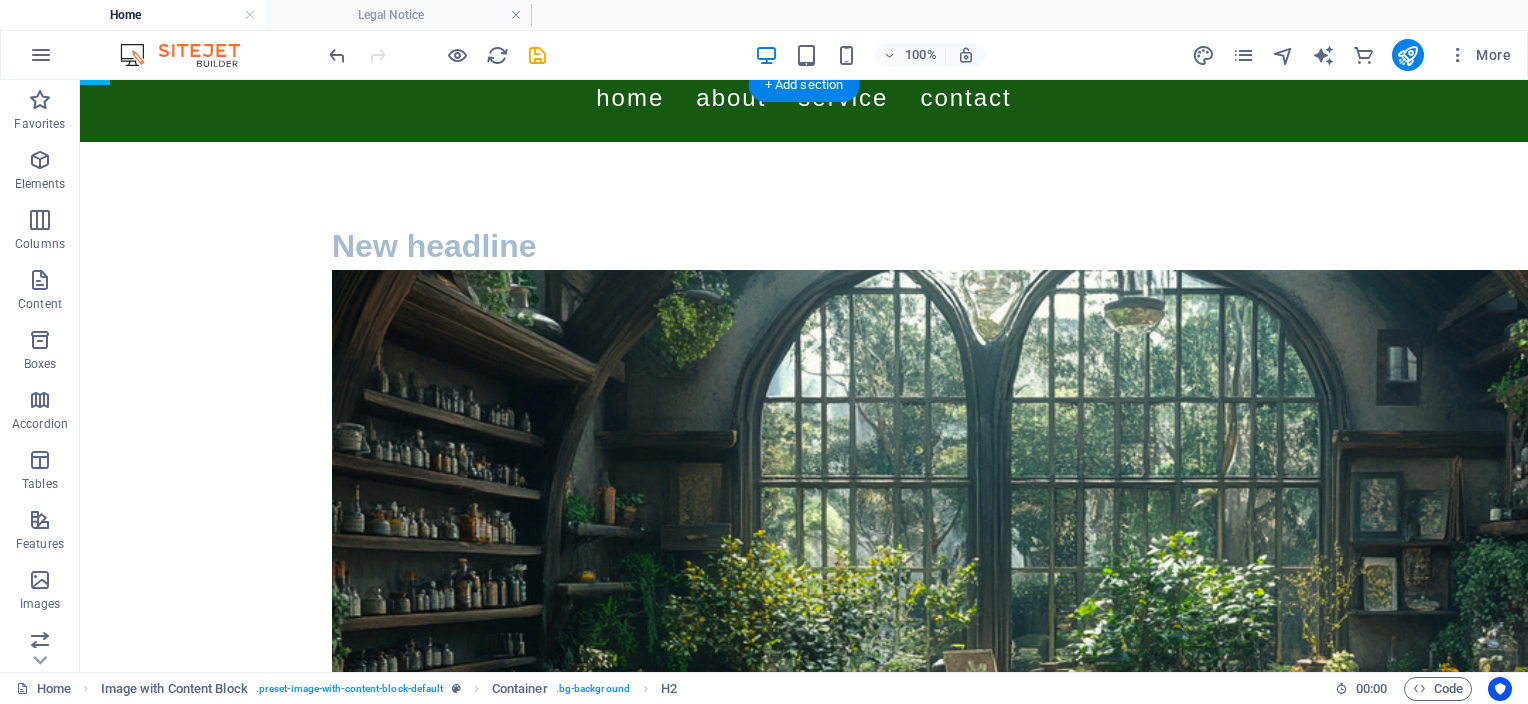 drag, startPoint x: 425, startPoint y: 234, endPoint x: 621, endPoint y: 312, distance: 210.95023 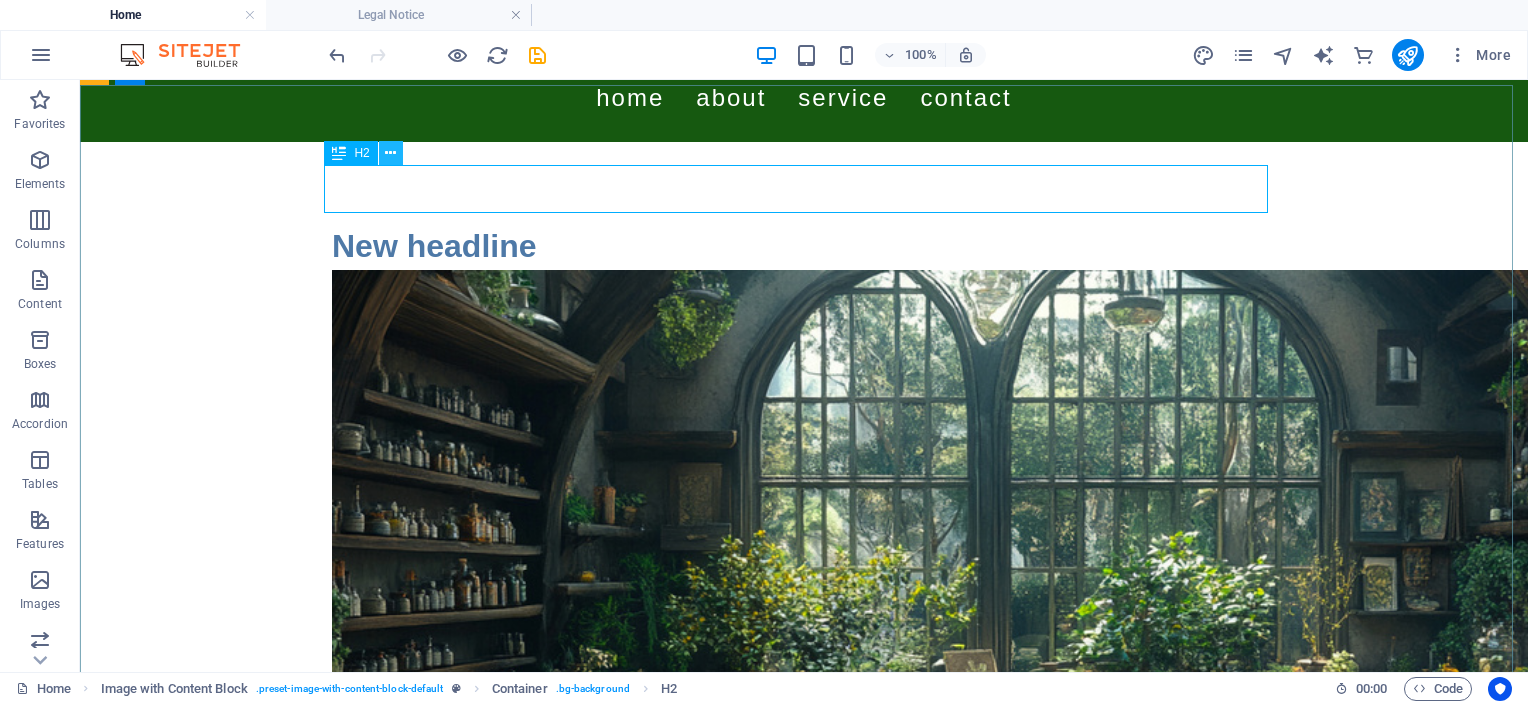 click at bounding box center (390, 153) 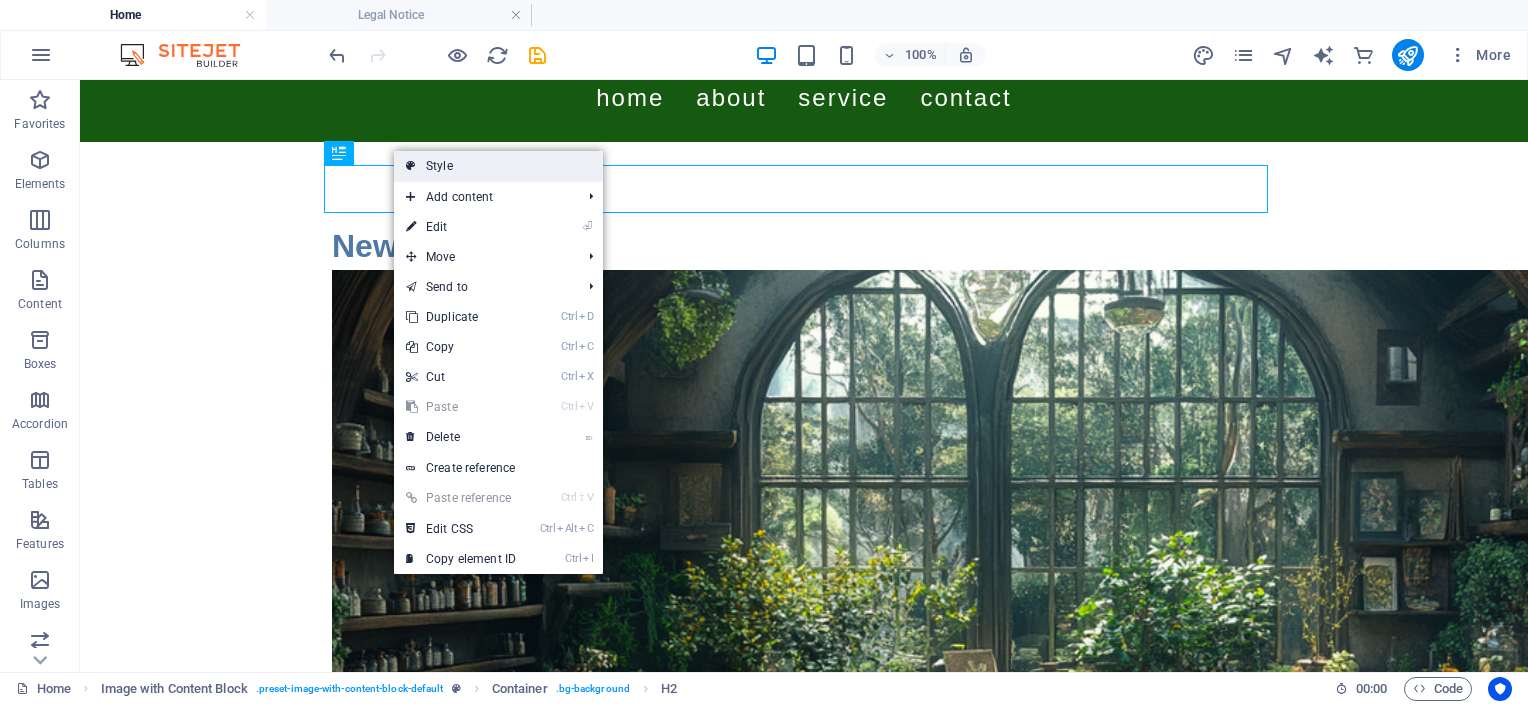 click on "Style" at bounding box center (498, 166) 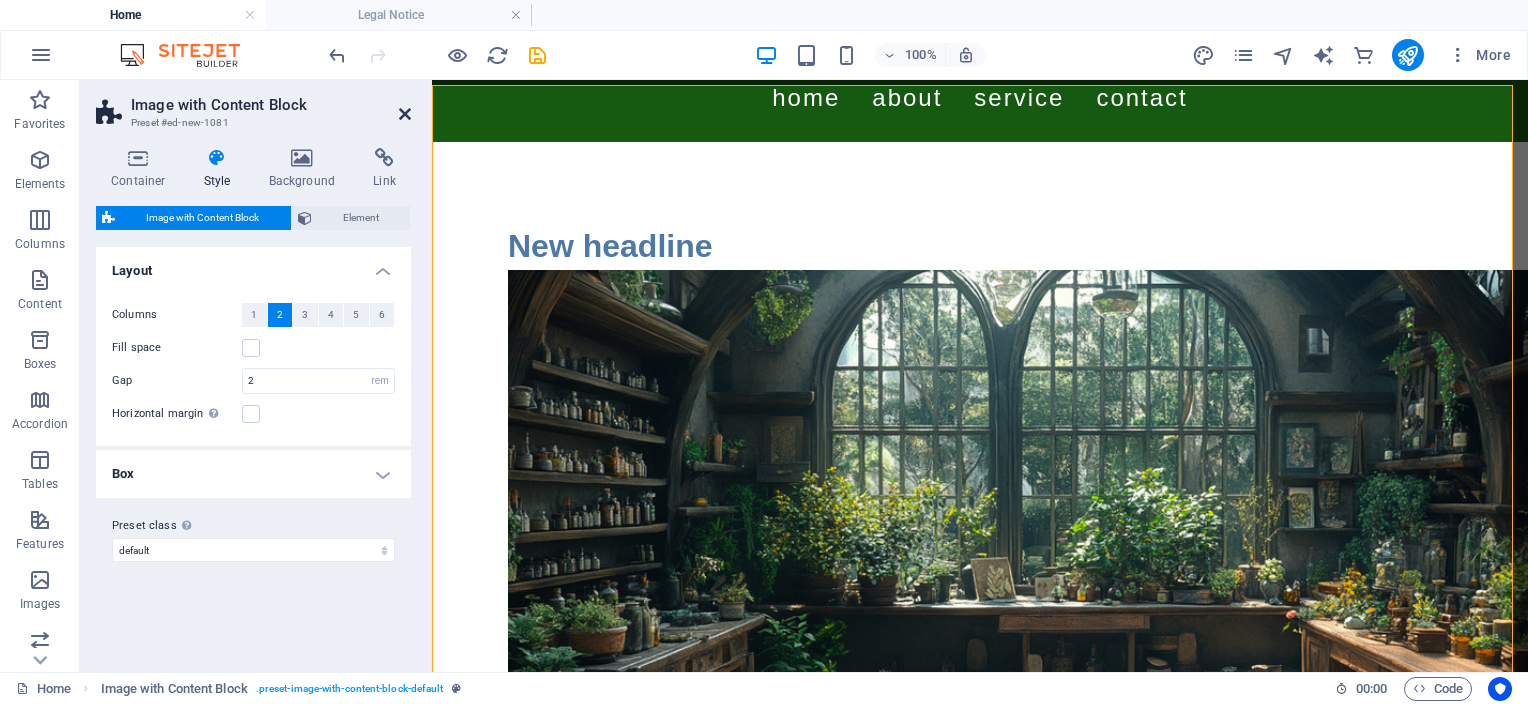 click at bounding box center [405, 114] 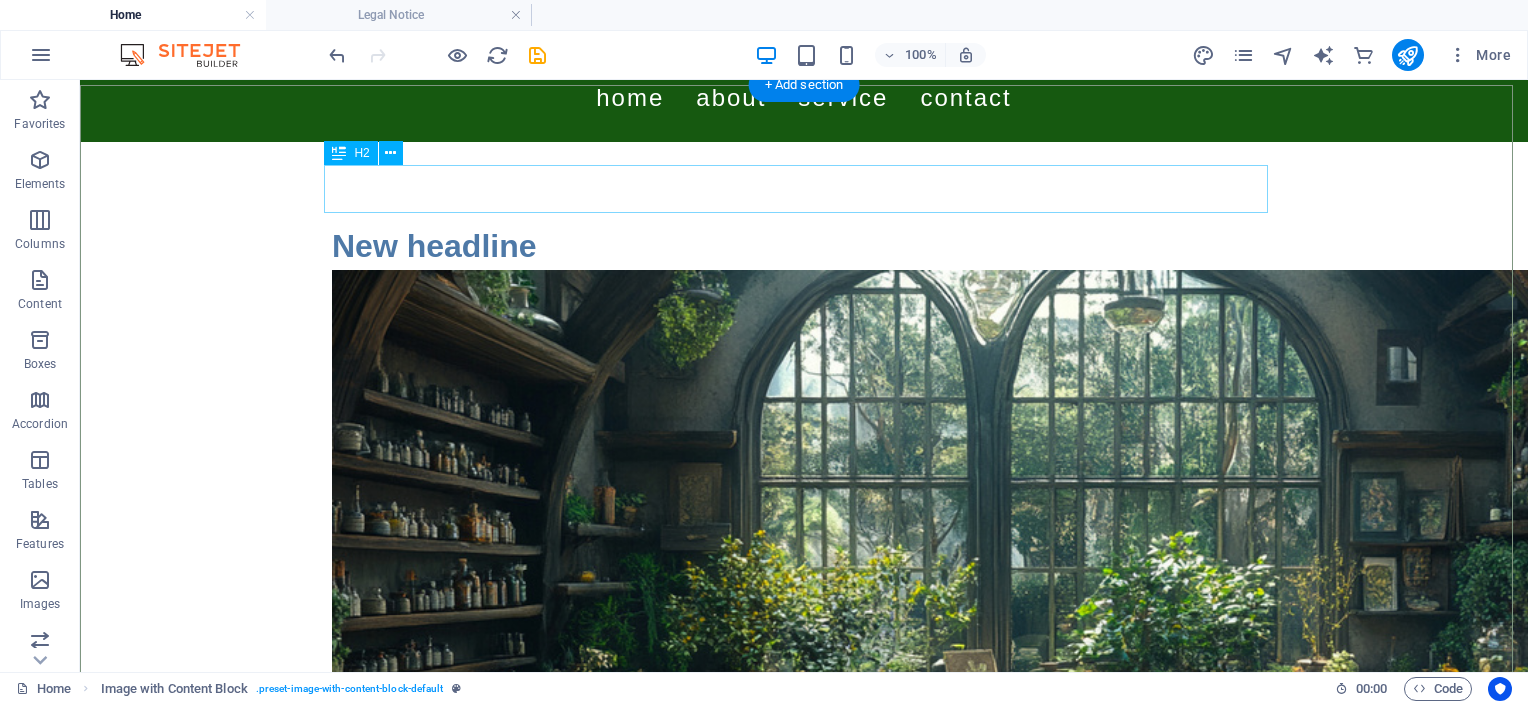 click on "New headline" at bounding box center (804, 246) 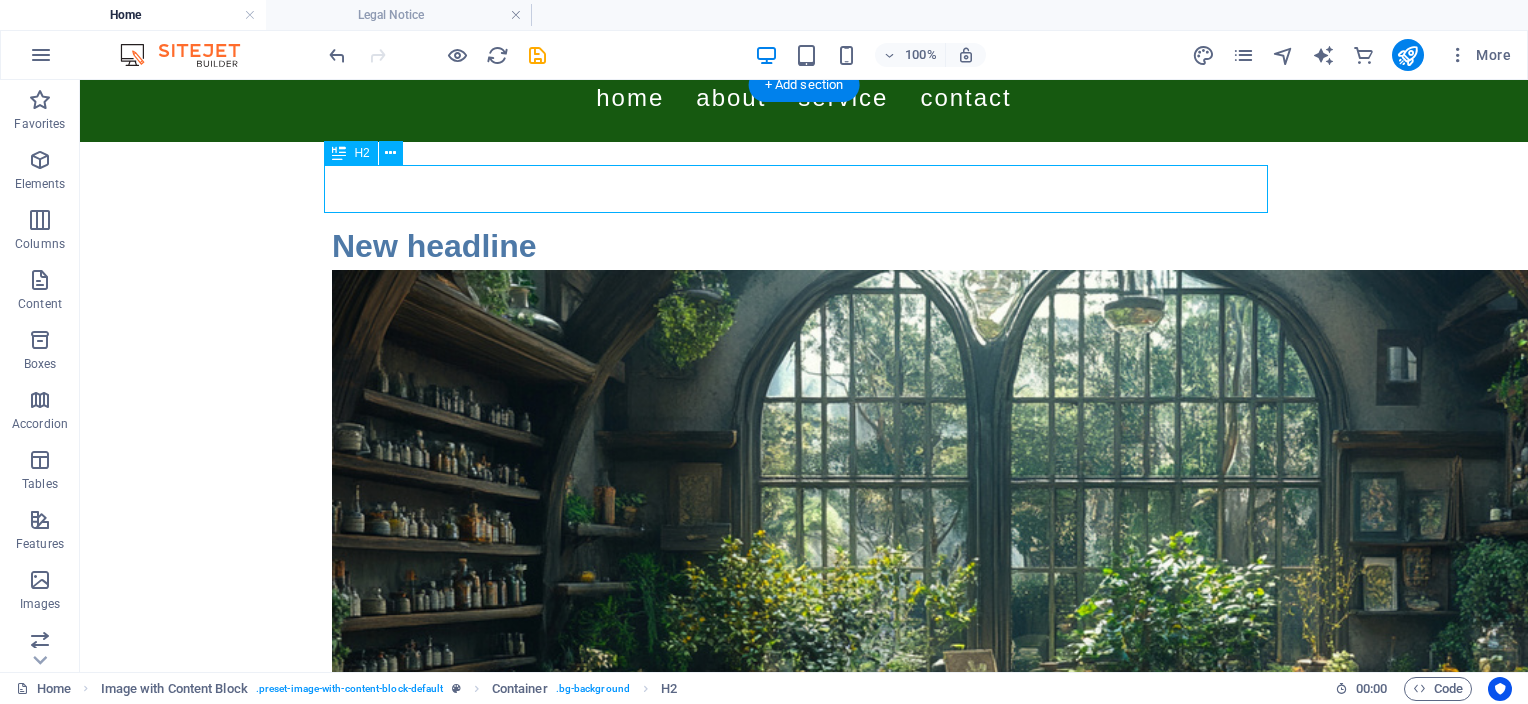click on "New headline" at bounding box center [804, 246] 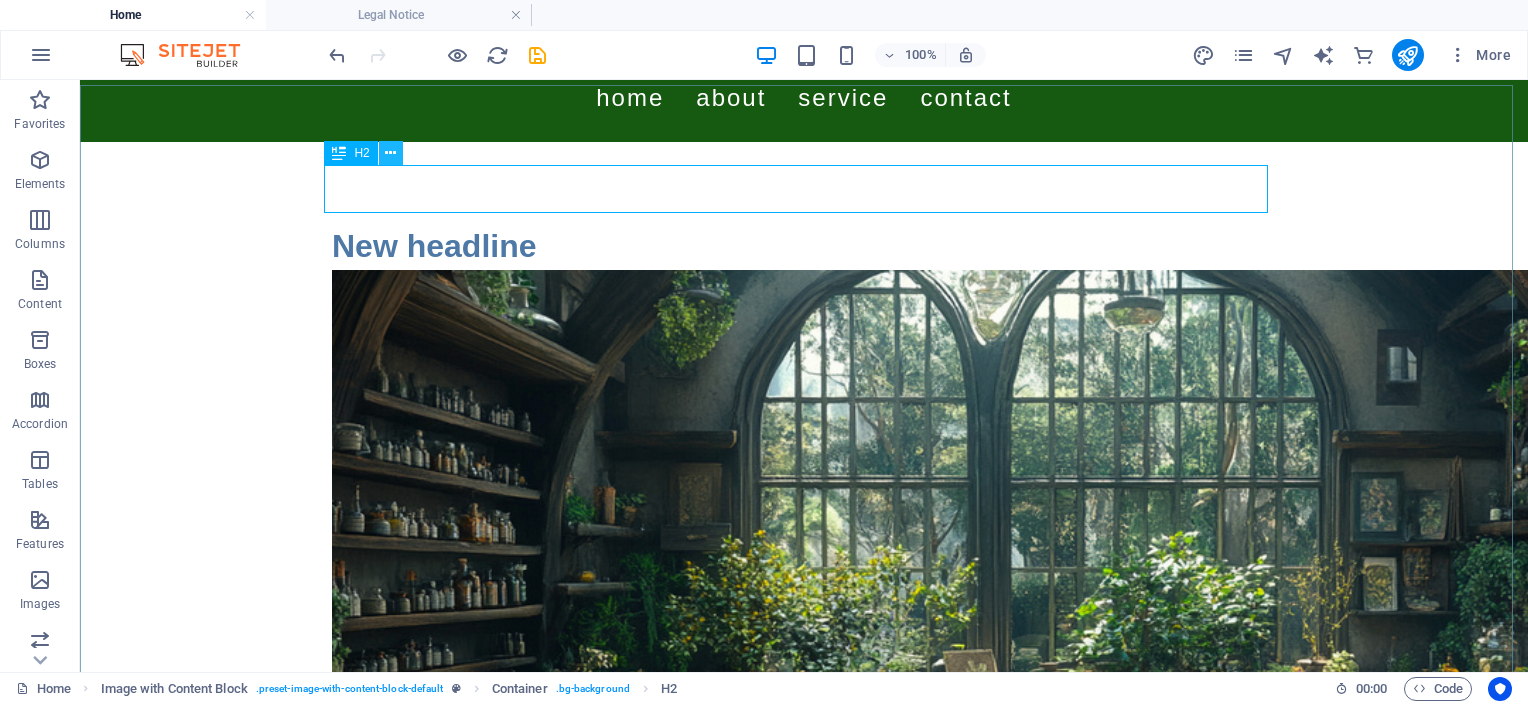 click at bounding box center (390, 153) 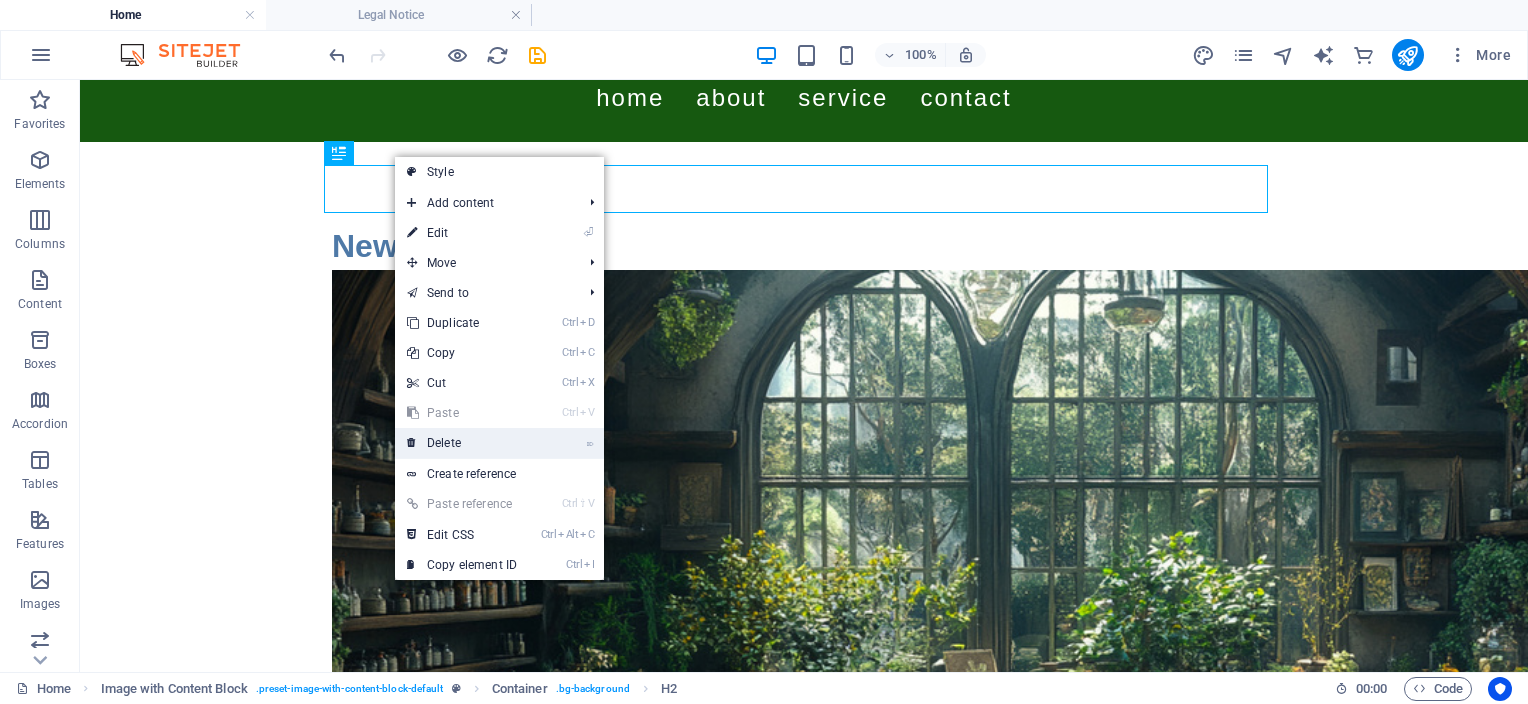 click on "⌦  Delete" at bounding box center [462, 443] 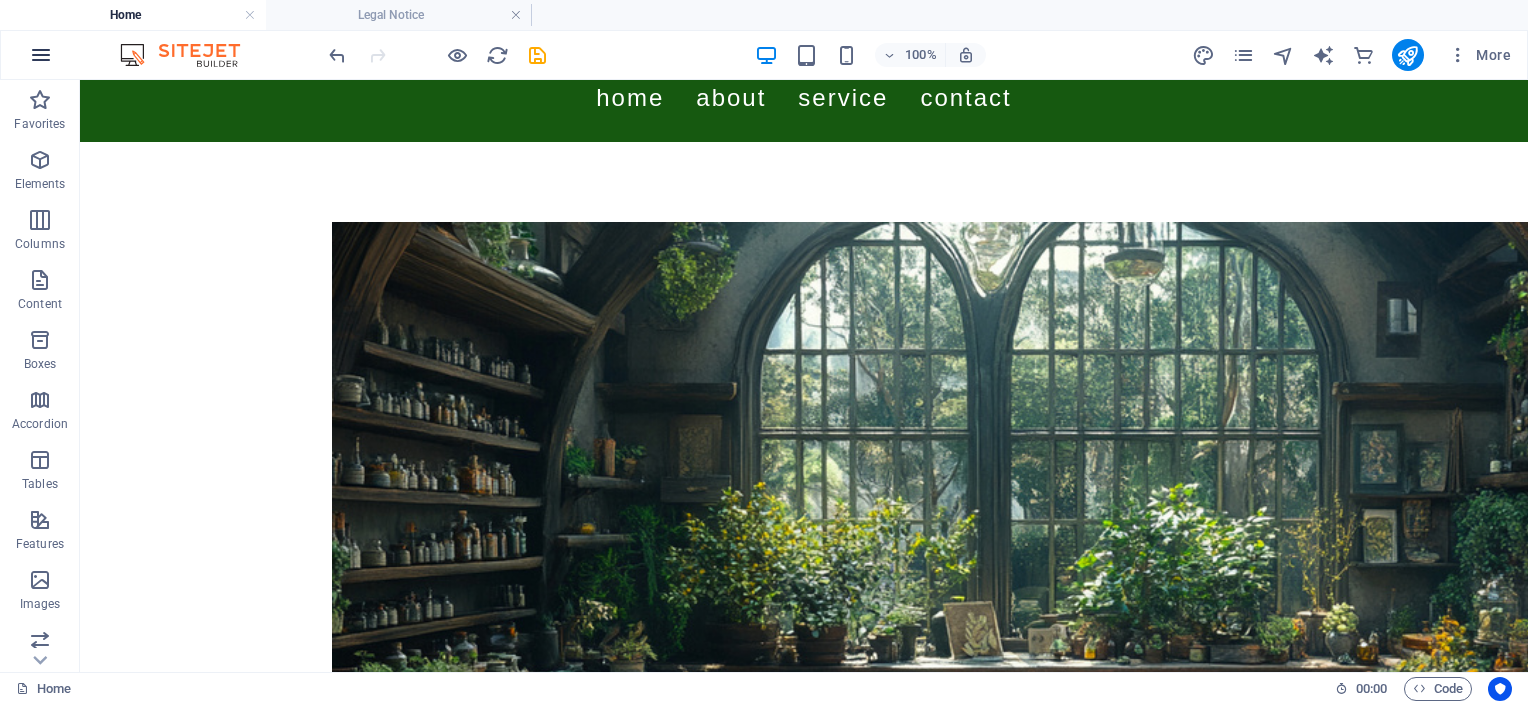 click at bounding box center [41, 55] 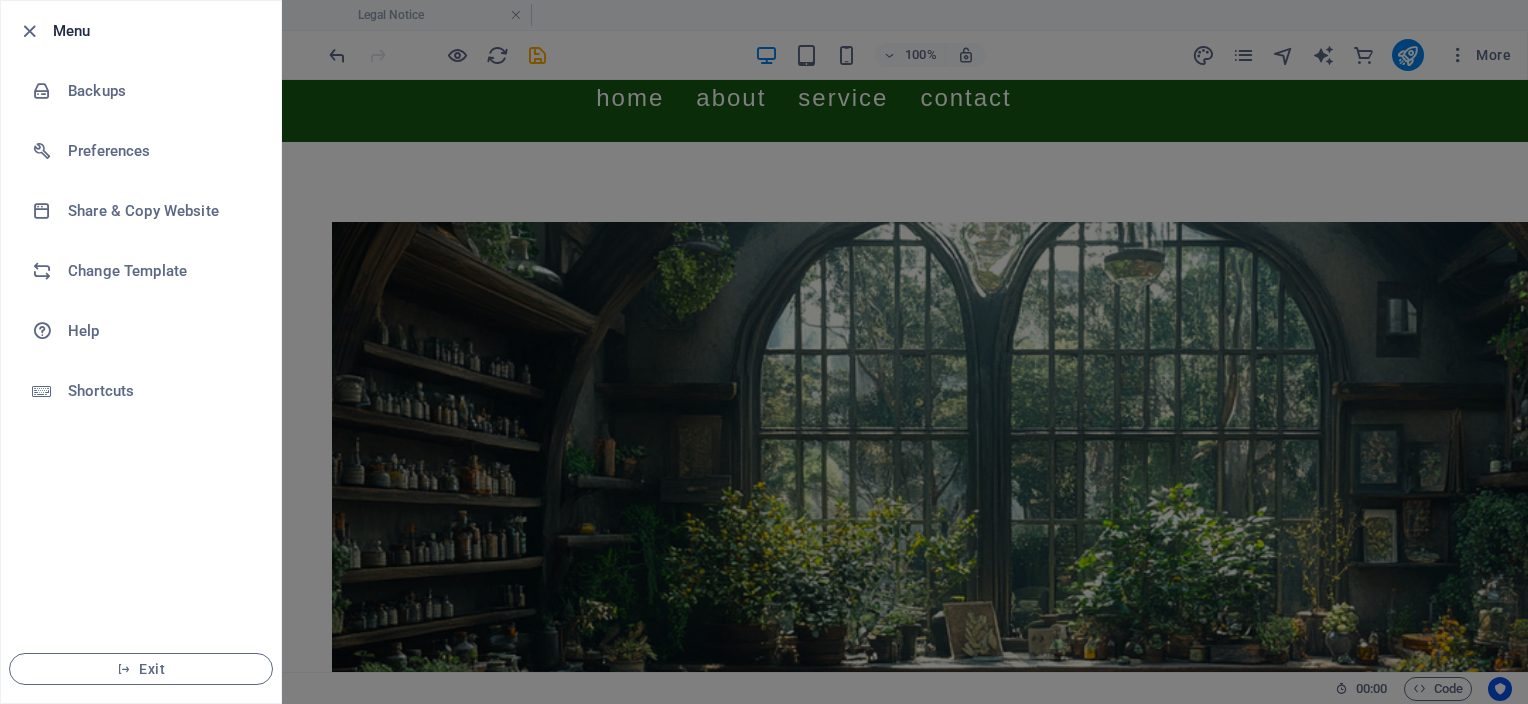 click on "Menu" at bounding box center (159, 31) 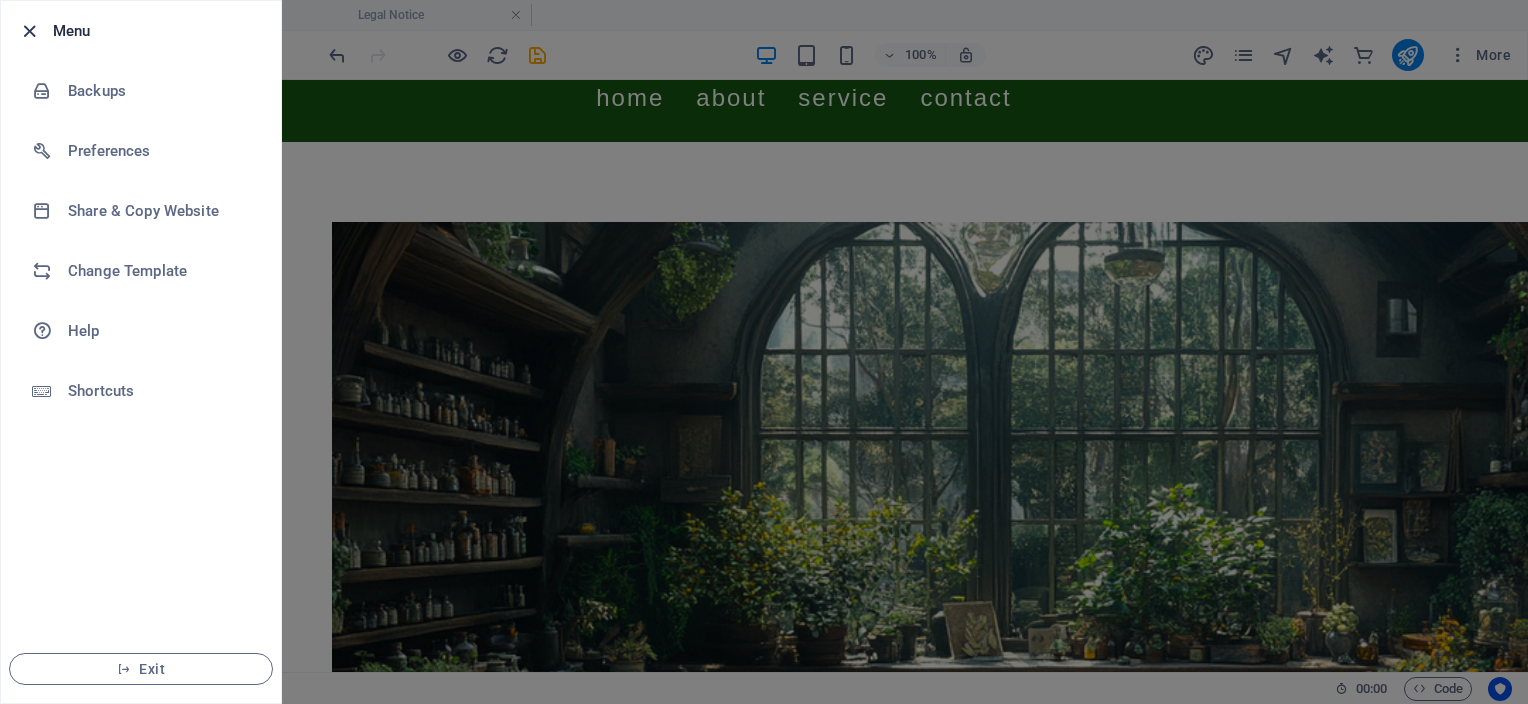 click at bounding box center (29, 31) 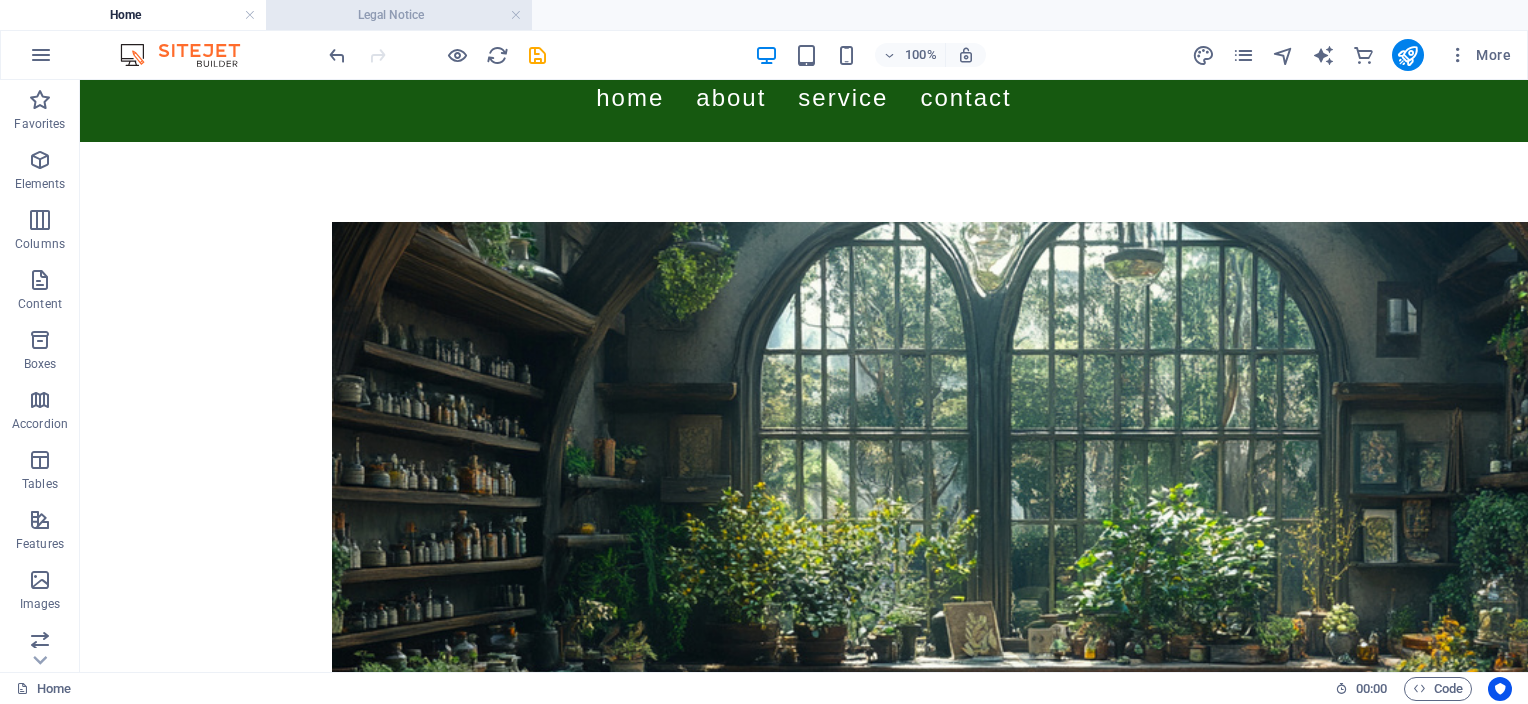 click on "Legal Notice" at bounding box center (399, 15) 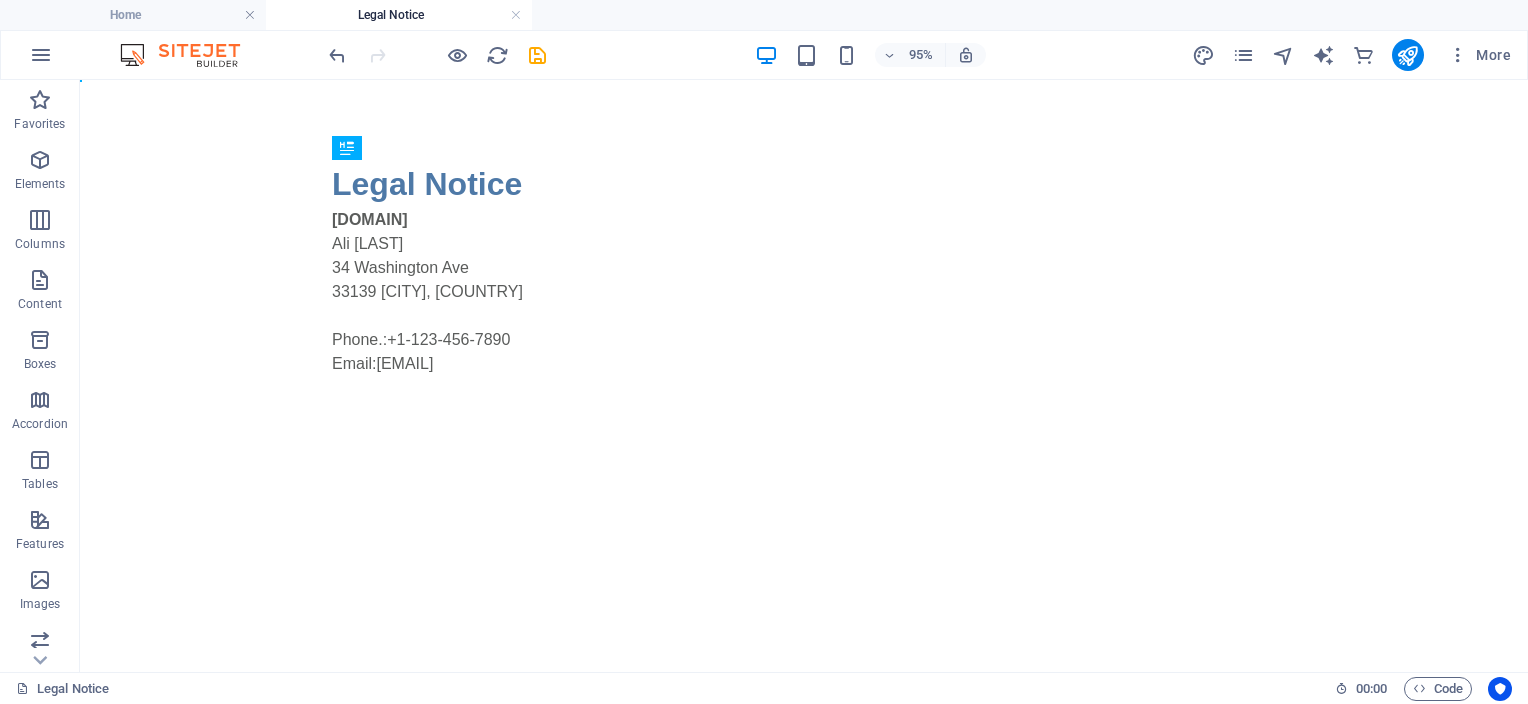 scroll, scrollTop: 0, scrollLeft: 0, axis: both 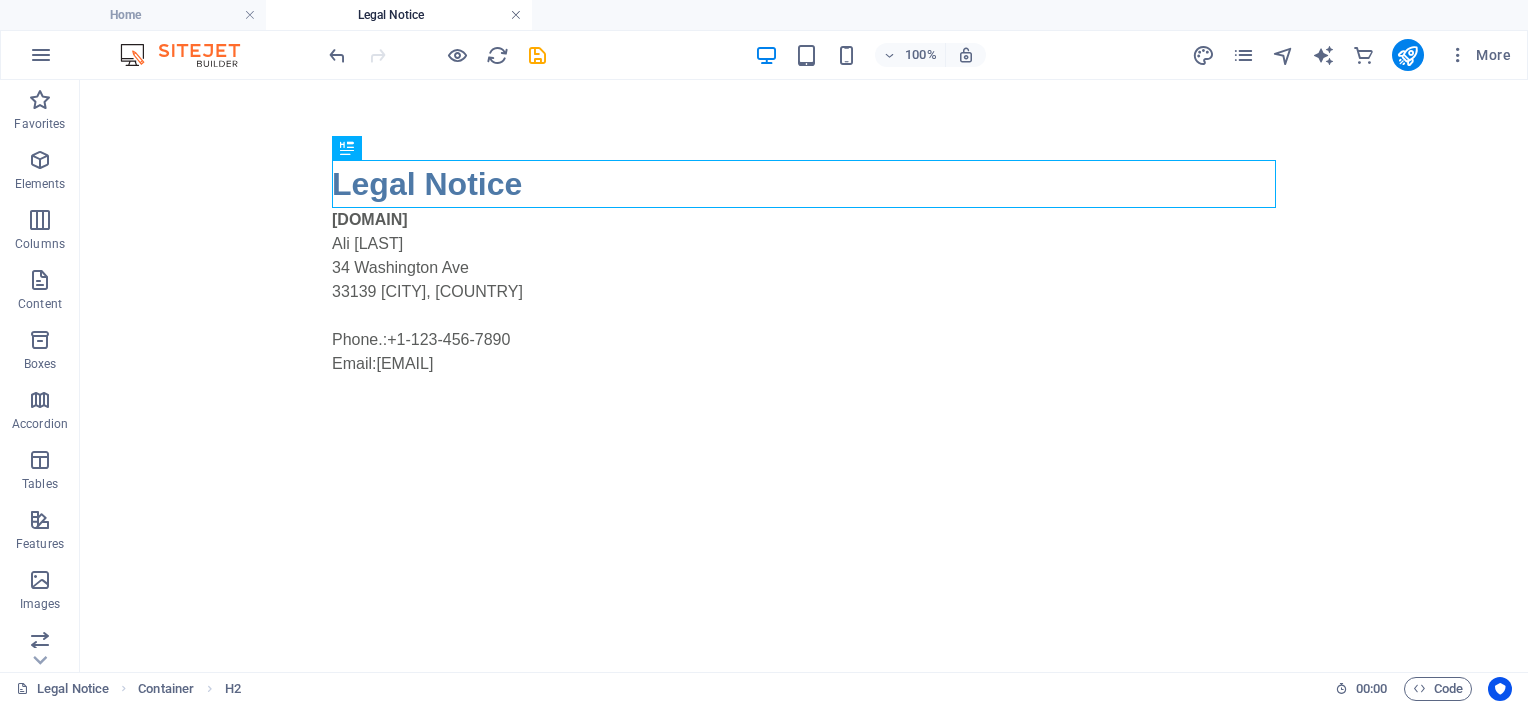 click at bounding box center (516, 15) 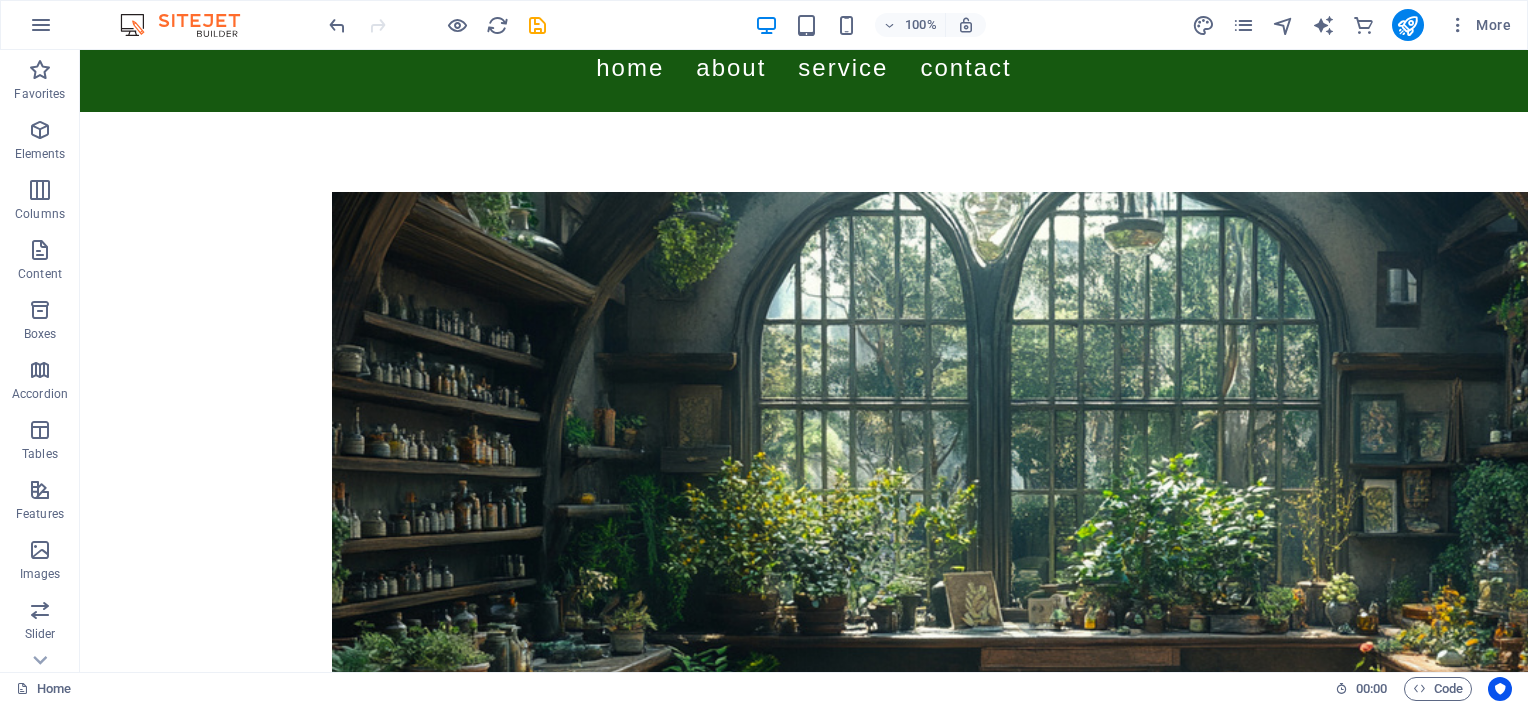 scroll, scrollTop: 0, scrollLeft: 0, axis: both 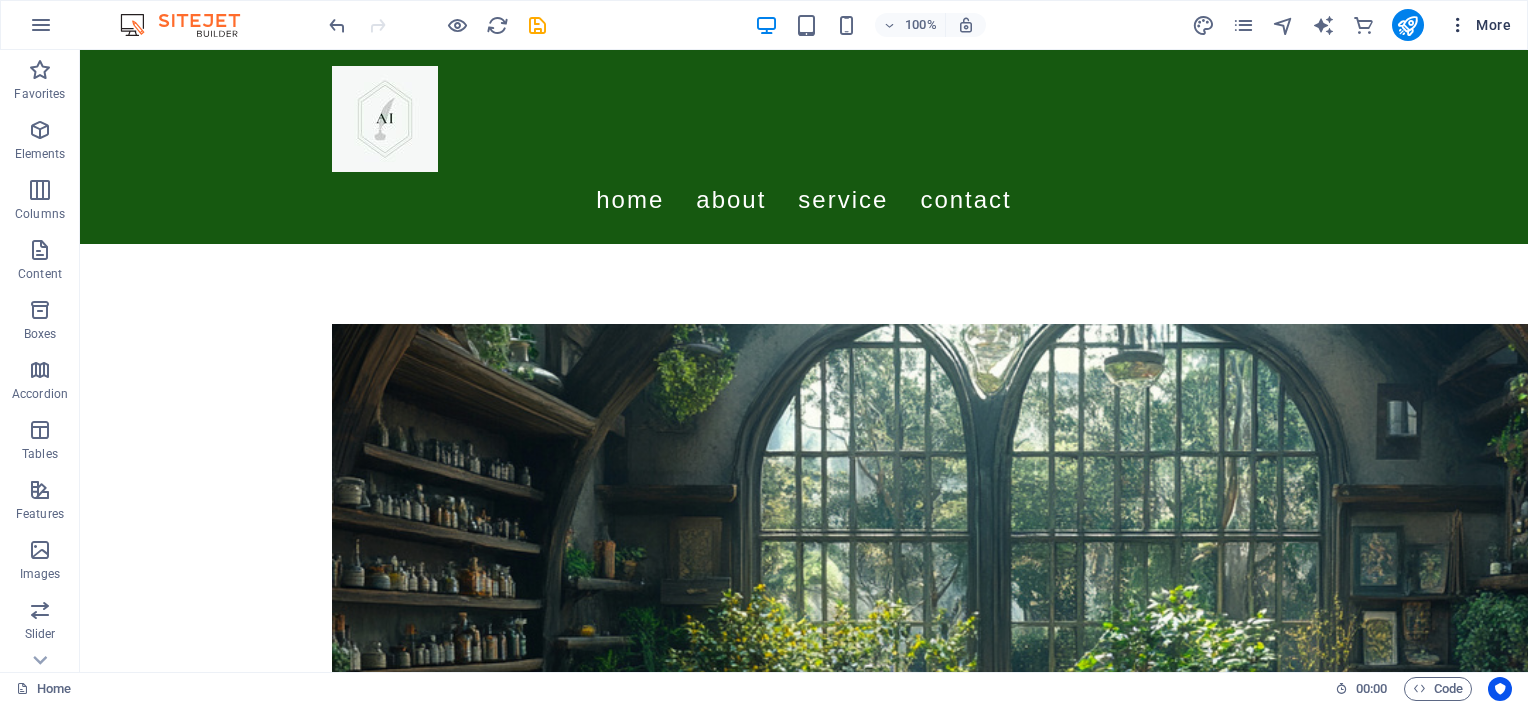 click at bounding box center (1458, 25) 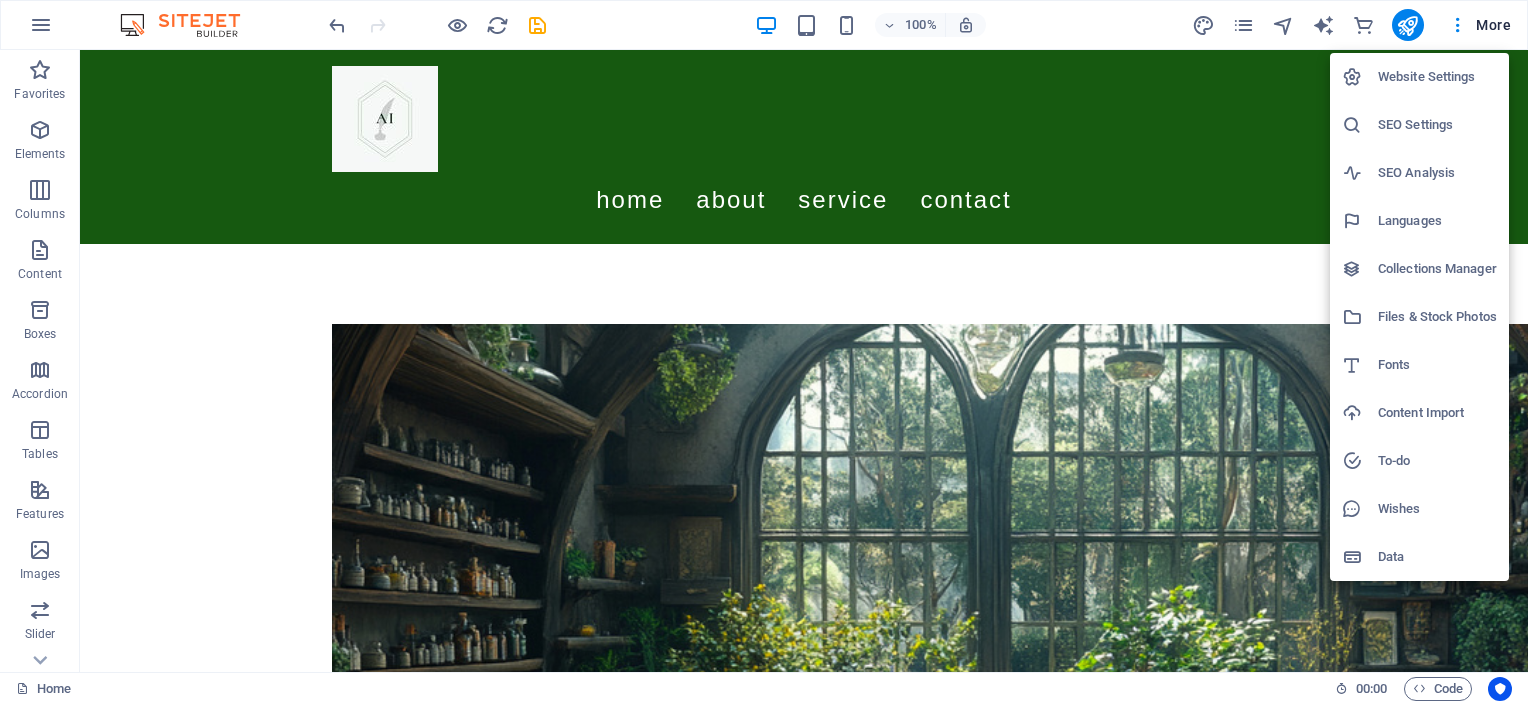 click at bounding box center [764, 352] 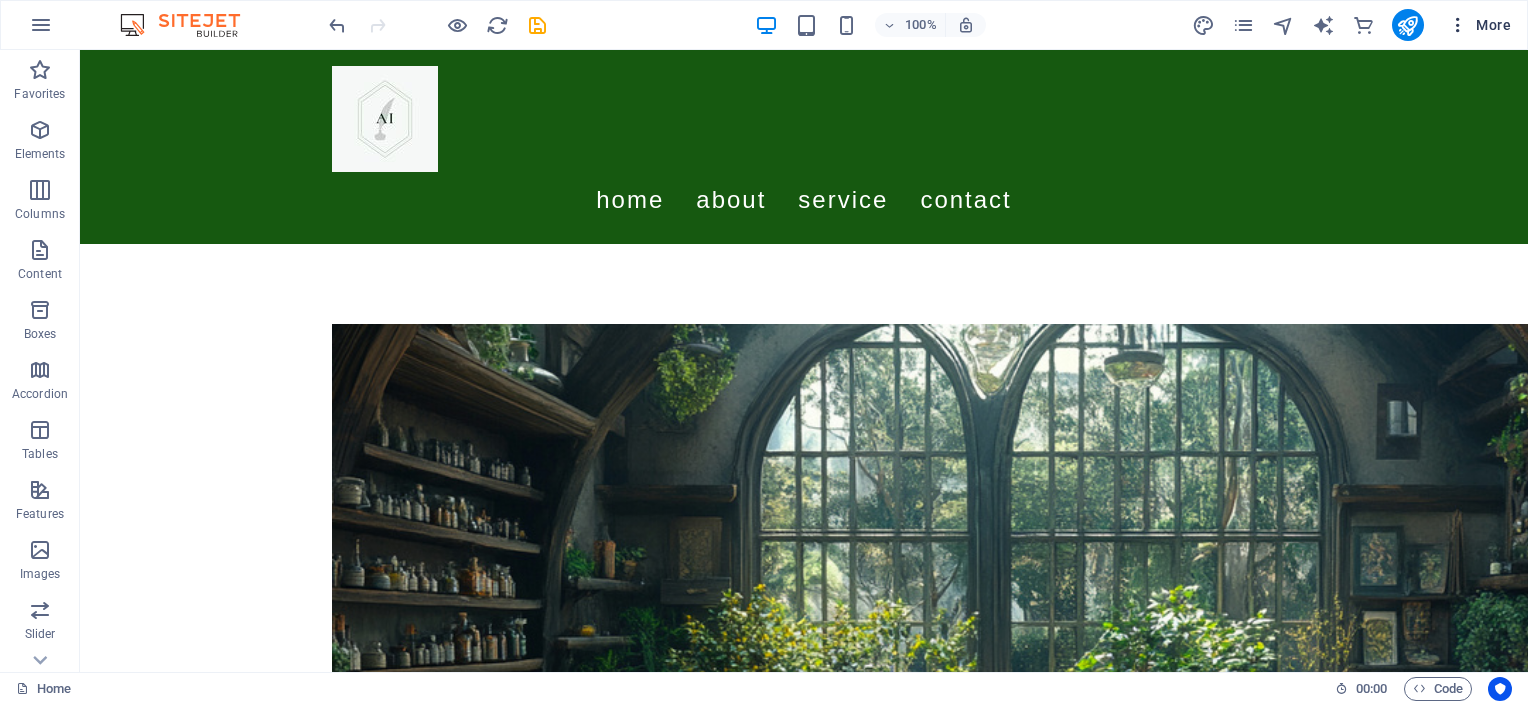 click on "More" at bounding box center [1479, 25] 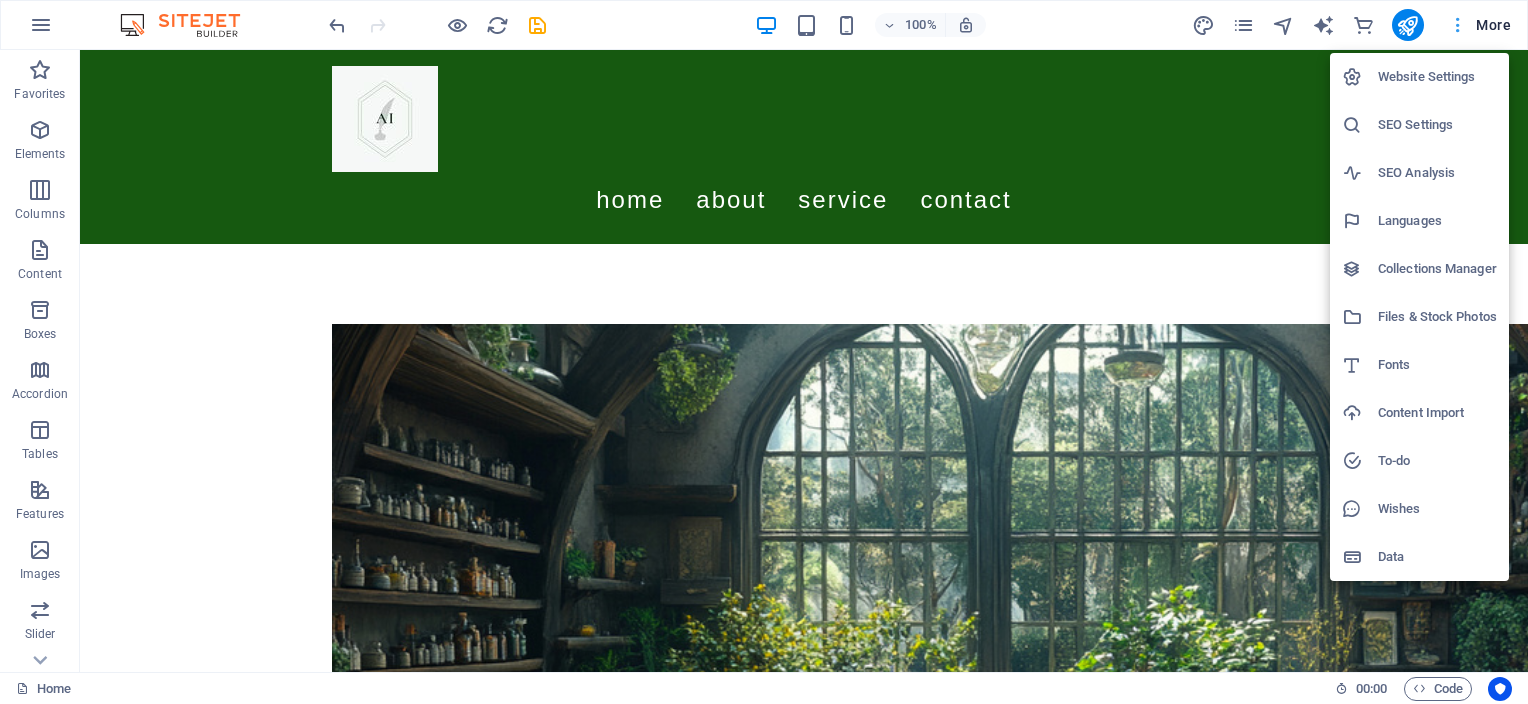 click at bounding box center [764, 352] 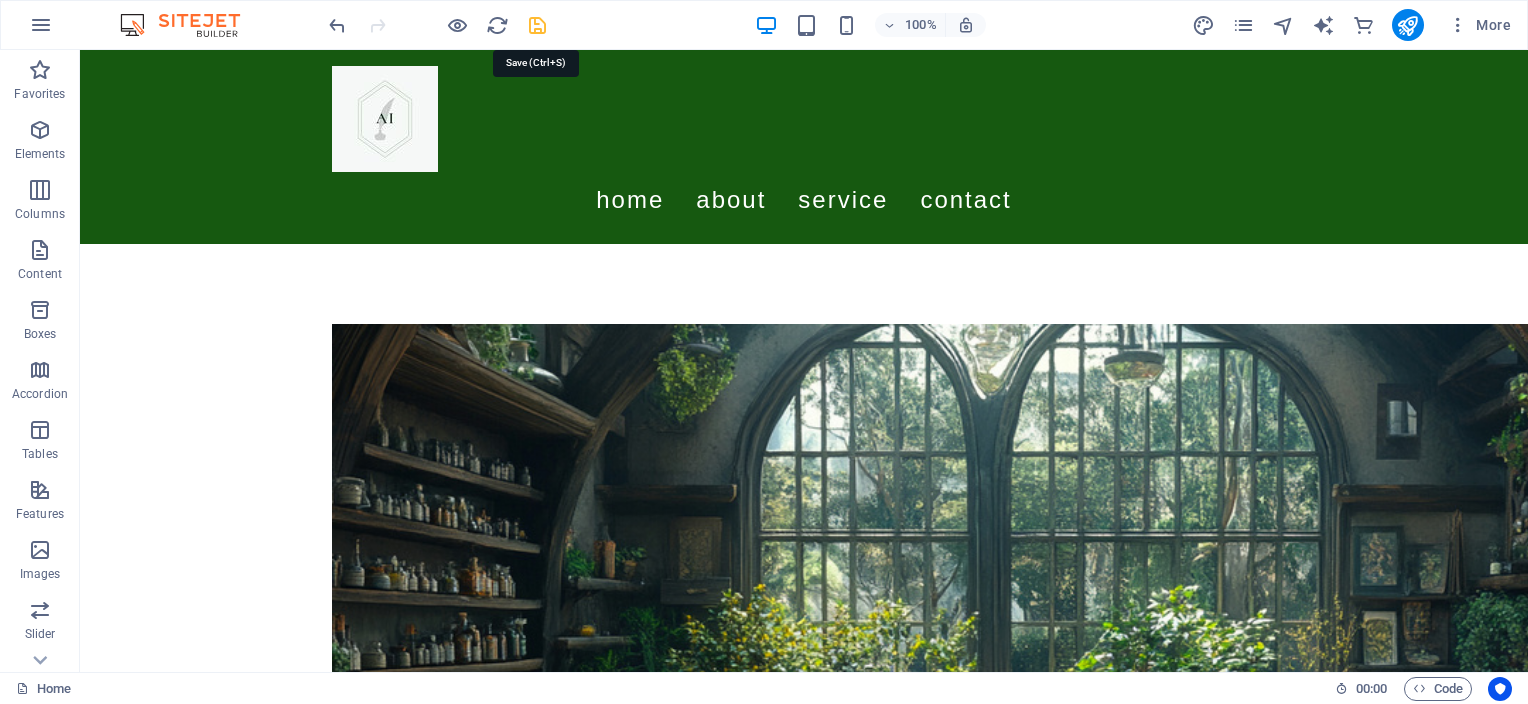 click at bounding box center [537, 25] 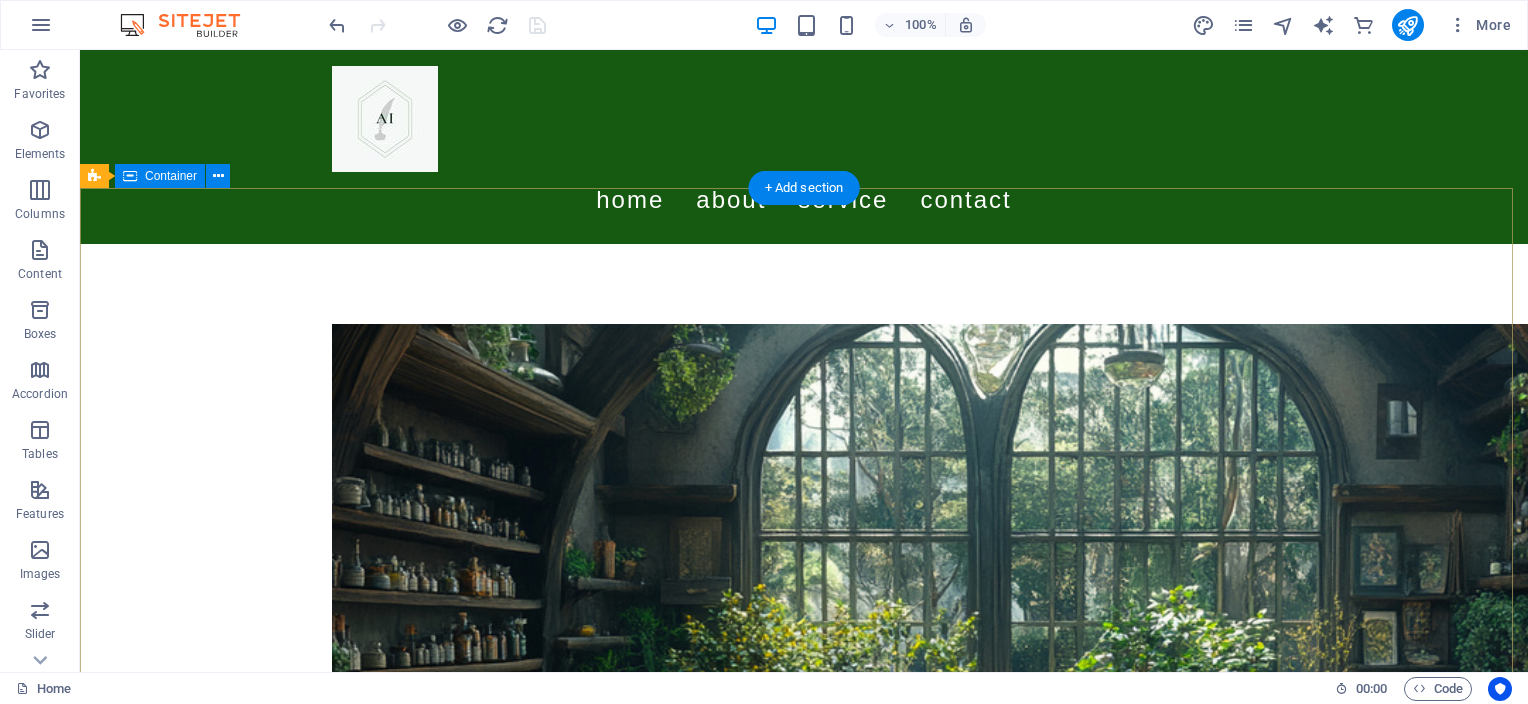 click at bounding box center [804, 686] 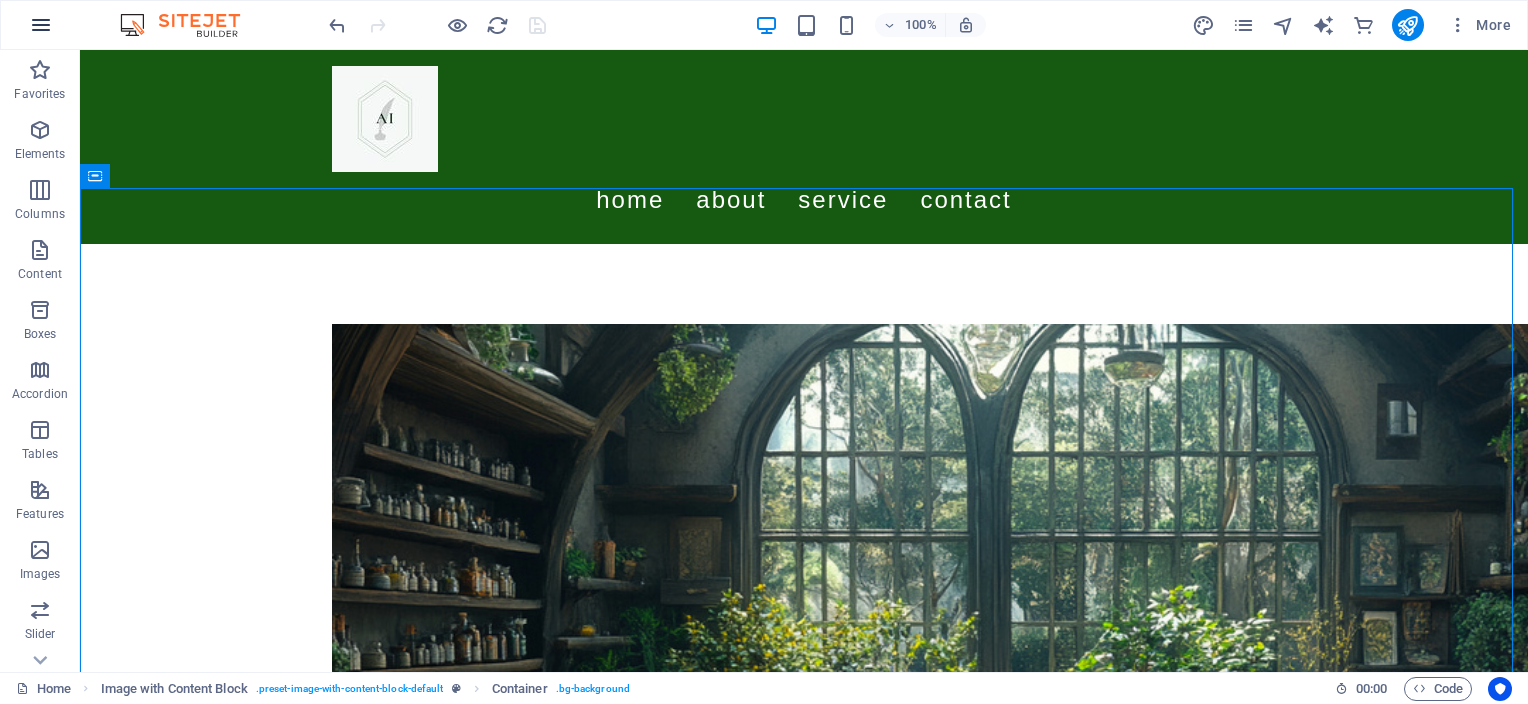 click at bounding box center (41, 25) 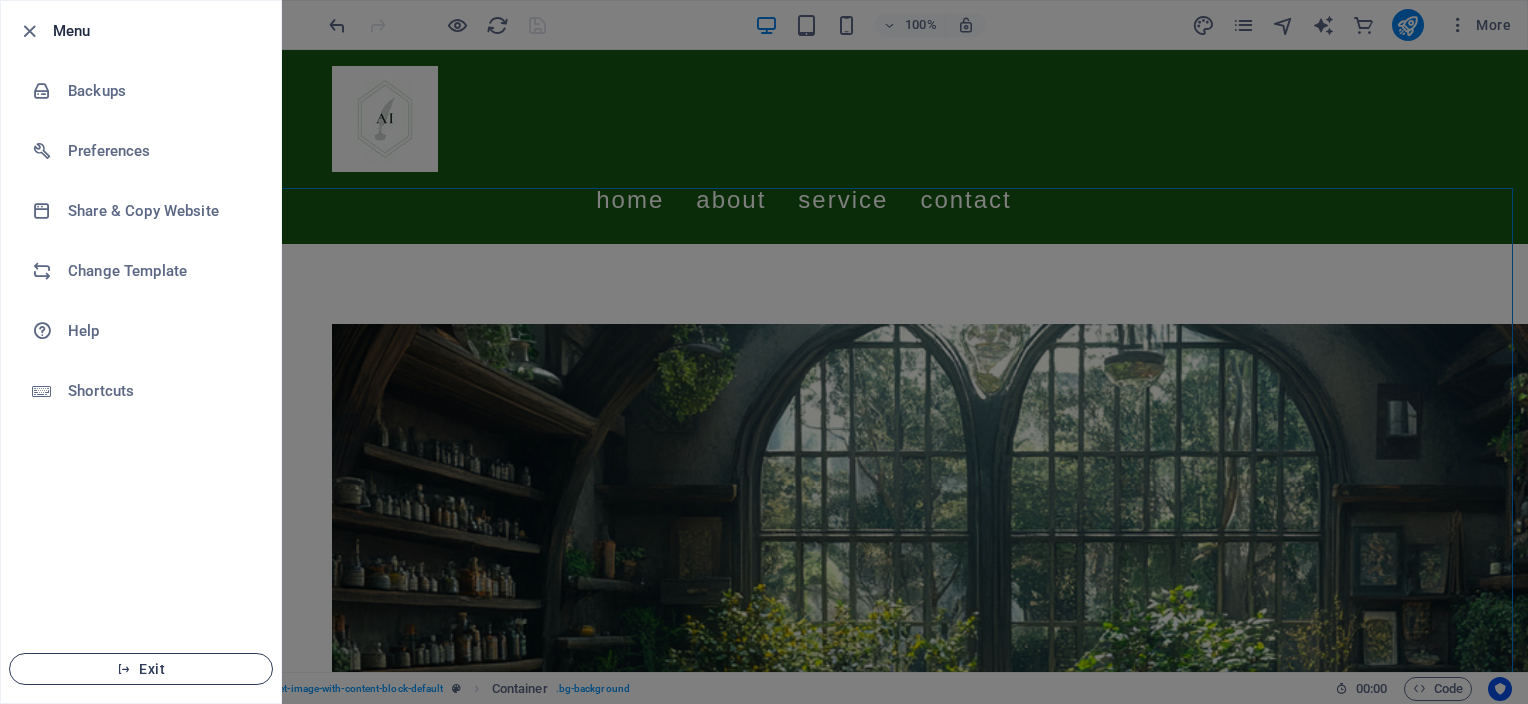click on "Exit" at bounding box center (141, 669) 